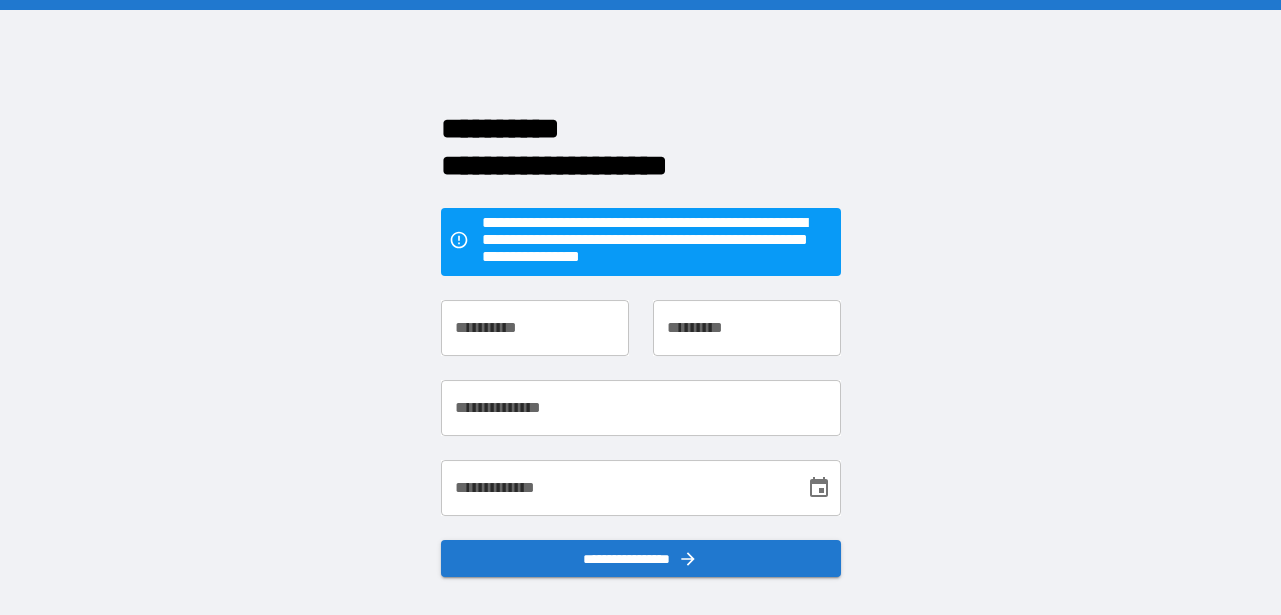 scroll, scrollTop: 0, scrollLeft: 0, axis: both 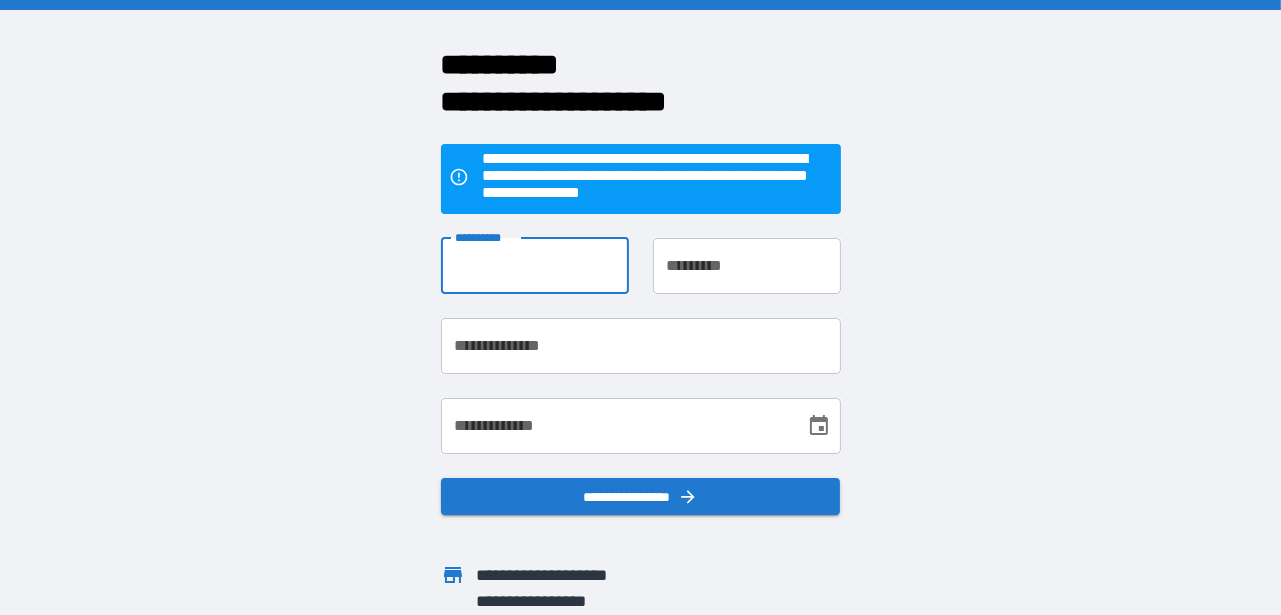 click on "**********" at bounding box center (535, 266) 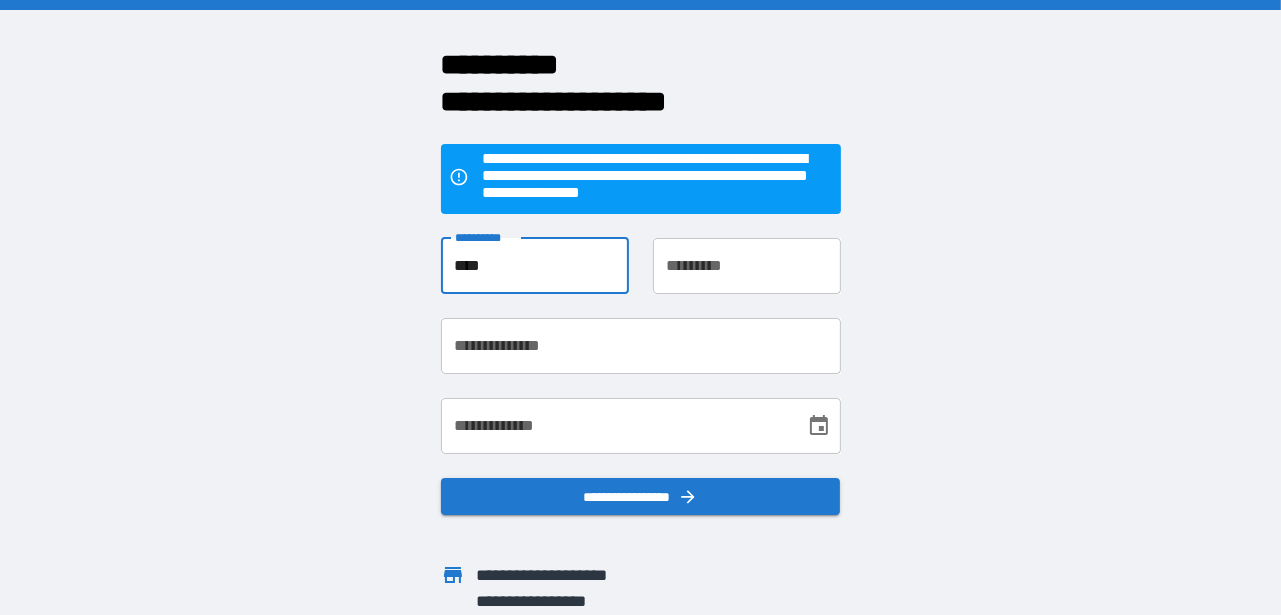 type on "****" 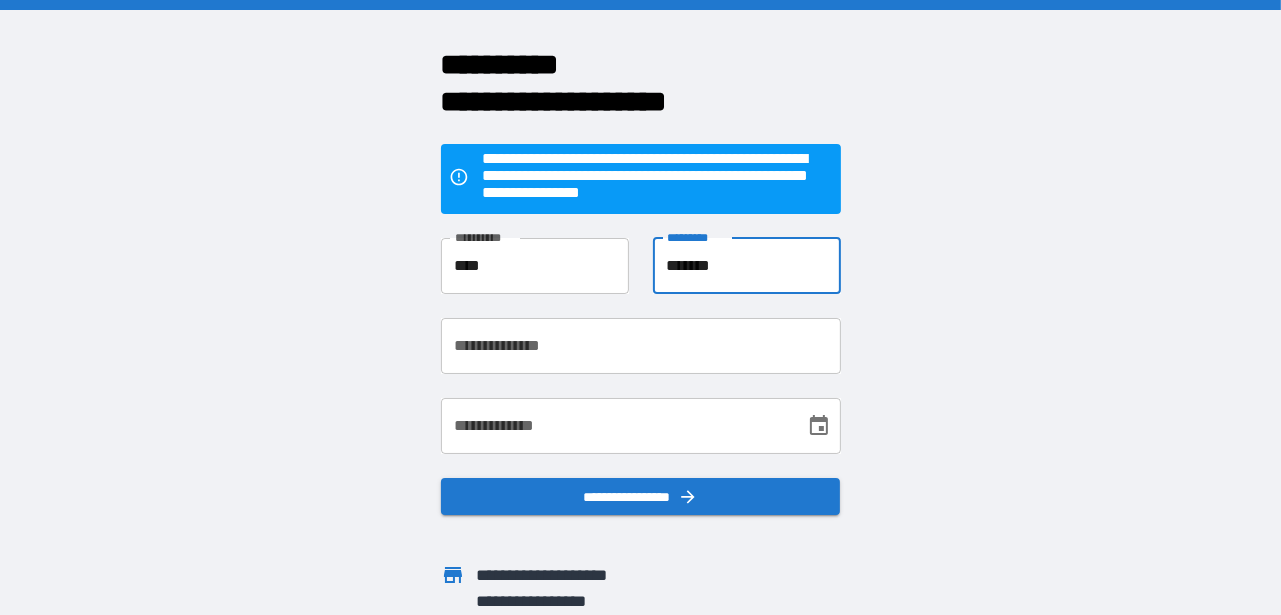 type on "*******" 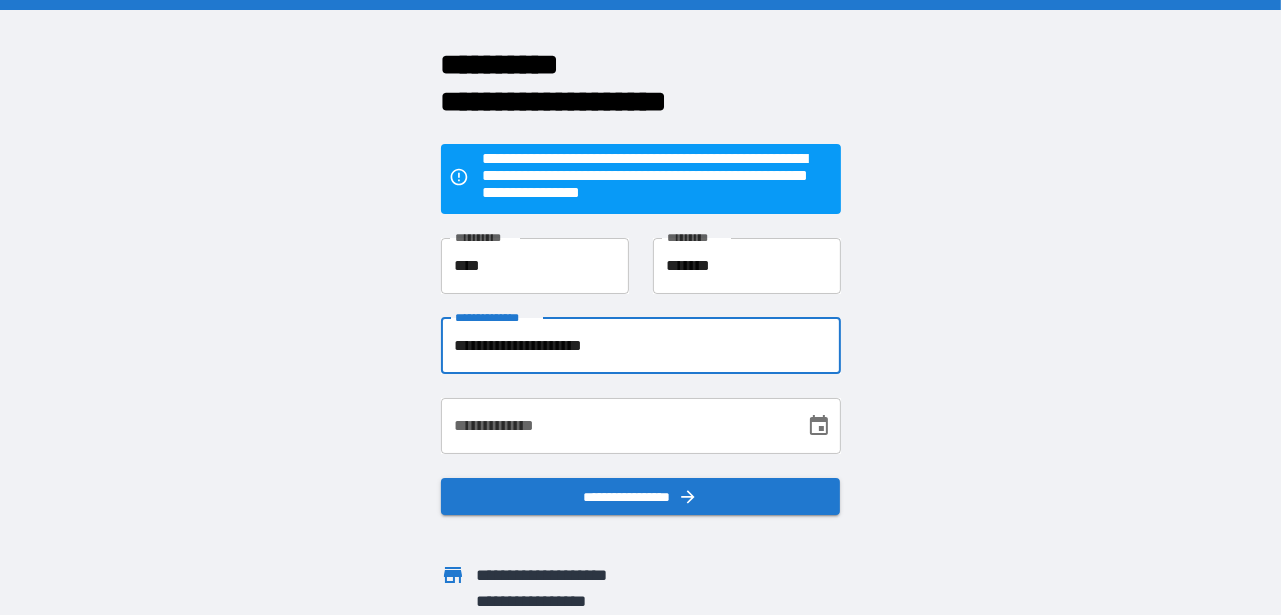 type on "**********" 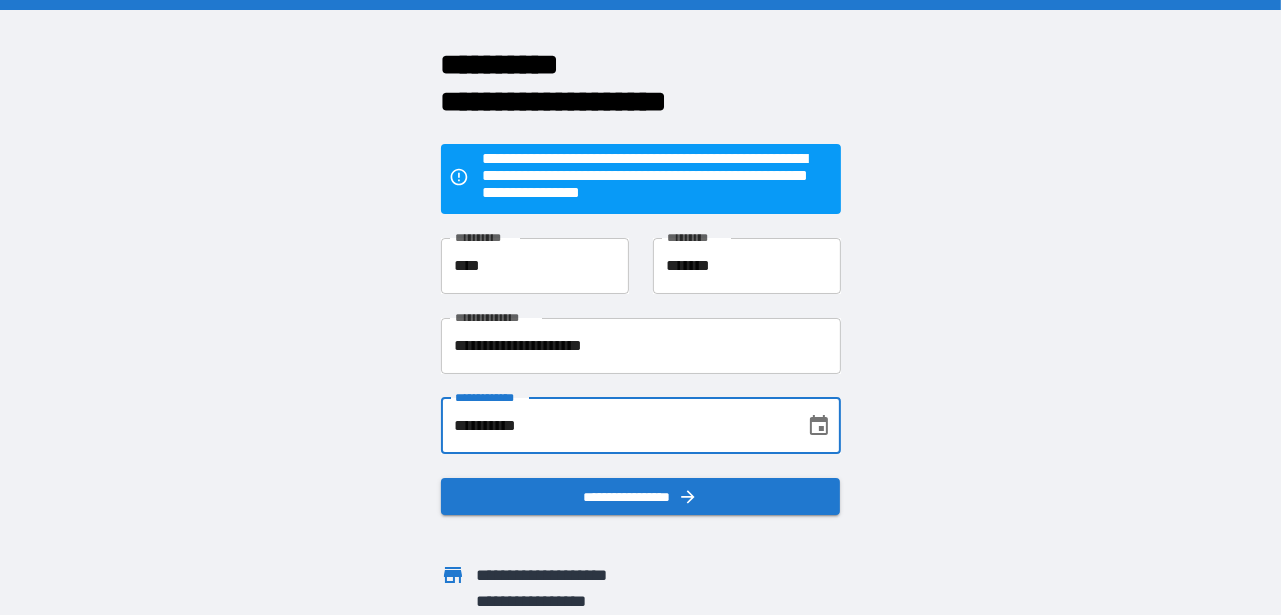 type on "**********" 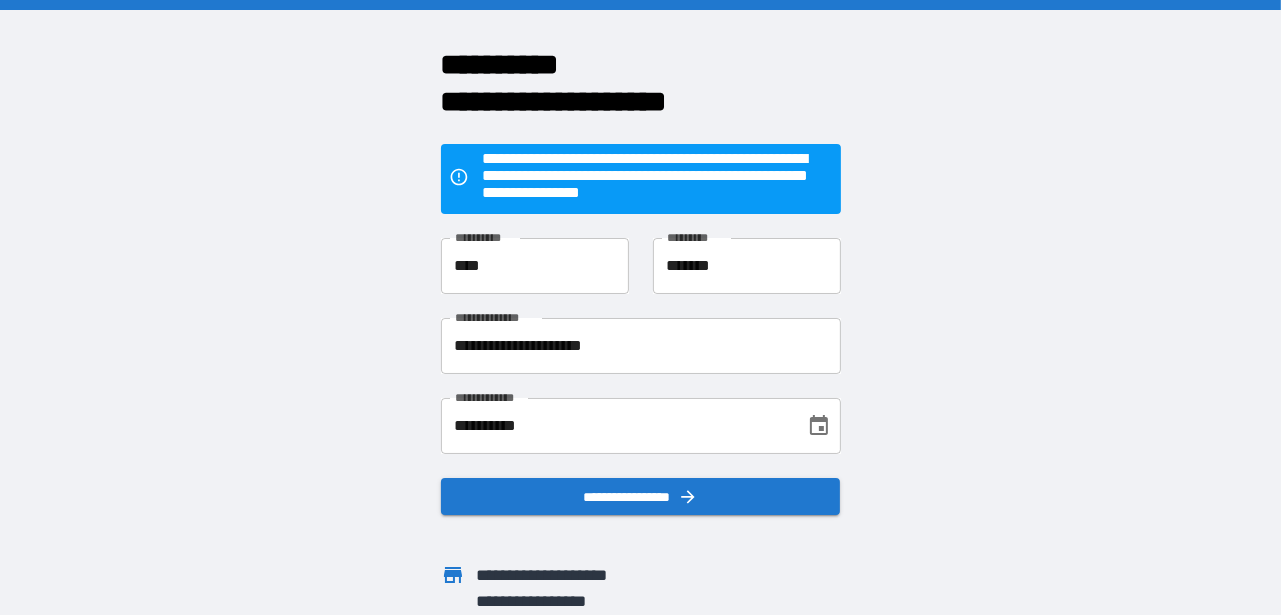 click on "**********" at bounding box center [640, 307] 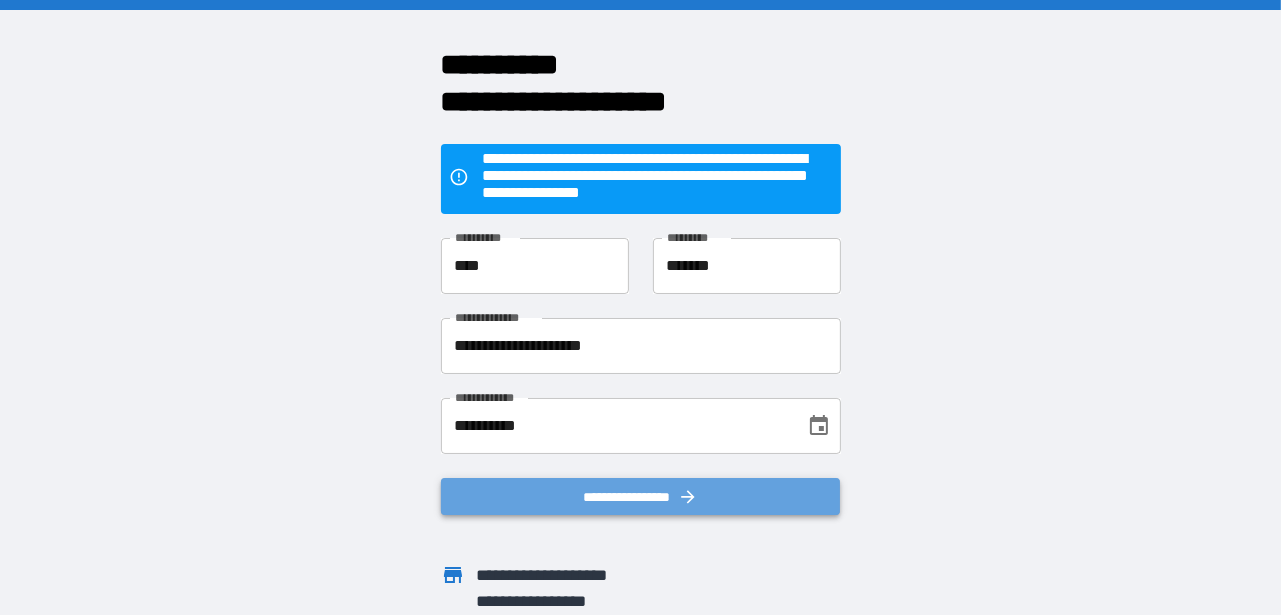 click 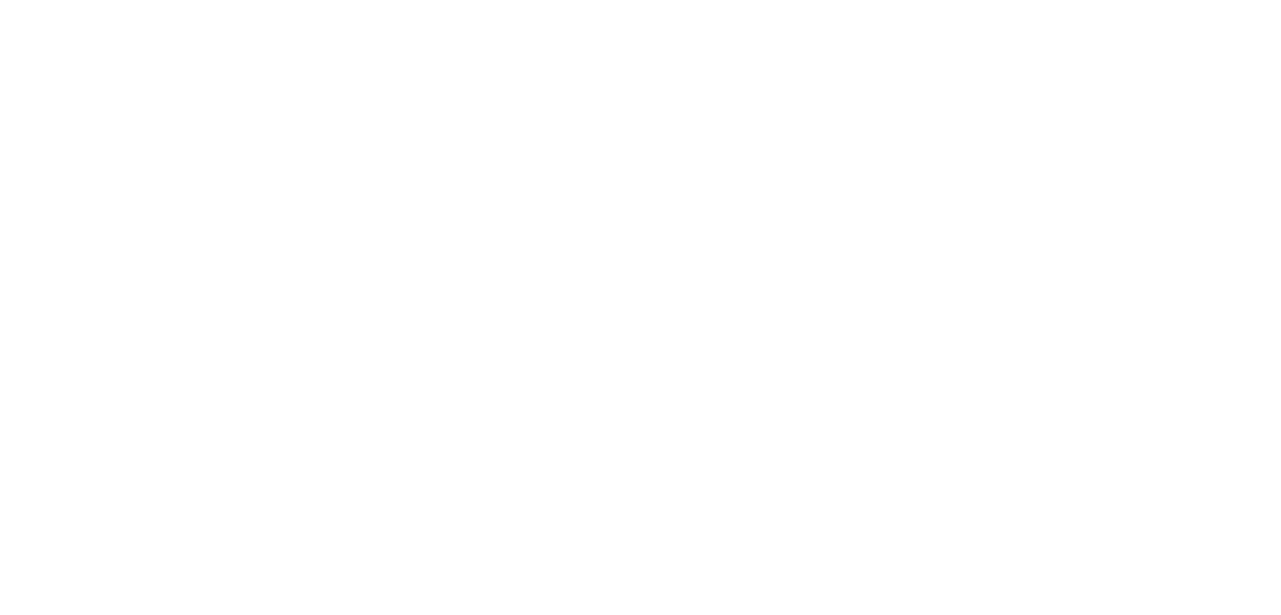 scroll, scrollTop: 0, scrollLeft: 0, axis: both 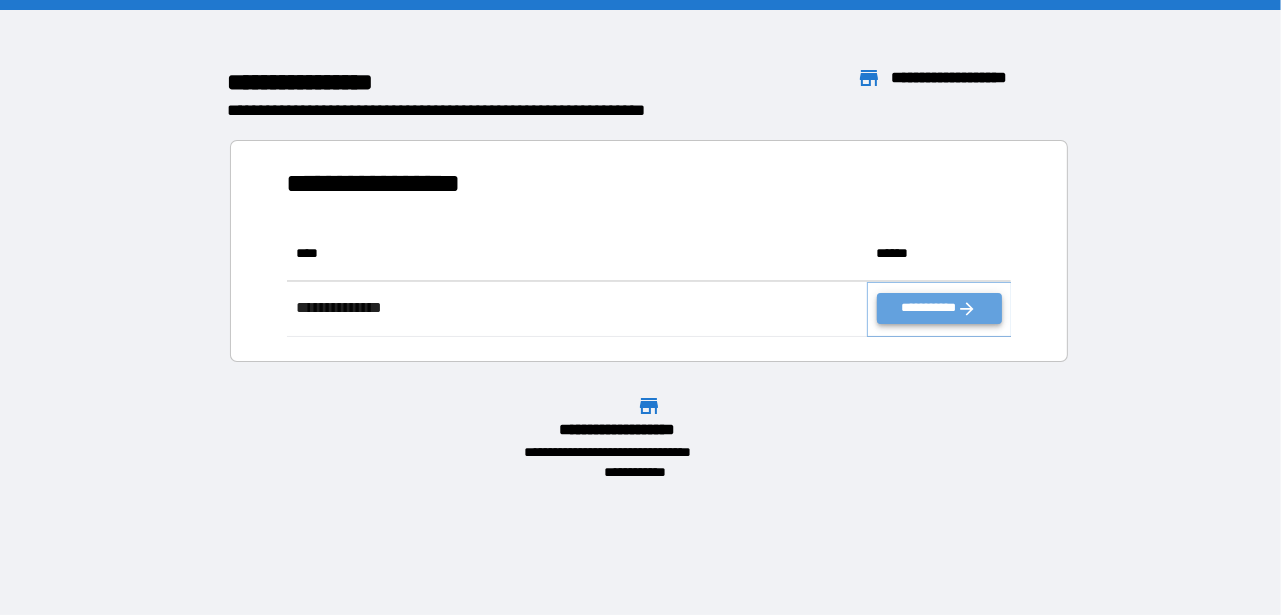 click on "**********" at bounding box center (939, 308) 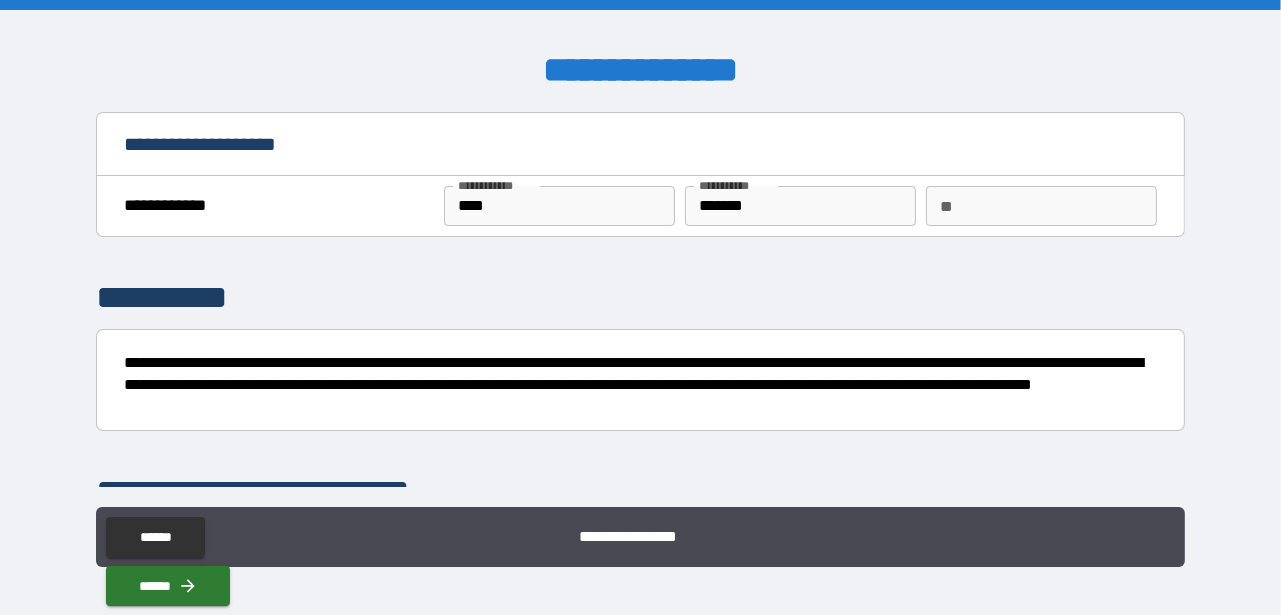 click on "**********" at bounding box center [640, 539] 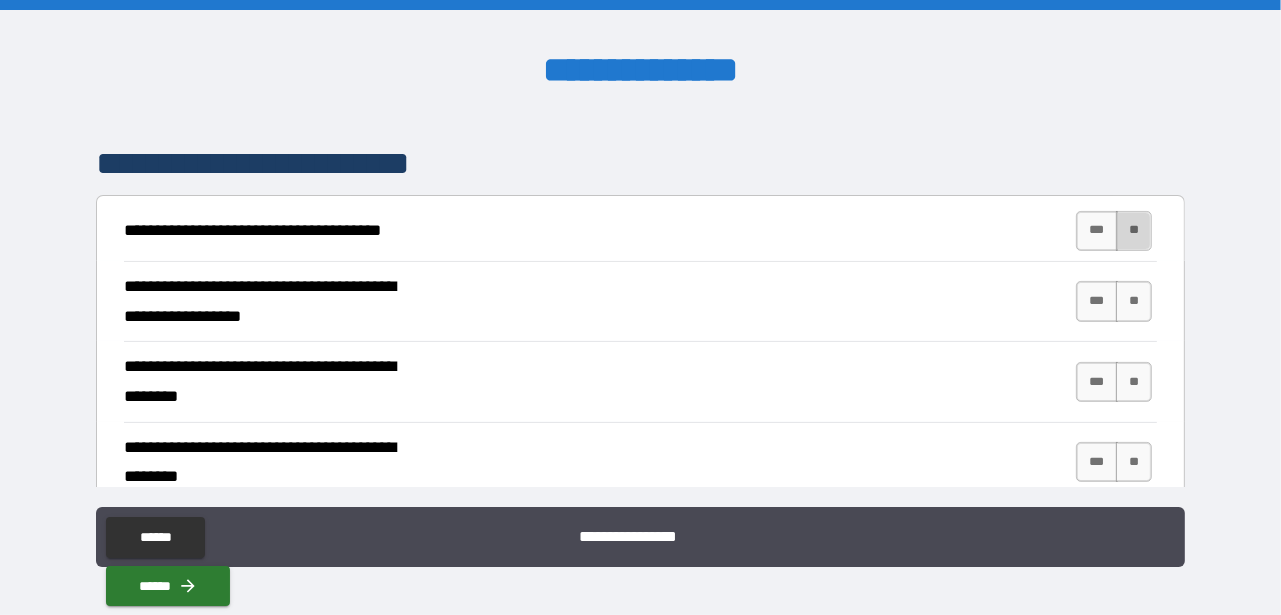 click on "**" at bounding box center [1134, 231] 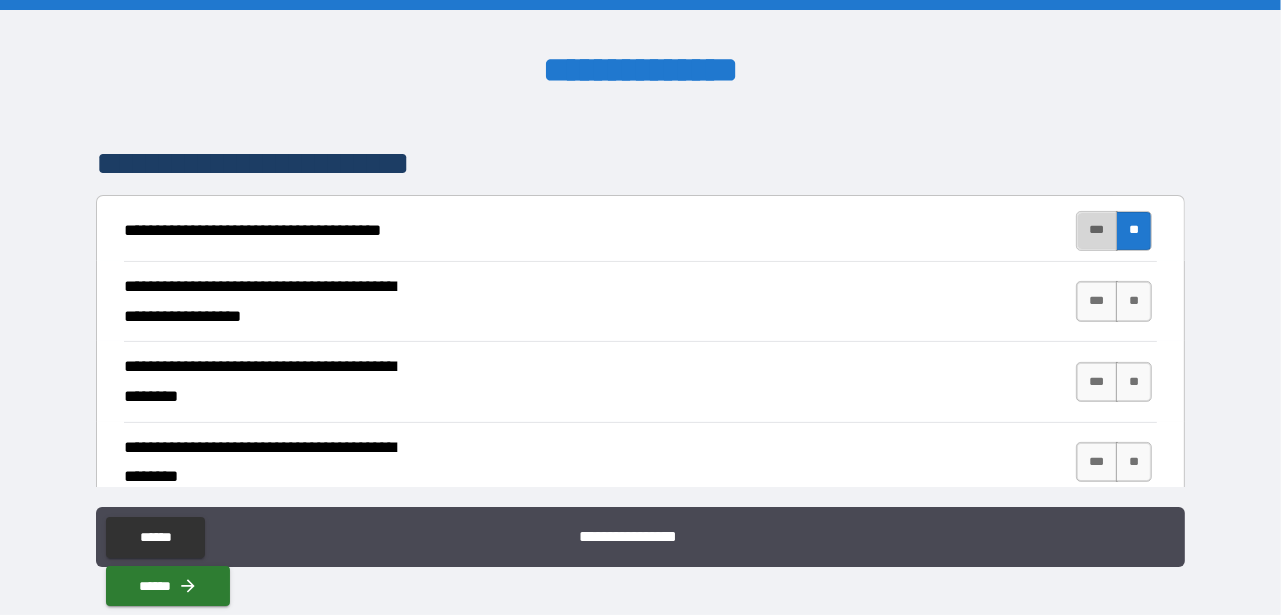 click on "***" at bounding box center (1097, 231) 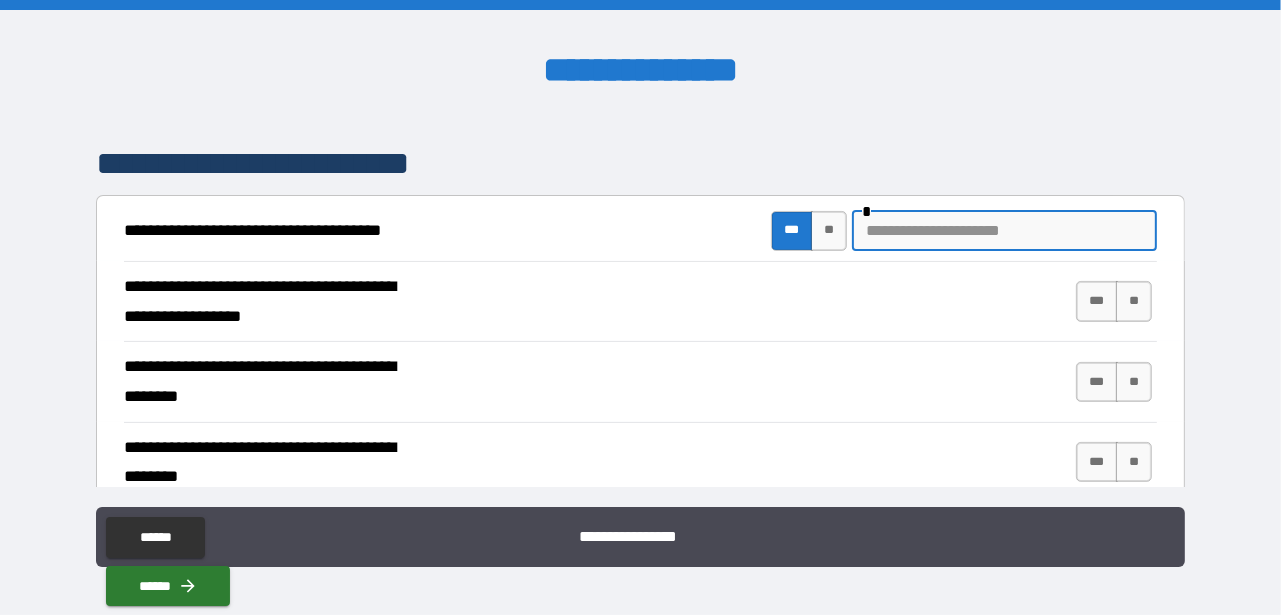 click at bounding box center (1004, 231) 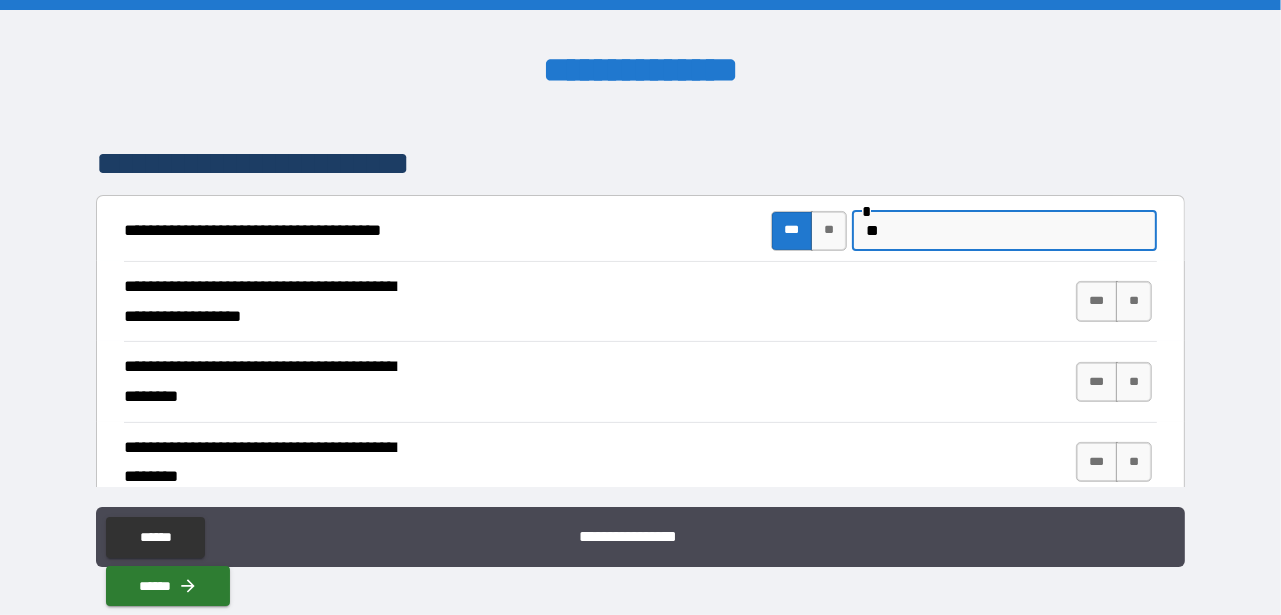 type on "*" 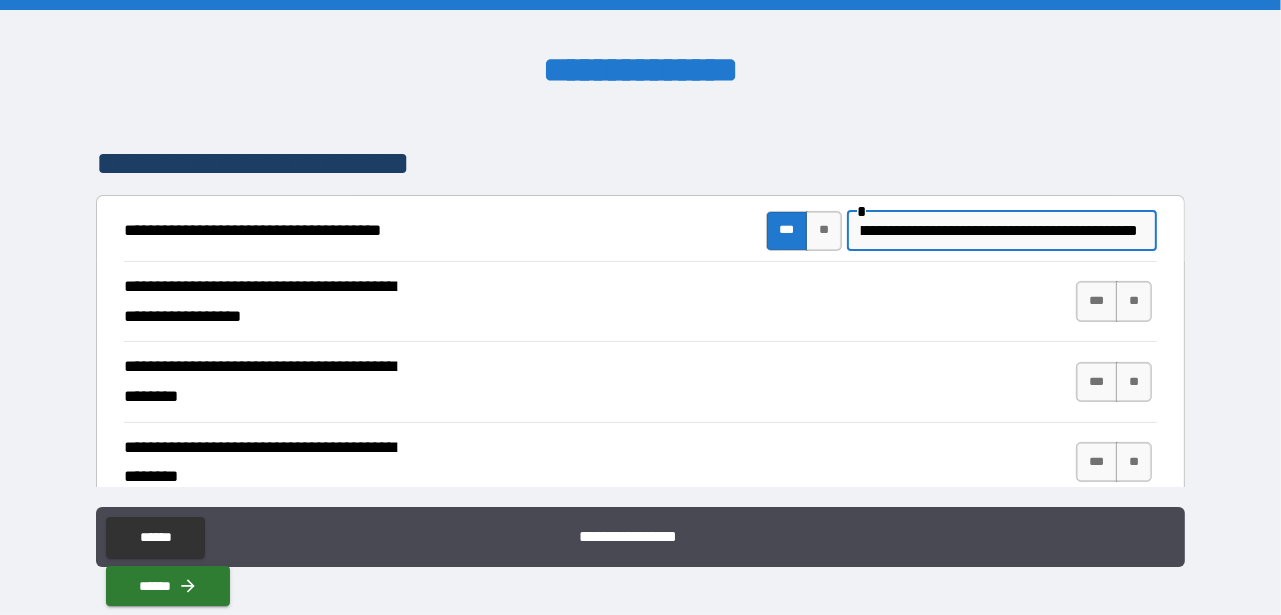 scroll, scrollTop: 0, scrollLeft: 194, axis: horizontal 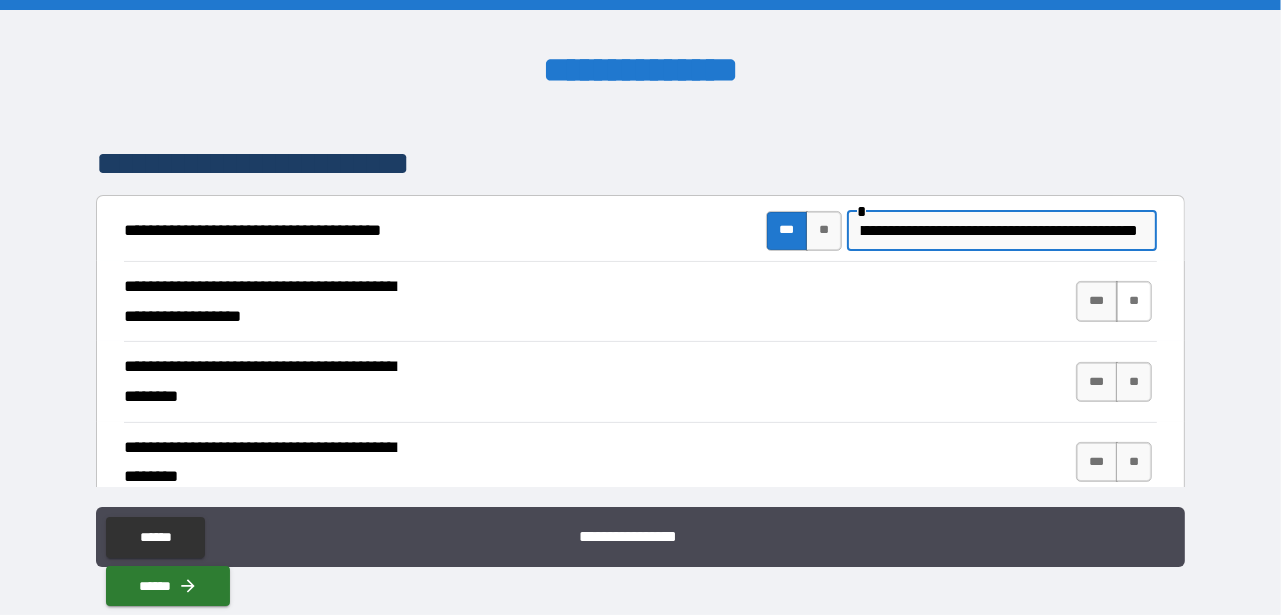 type on "**********" 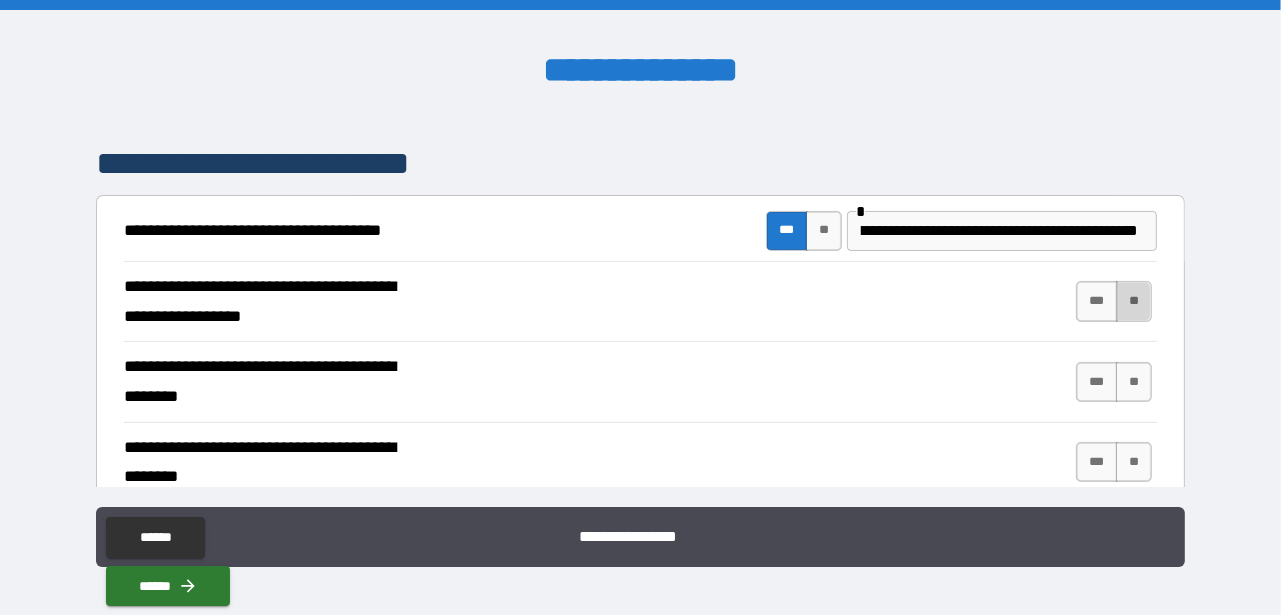 scroll, scrollTop: 0, scrollLeft: 0, axis: both 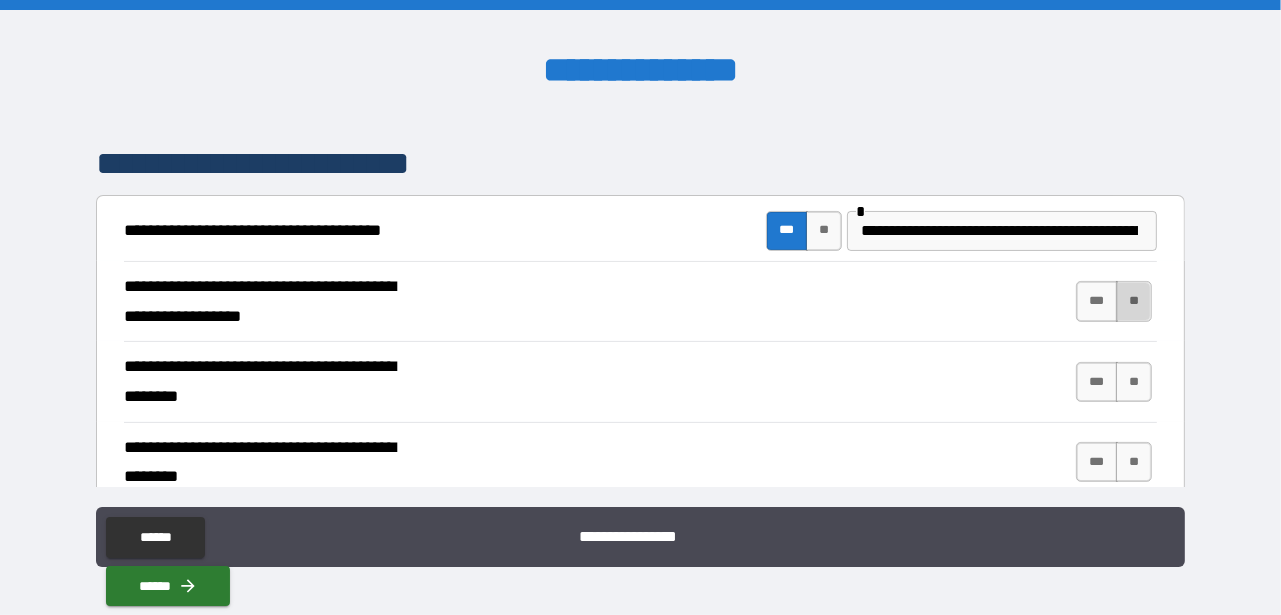click on "**" at bounding box center [1134, 301] 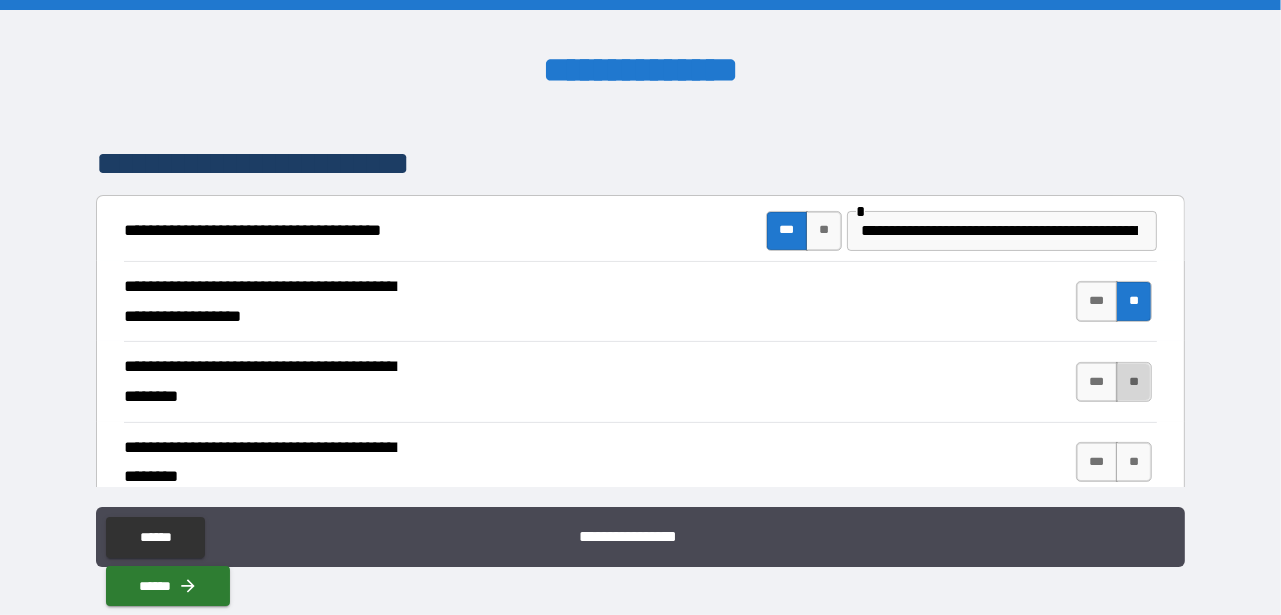 click on "**" at bounding box center [1134, 382] 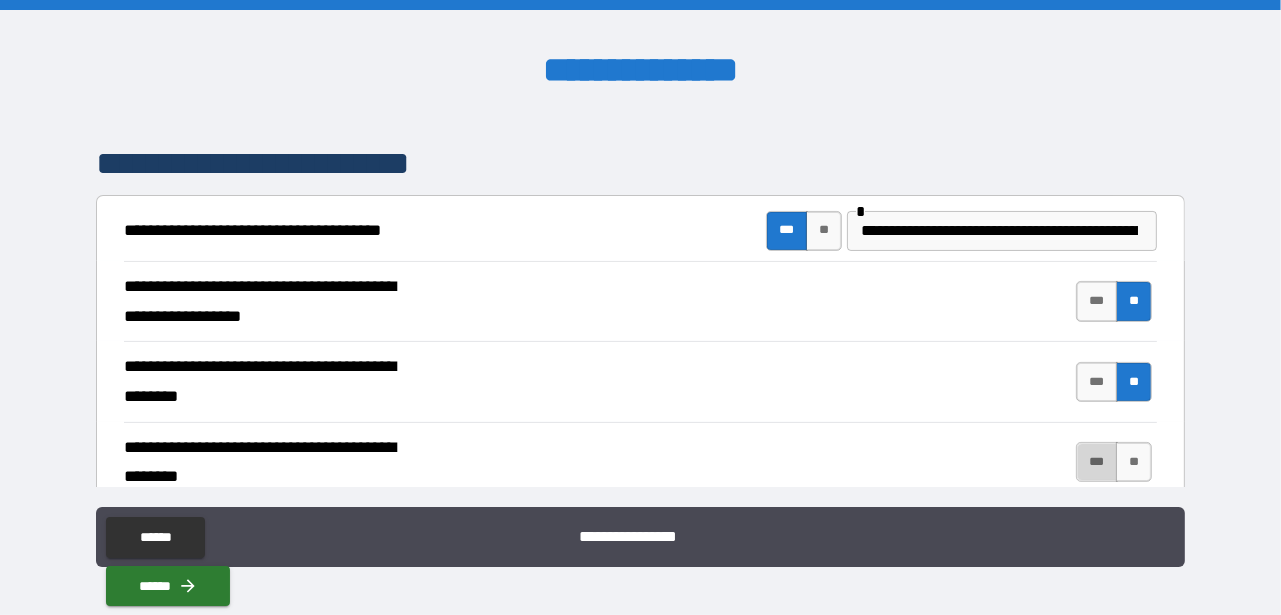 click on "***" at bounding box center [1097, 462] 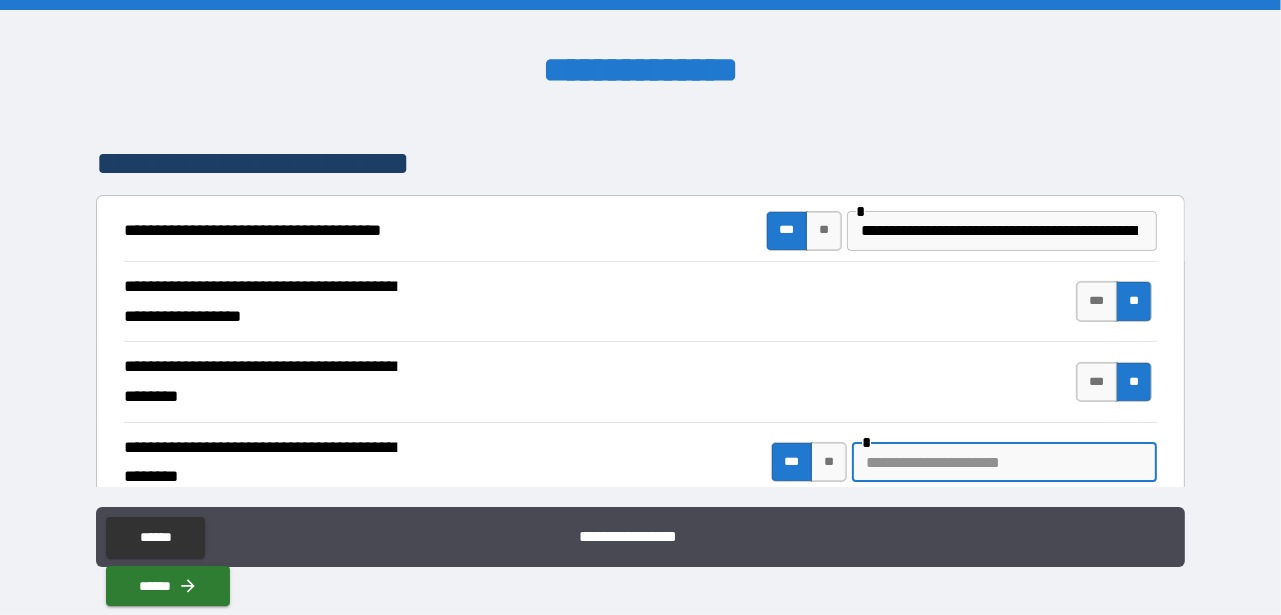 click at bounding box center (1004, 462) 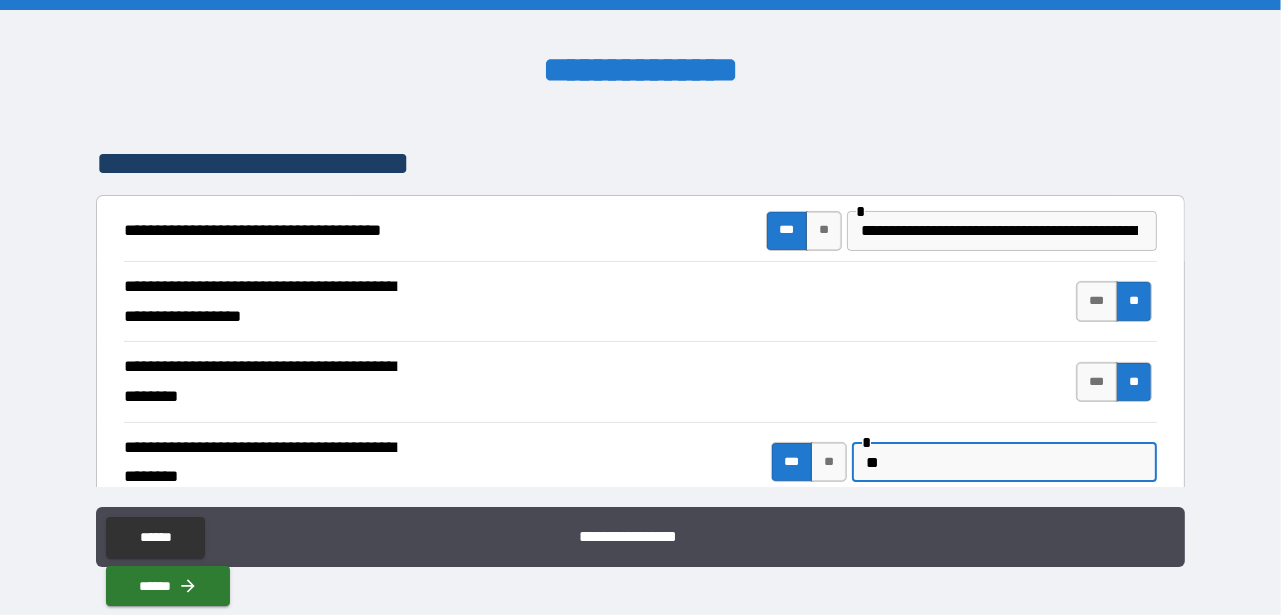 type on "*" 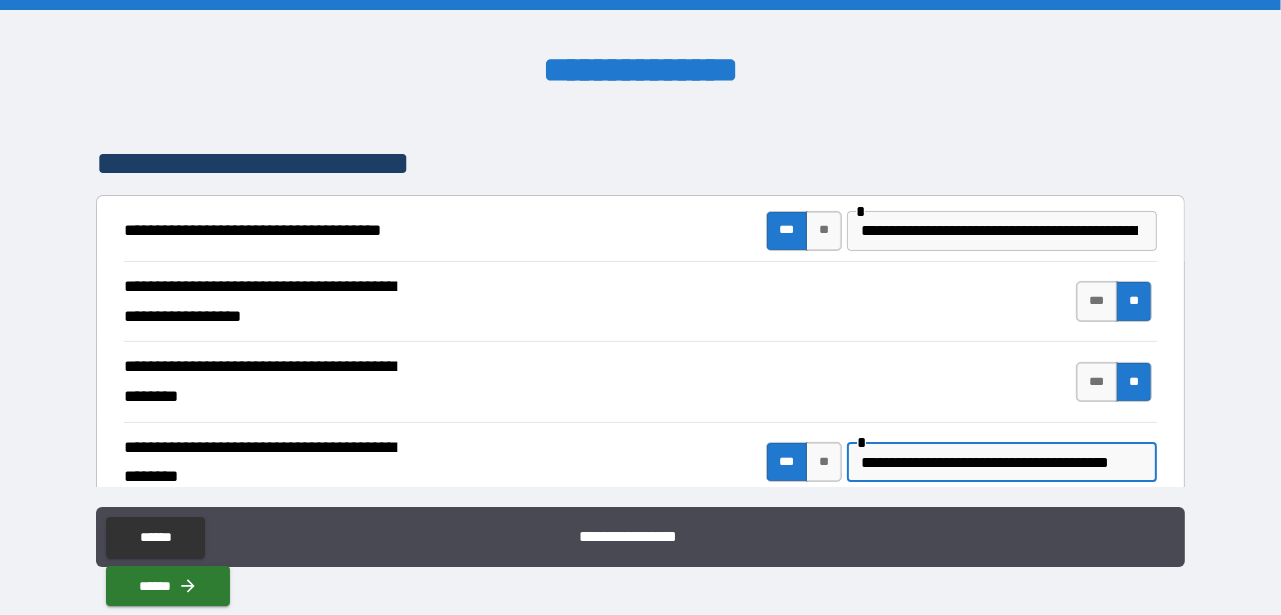 scroll, scrollTop: 0, scrollLeft: 51, axis: horizontal 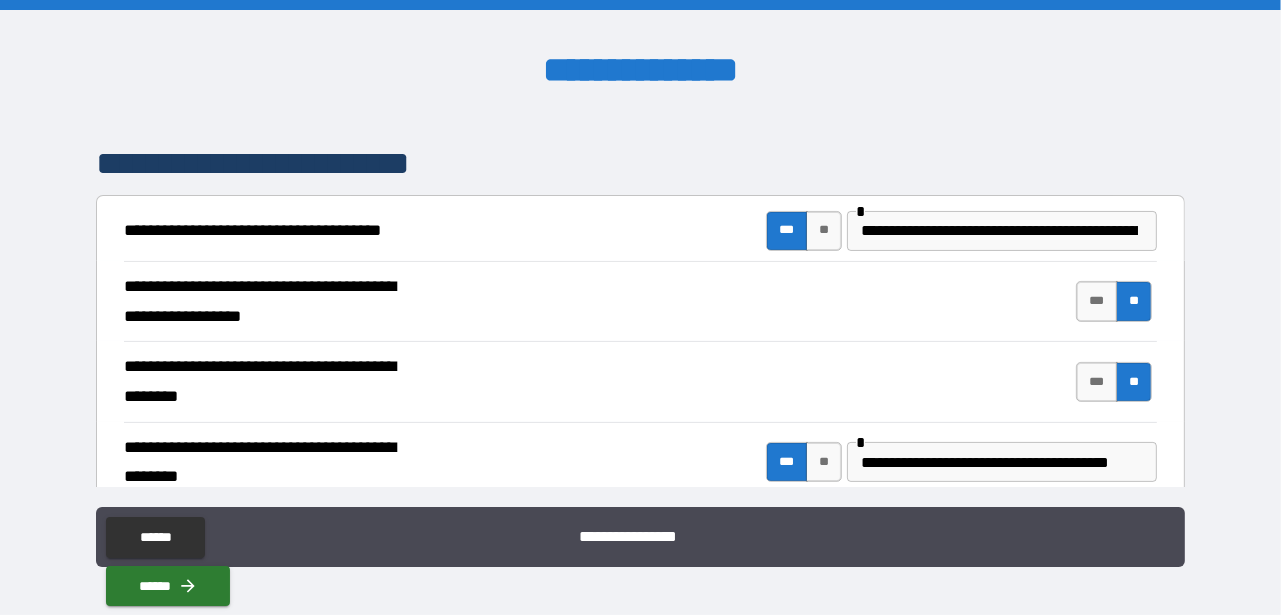 click on "**********" at bounding box center [640, 539] 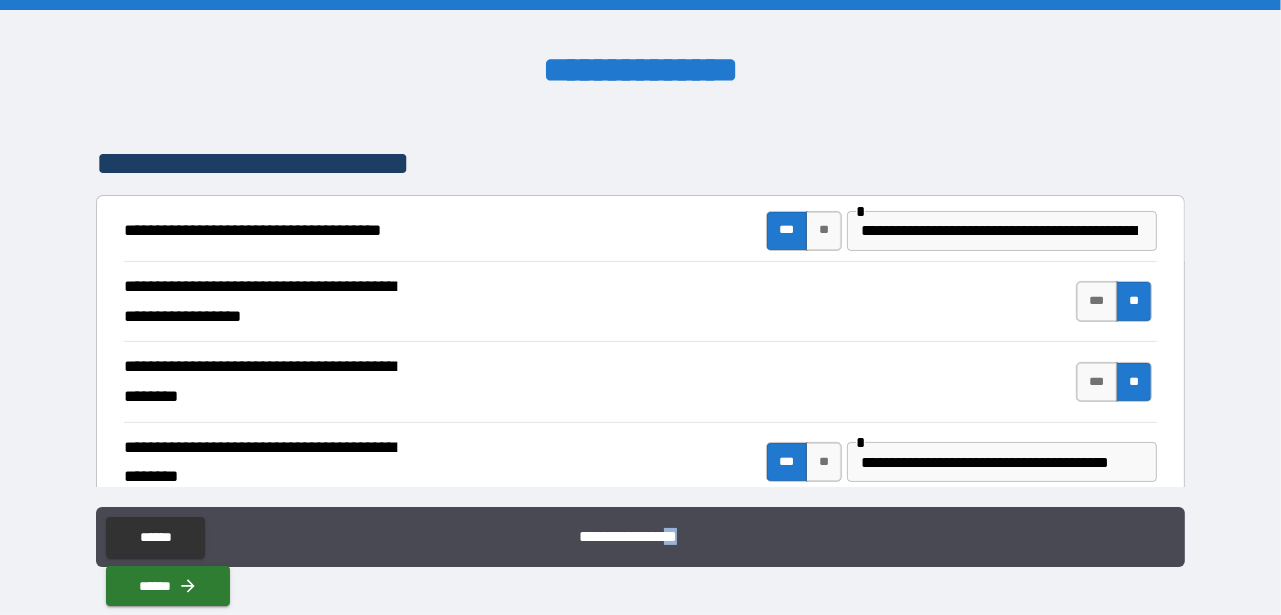 click on "**********" at bounding box center (640, 539) 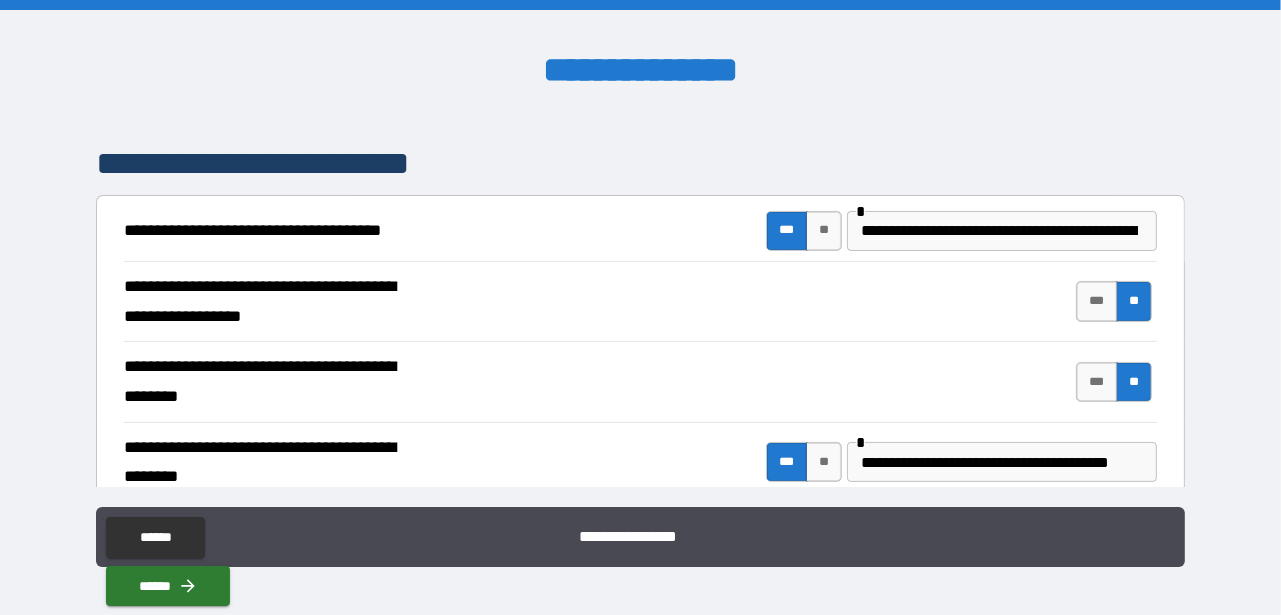 click on "**********" at bounding box center (640, 539) 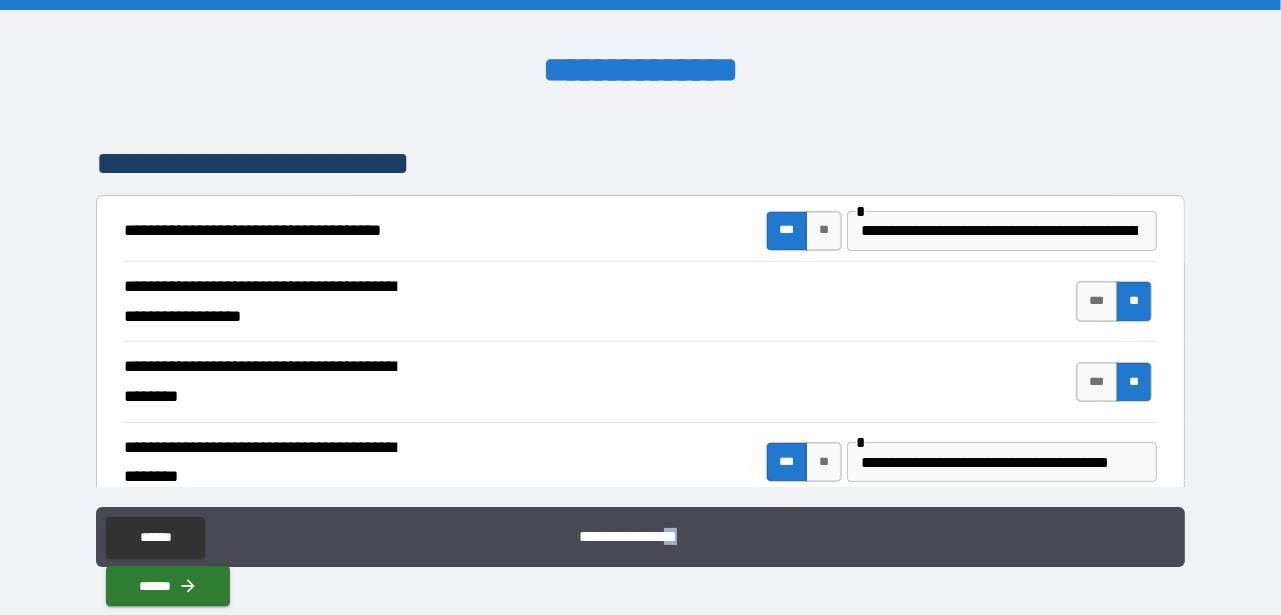 click on "**********" at bounding box center (640, 539) 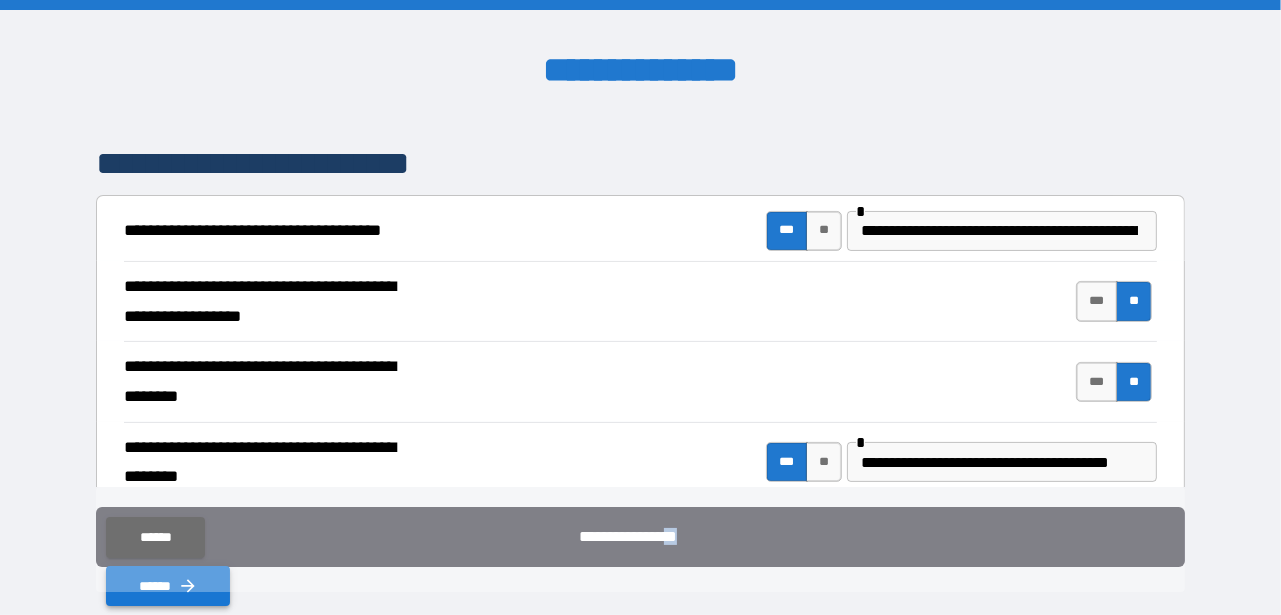 drag, startPoint x: 1178, startPoint y: 497, endPoint x: 1103, endPoint y: 545, distance: 89.04493 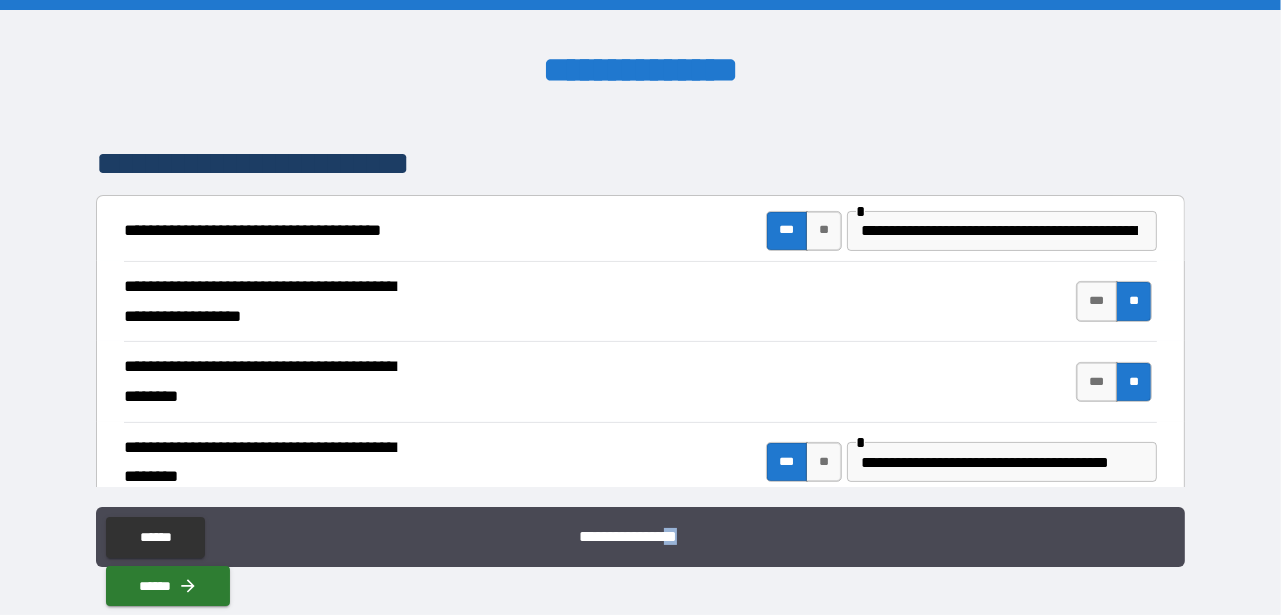 scroll, scrollTop: 0, scrollLeft: 0, axis: both 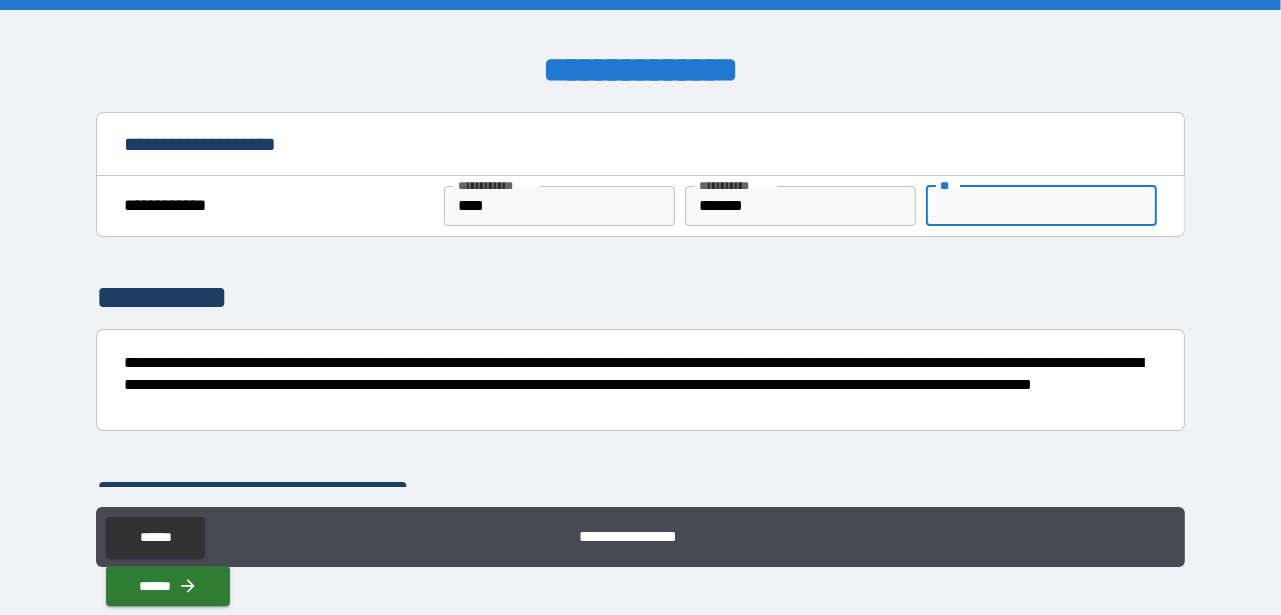 click on "**" at bounding box center [1041, 206] 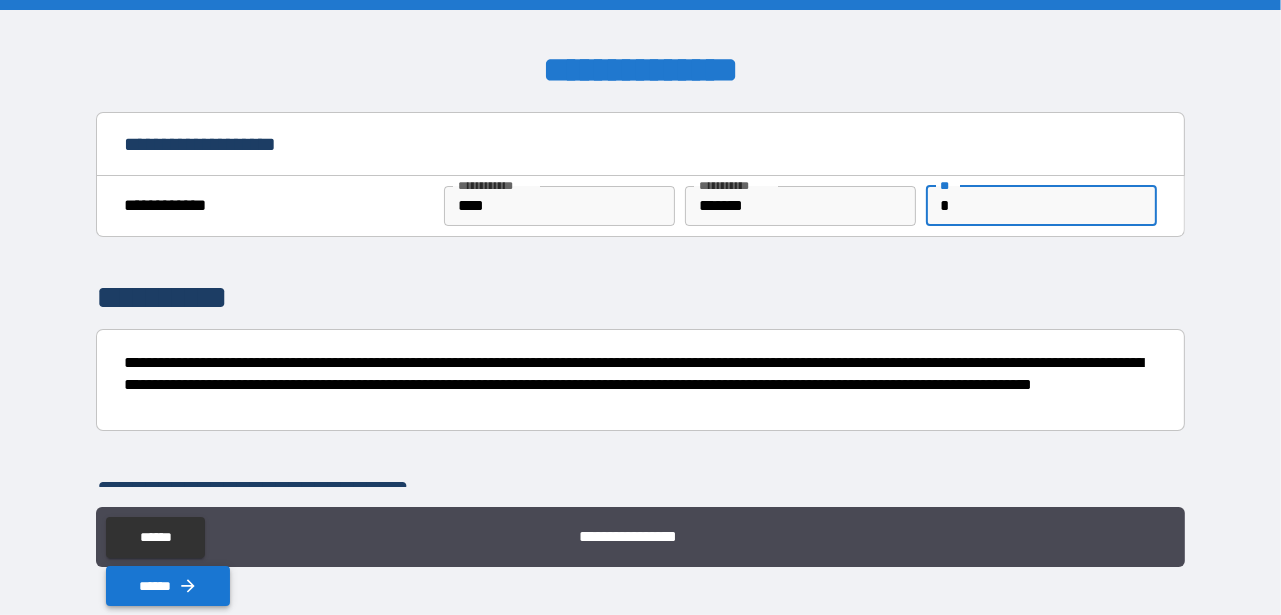 type on "*" 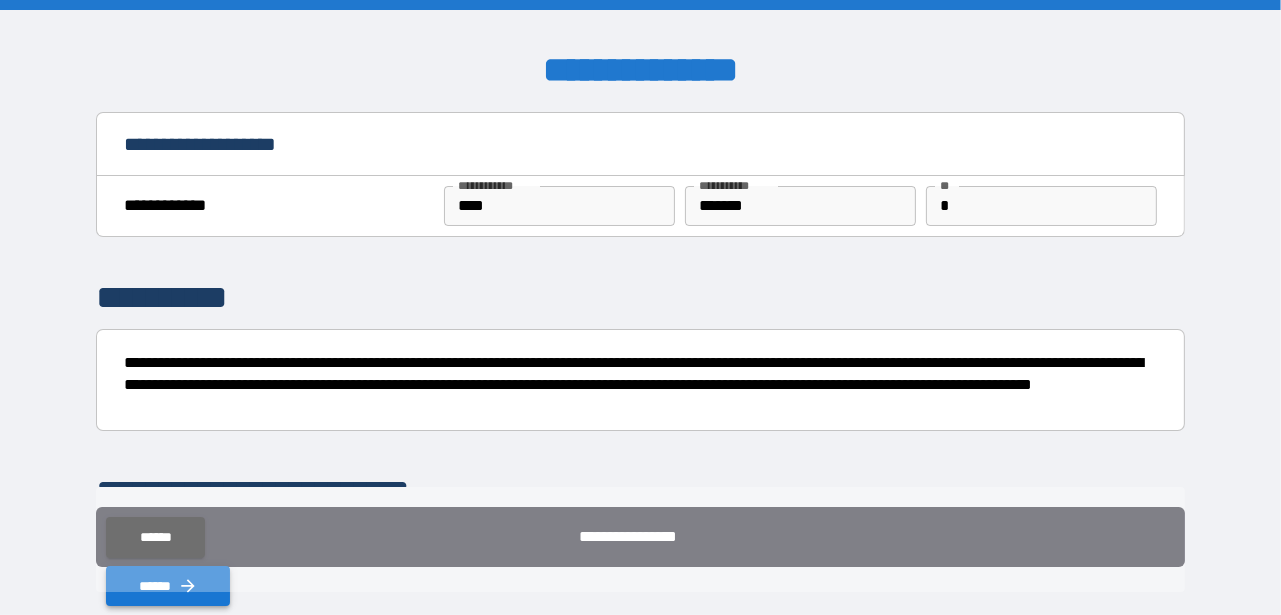 click 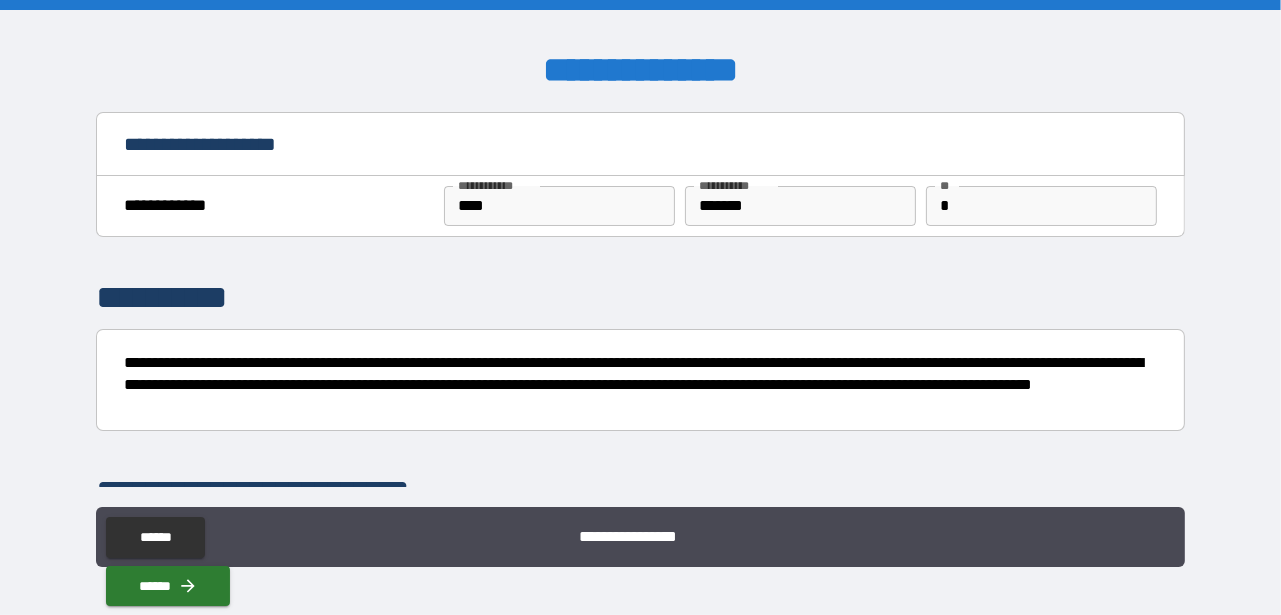 type 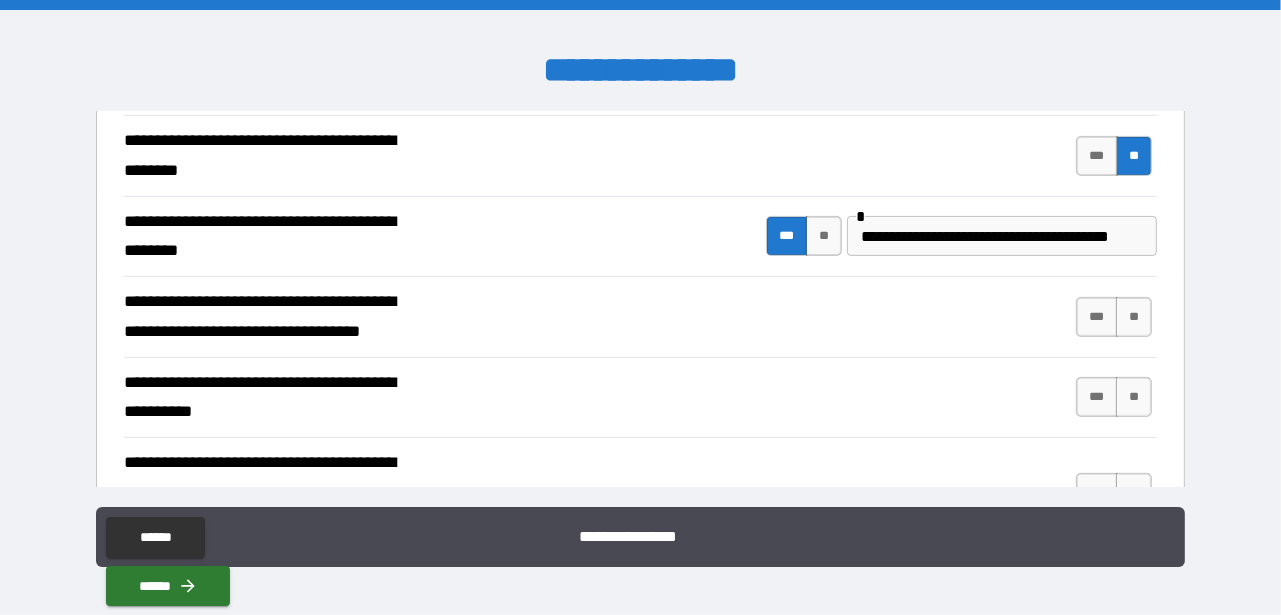 scroll, scrollTop: 514, scrollLeft: 0, axis: vertical 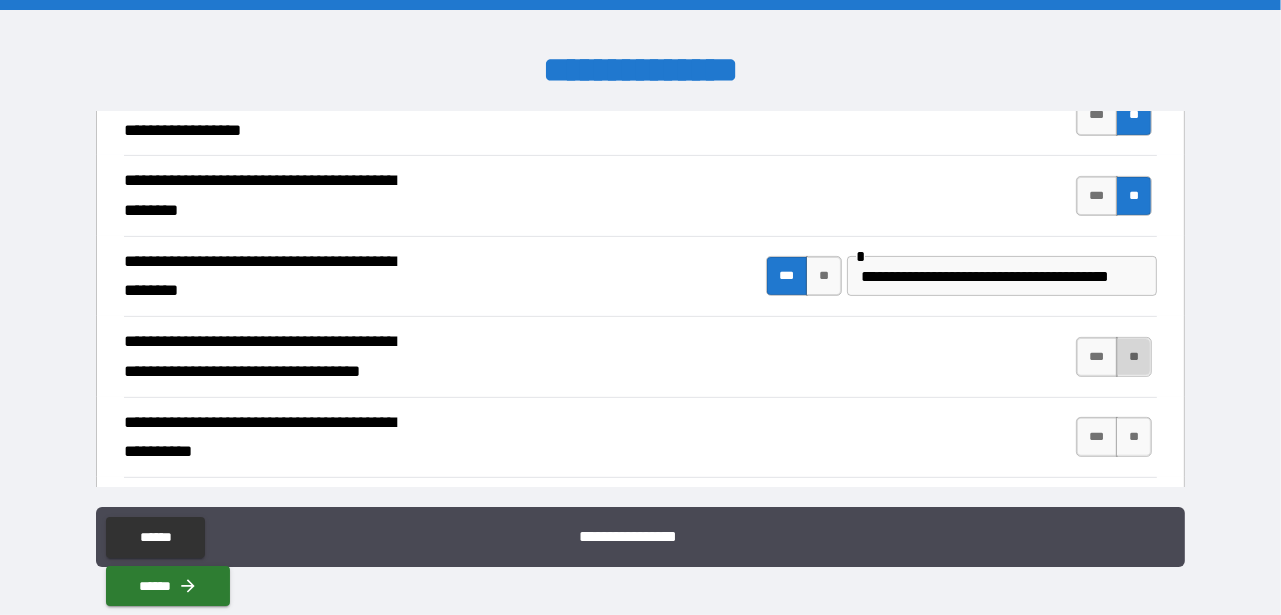 click on "**" at bounding box center (1134, 357) 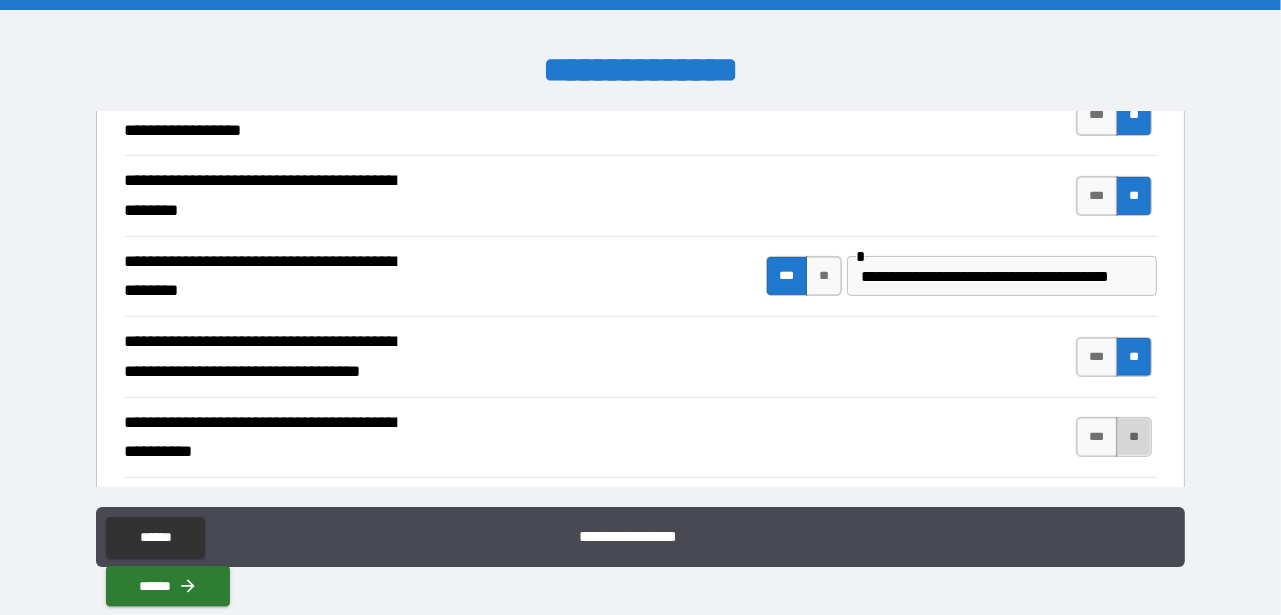 click on "**" at bounding box center [1134, 437] 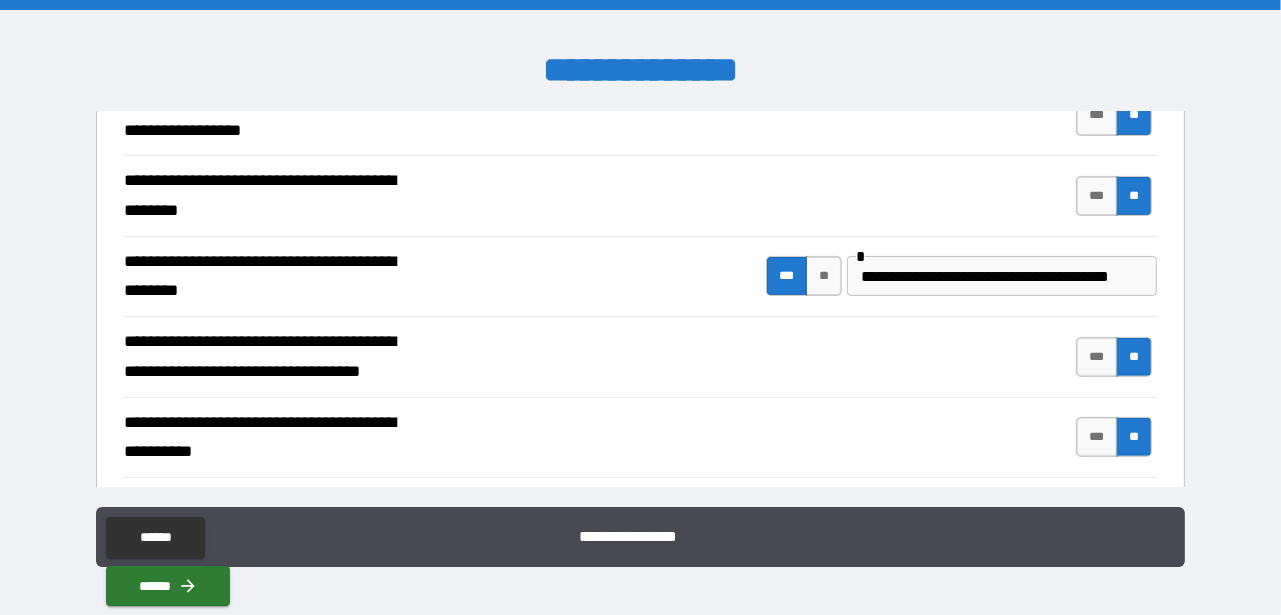 type on "*****" 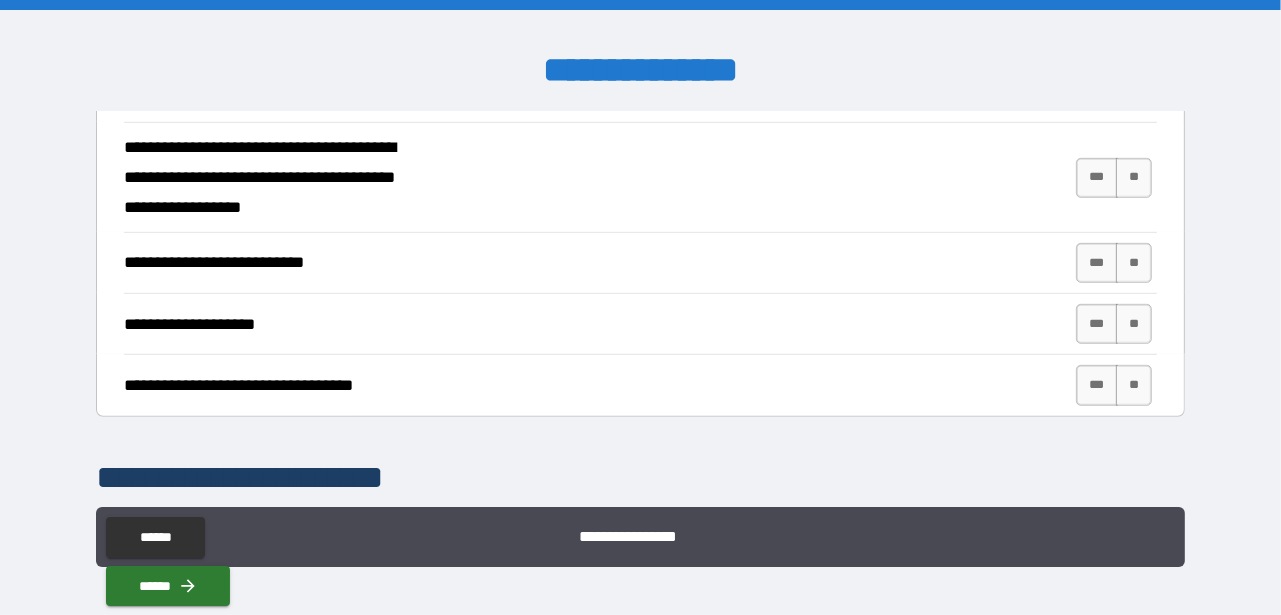 scroll, scrollTop: 871, scrollLeft: 0, axis: vertical 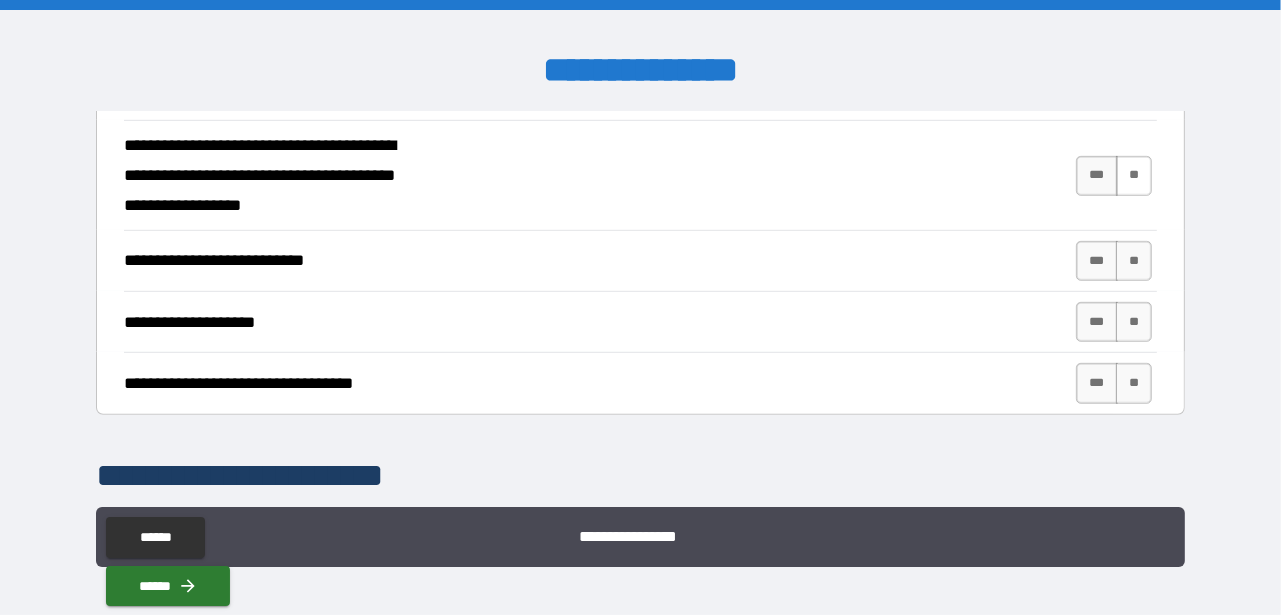 click on "**" at bounding box center (1134, 176) 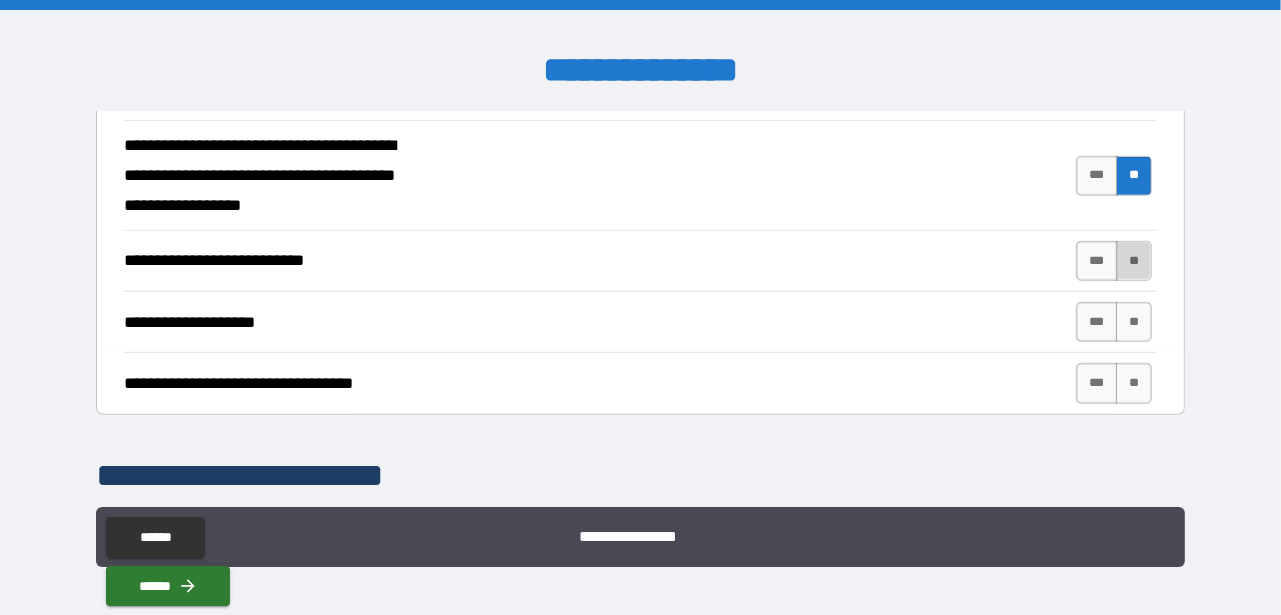 click on "**" at bounding box center [1134, 261] 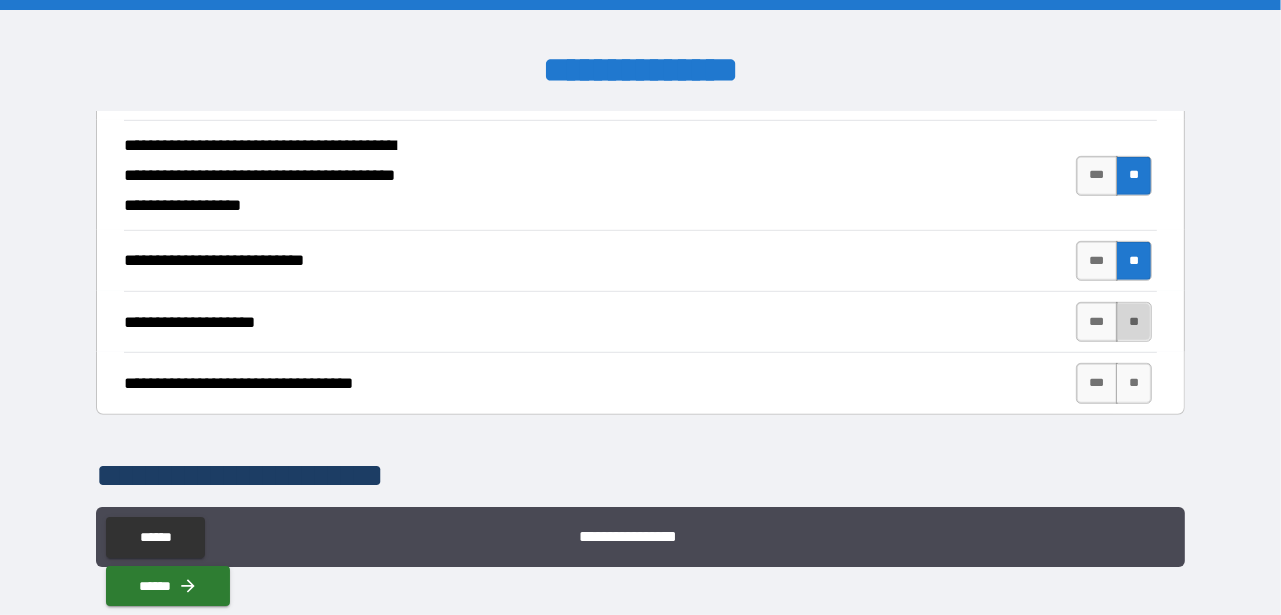 click on "**" at bounding box center (1134, 322) 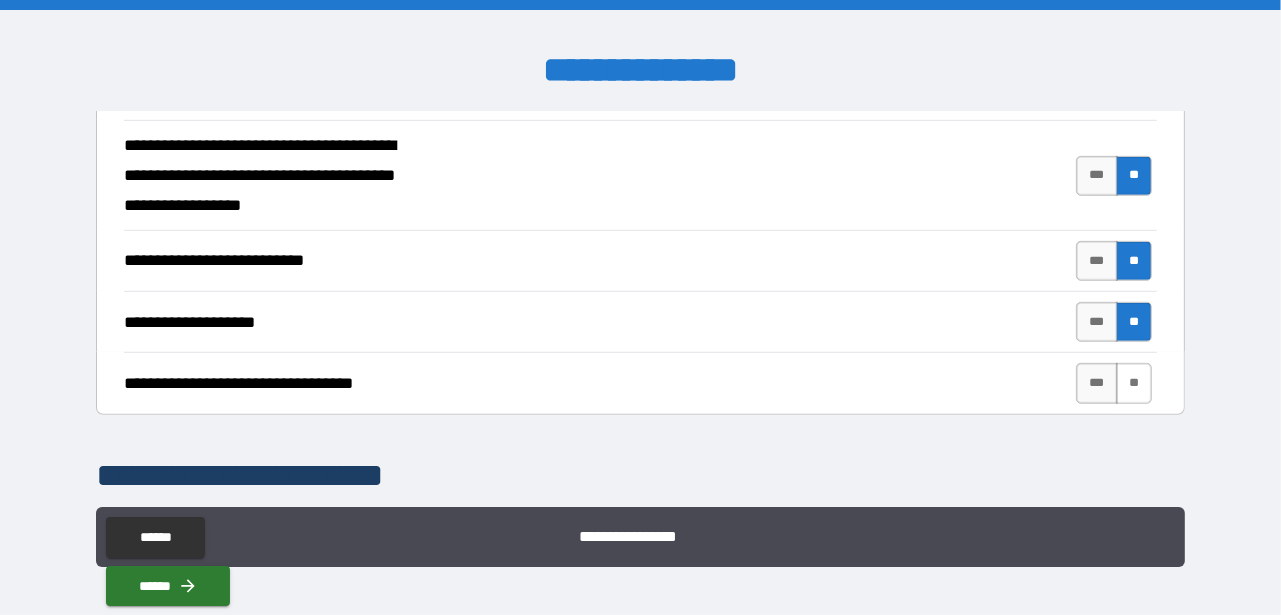 click on "**" at bounding box center [1134, 383] 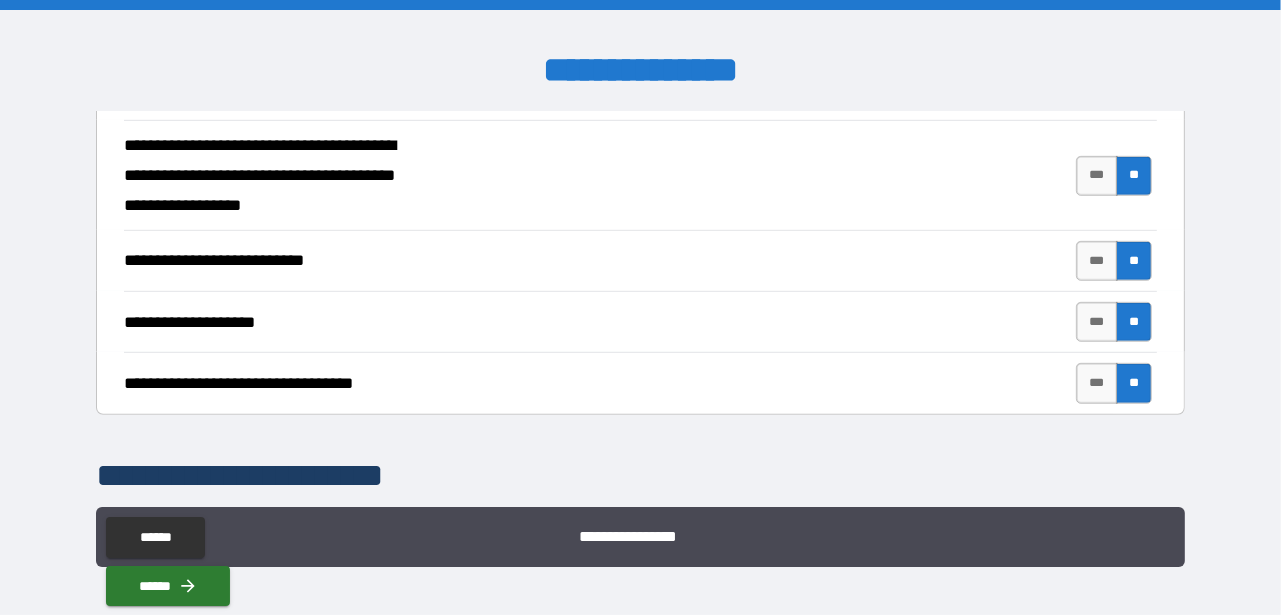 type on "*****" 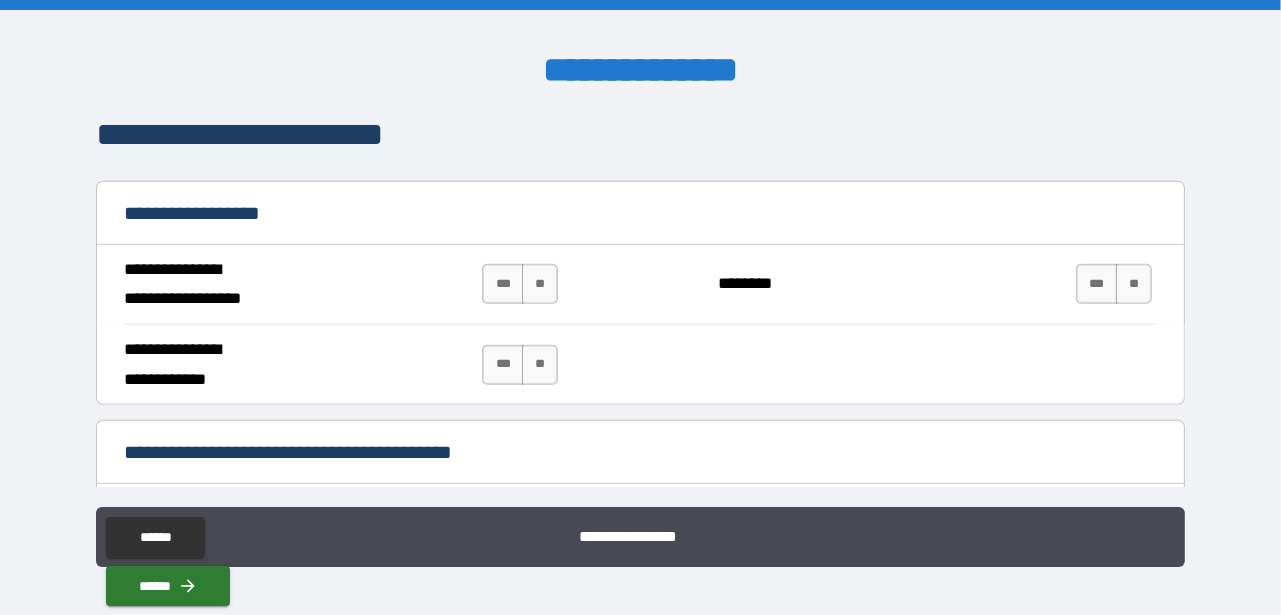 scroll, scrollTop: 1187, scrollLeft: 0, axis: vertical 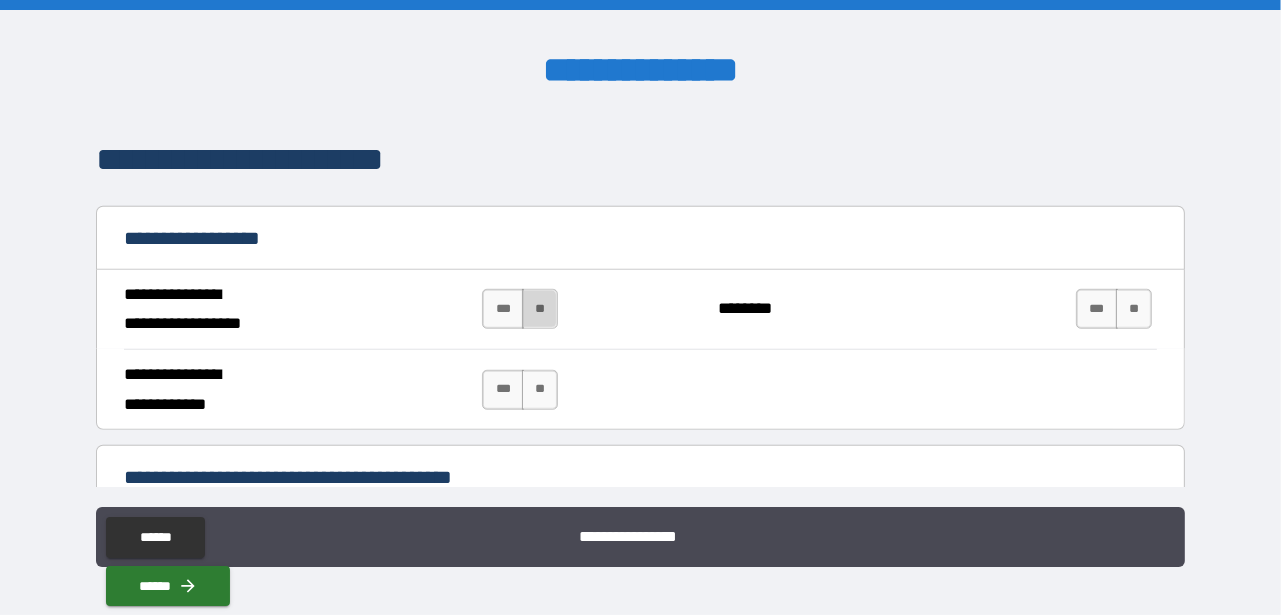 click on "**" at bounding box center (540, 309) 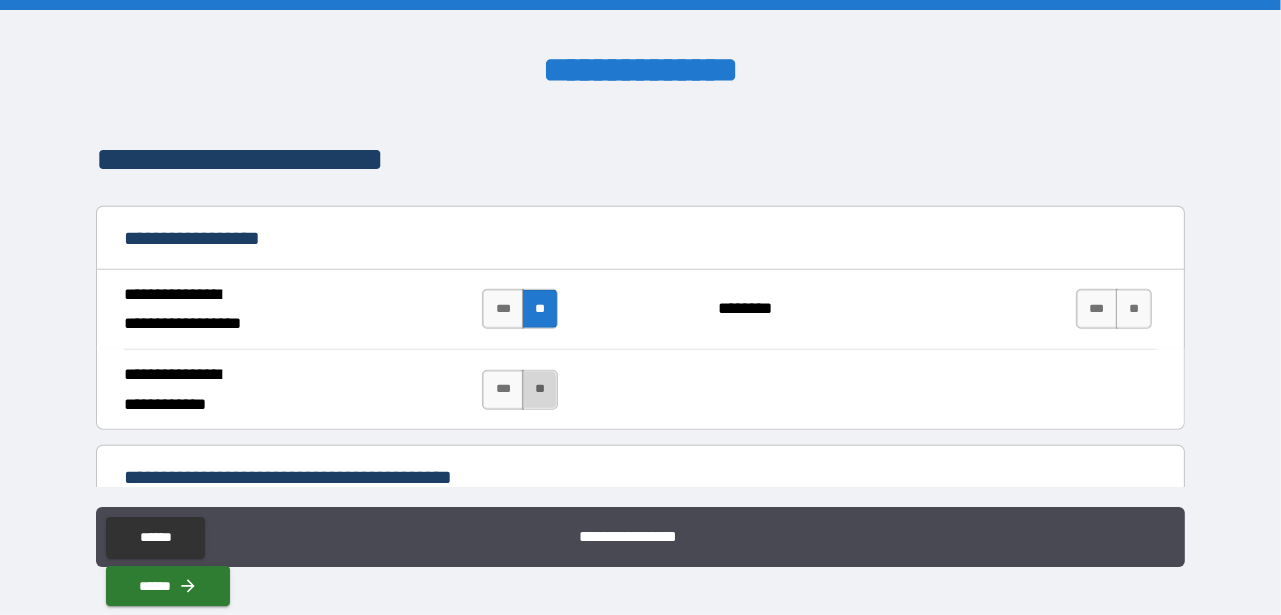 click on "**" at bounding box center (540, 390) 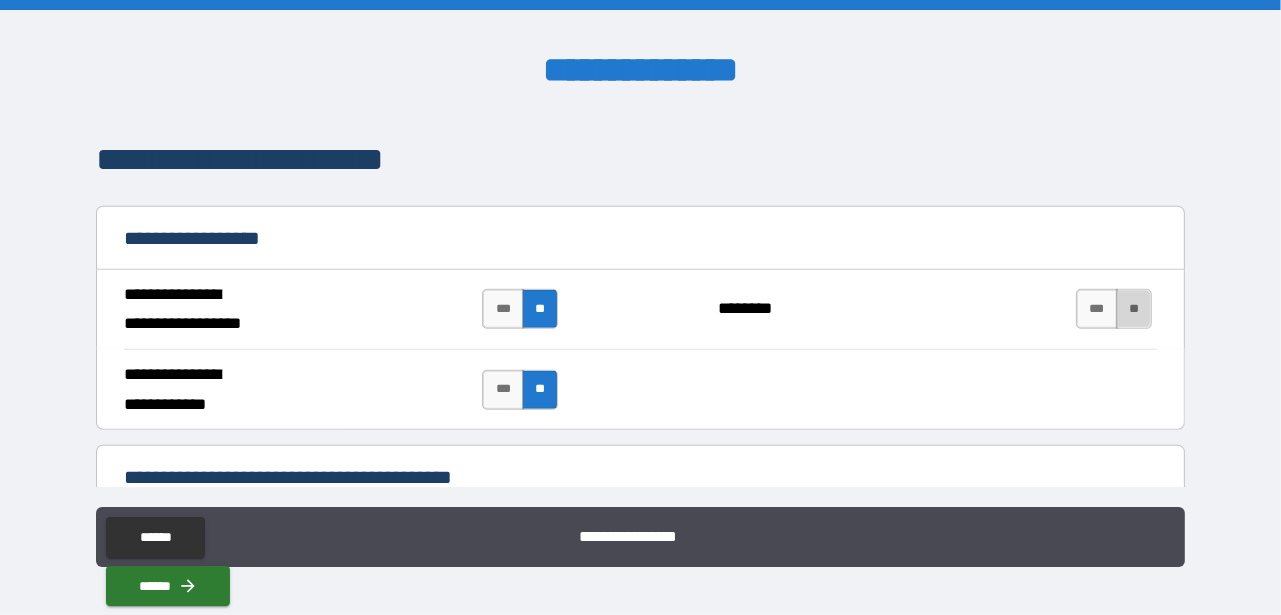 click on "**" at bounding box center (1134, 309) 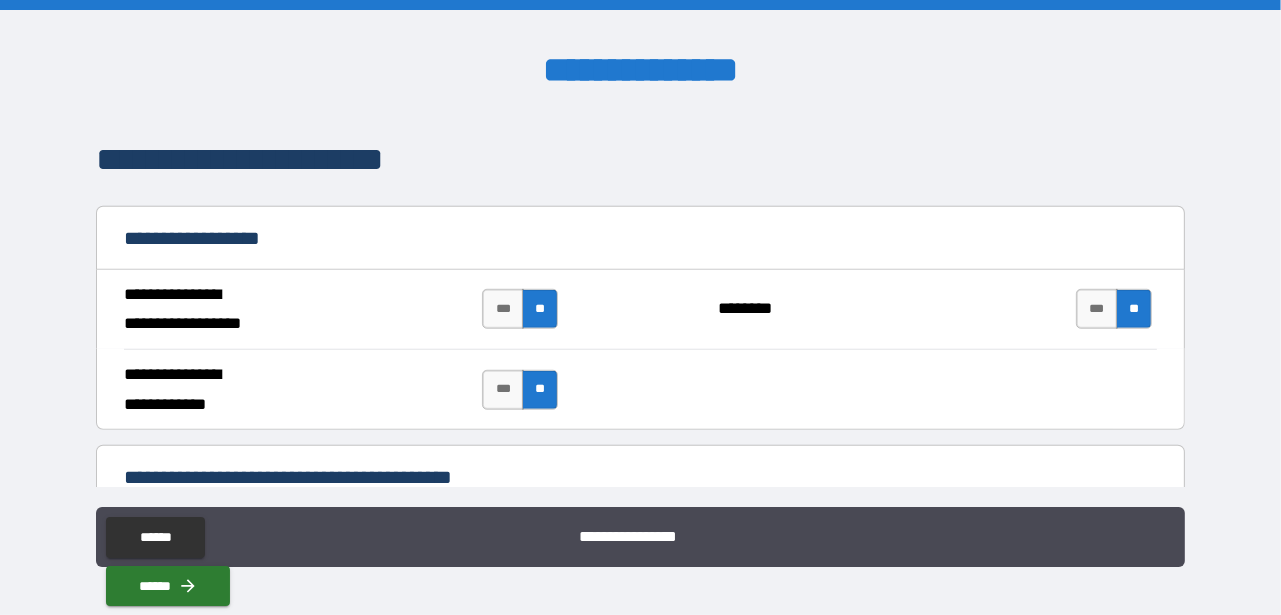 type on "*****" 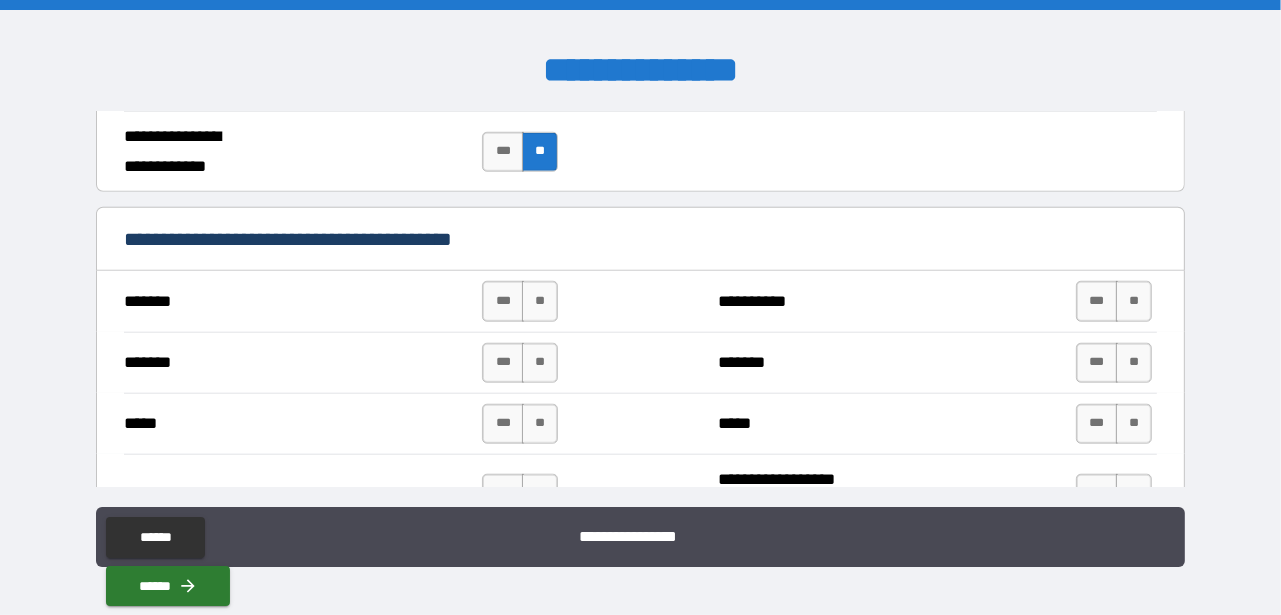 scroll, scrollTop: 1465, scrollLeft: 0, axis: vertical 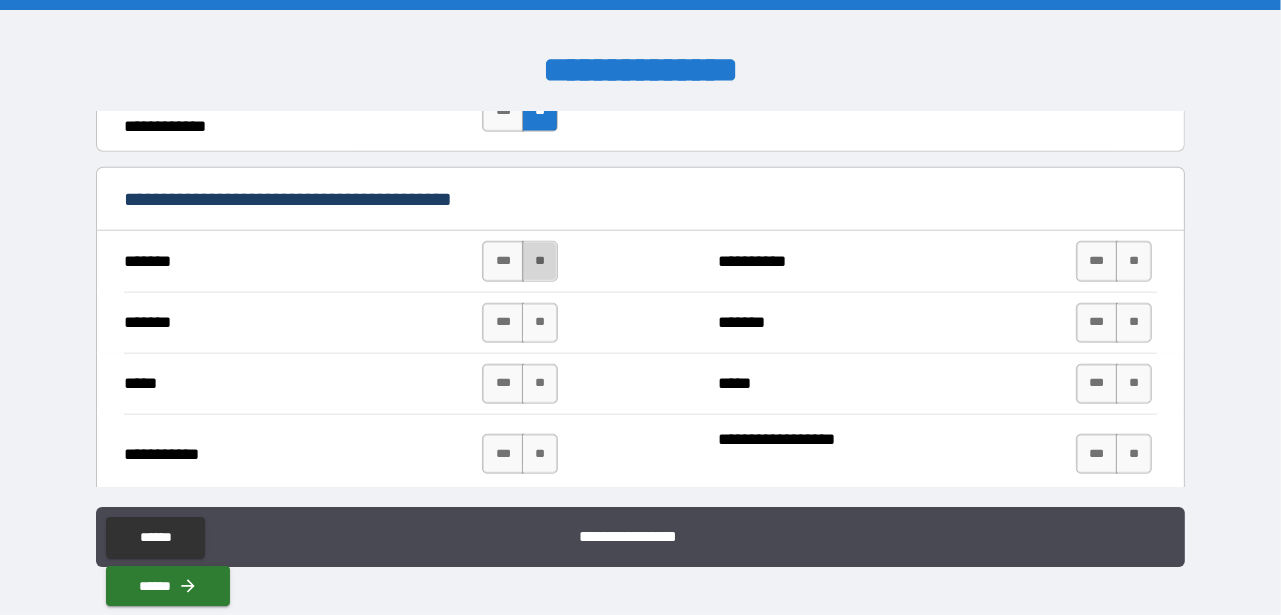 click on "**" at bounding box center (540, 261) 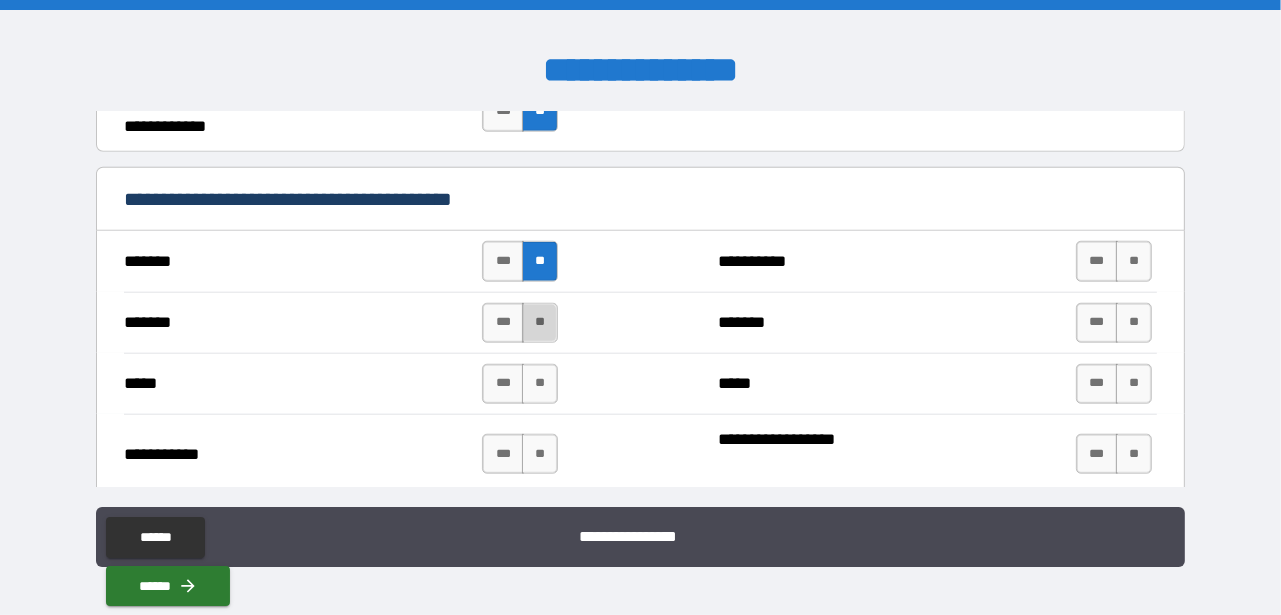 click on "**" at bounding box center [540, 323] 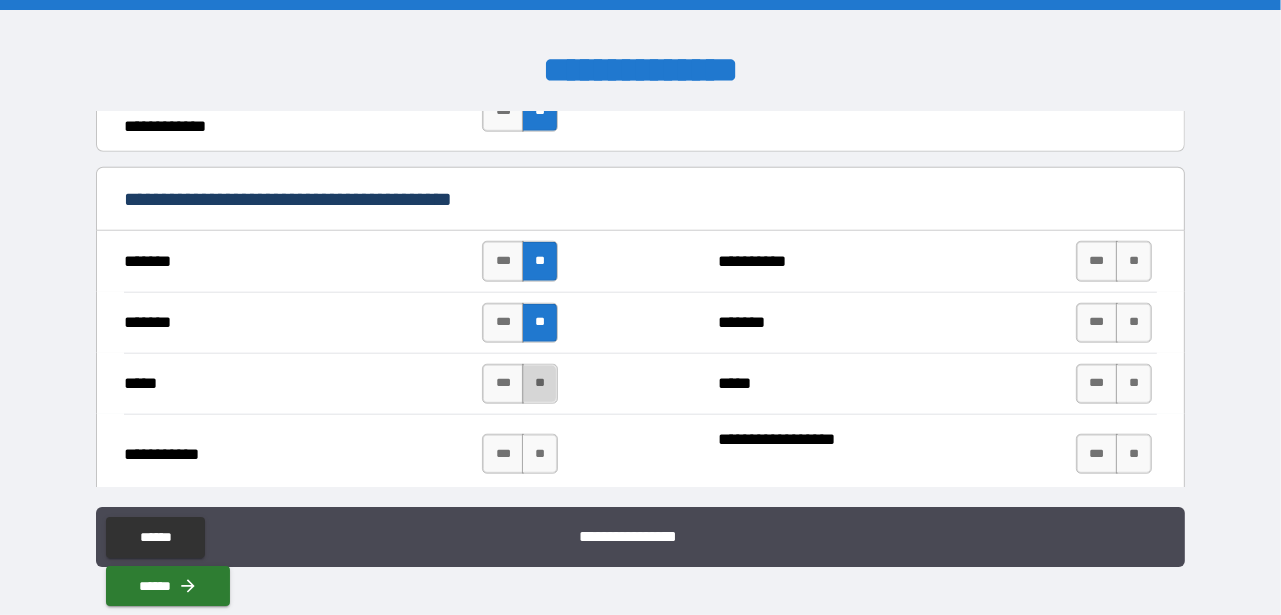 click on "**" at bounding box center [540, 384] 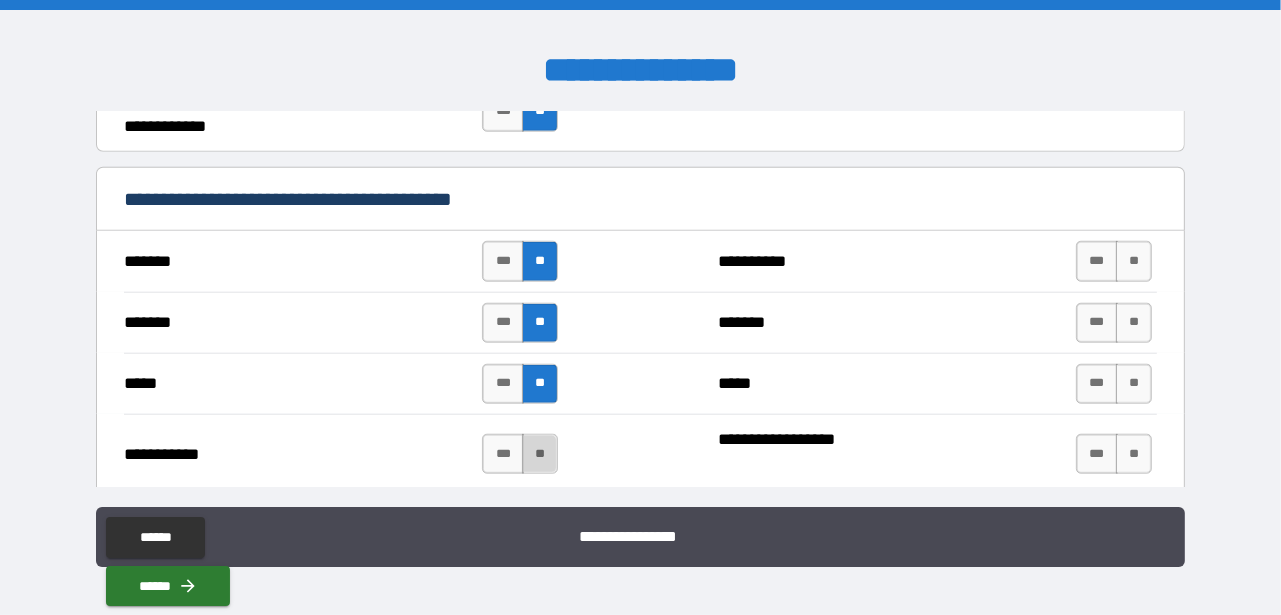 click on "**" at bounding box center (540, 454) 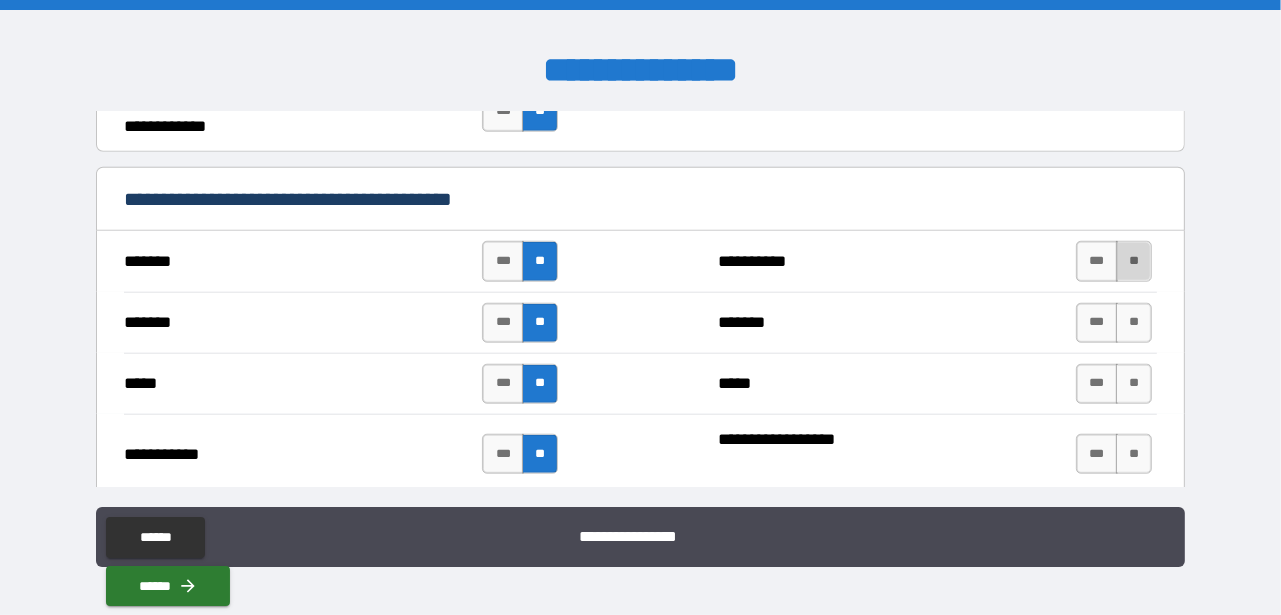 click on "**" at bounding box center [1134, 261] 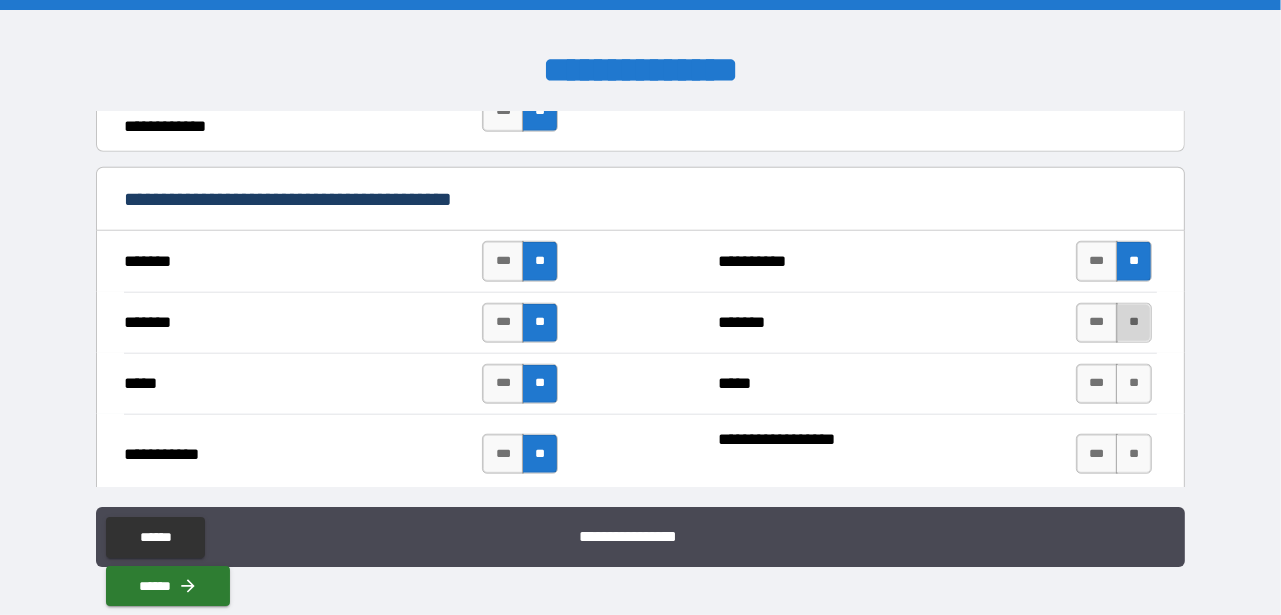click on "**" at bounding box center [1134, 323] 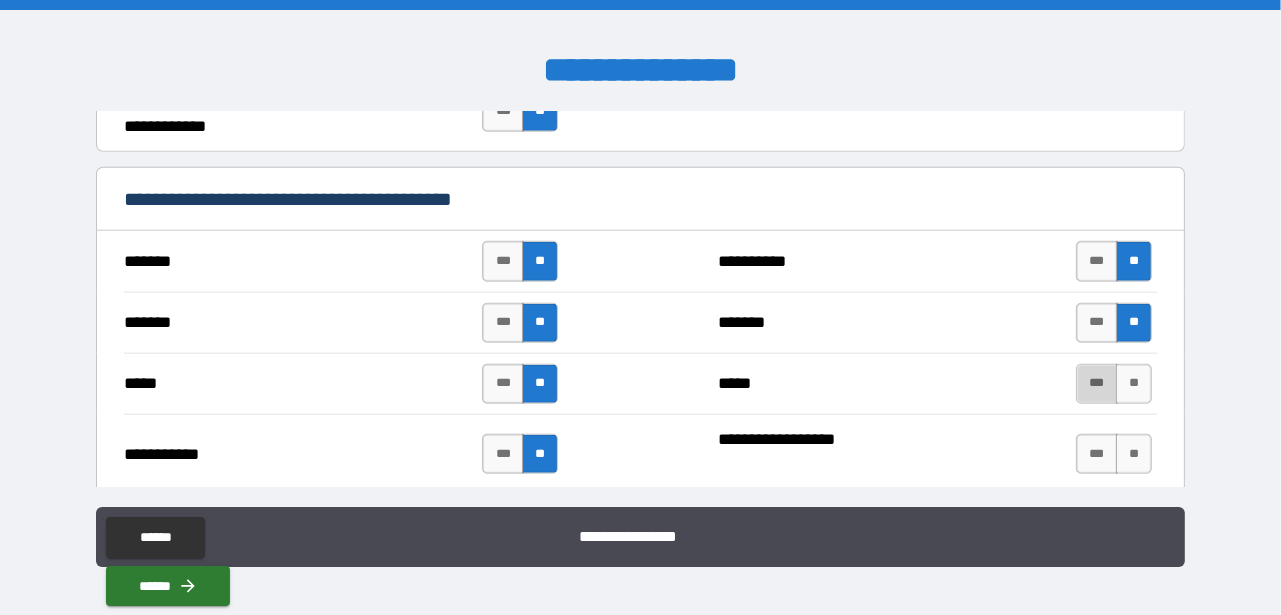click on "***" at bounding box center (1097, 384) 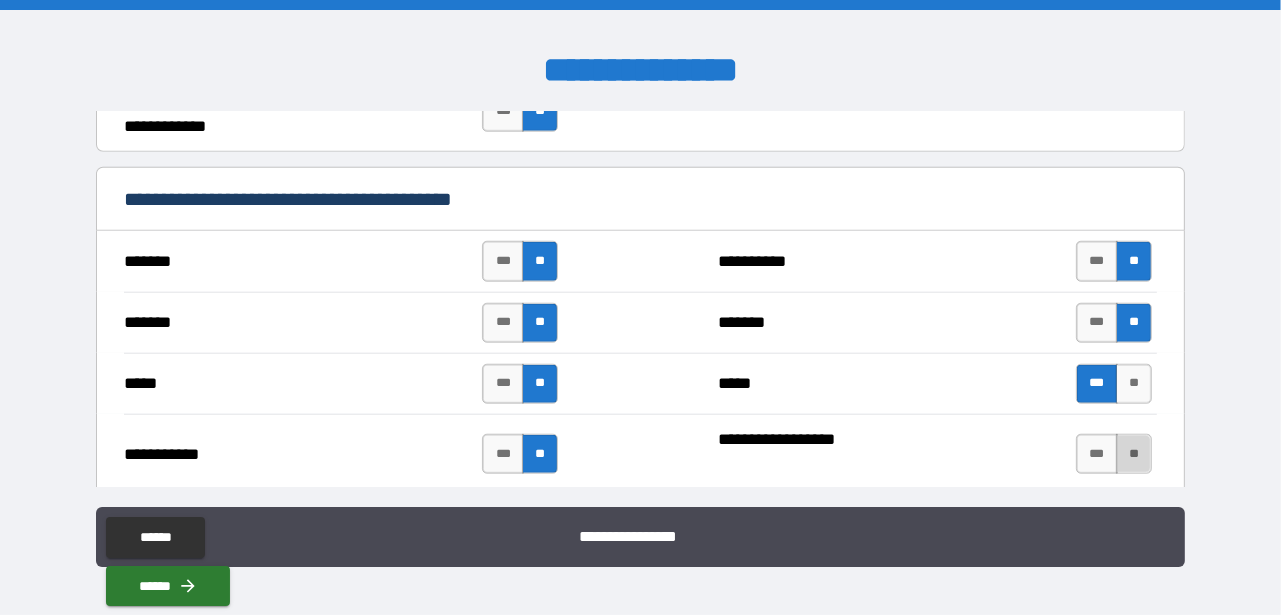 click on "**" at bounding box center [1134, 454] 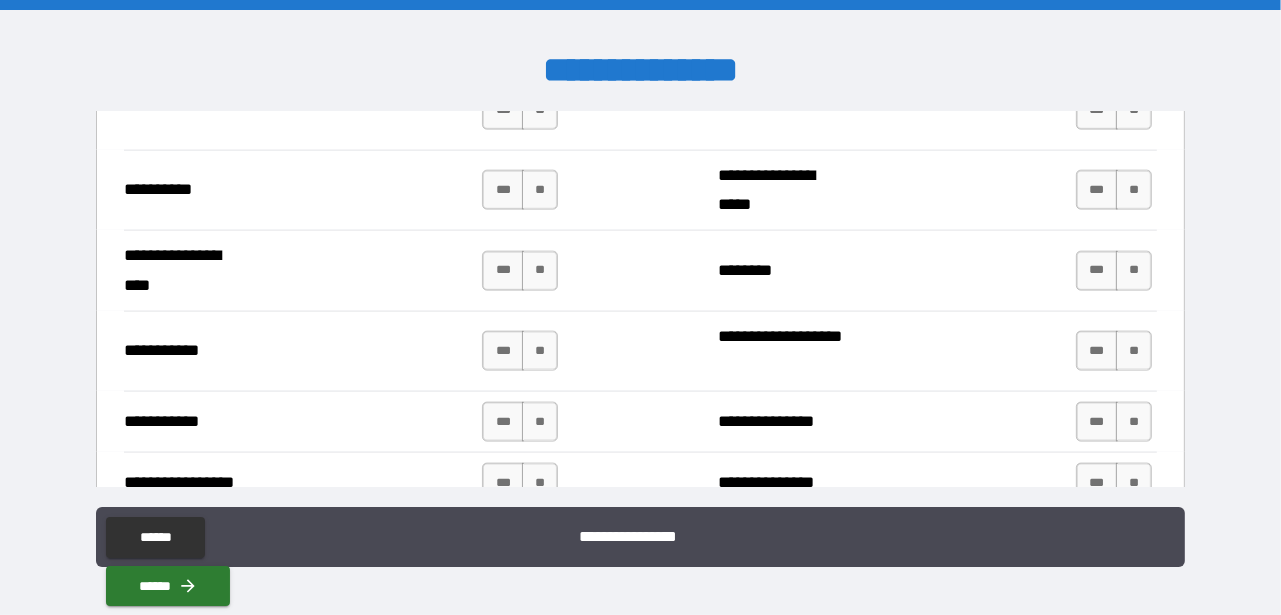 scroll, scrollTop: 1793, scrollLeft: 0, axis: vertical 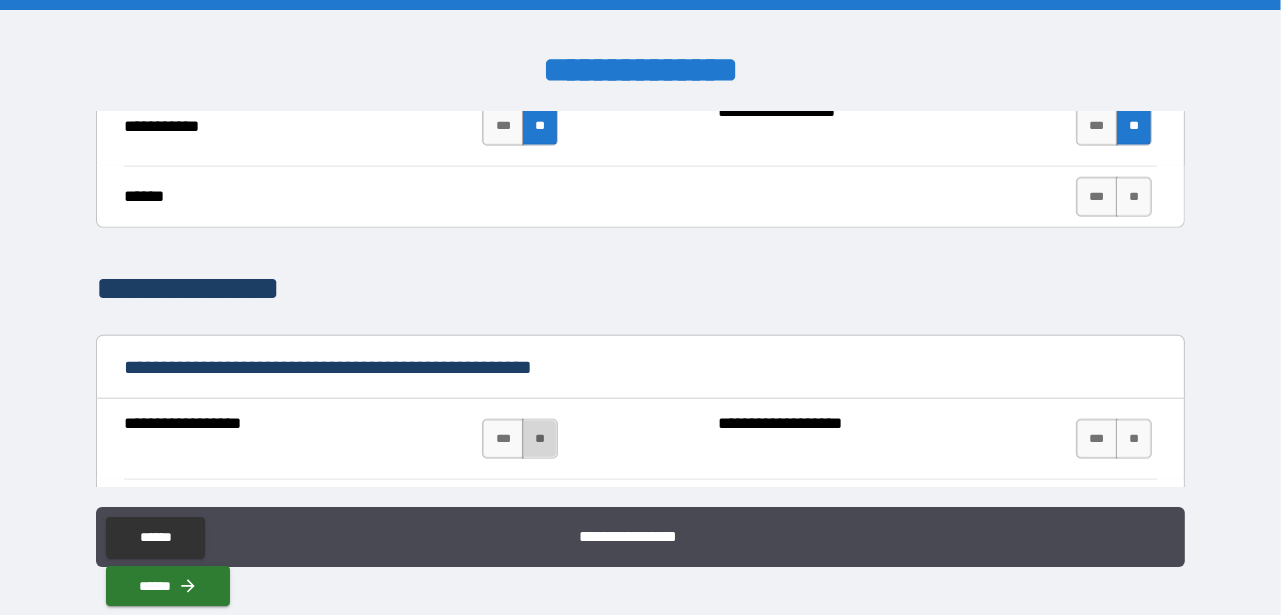 click on "**" at bounding box center [540, 439] 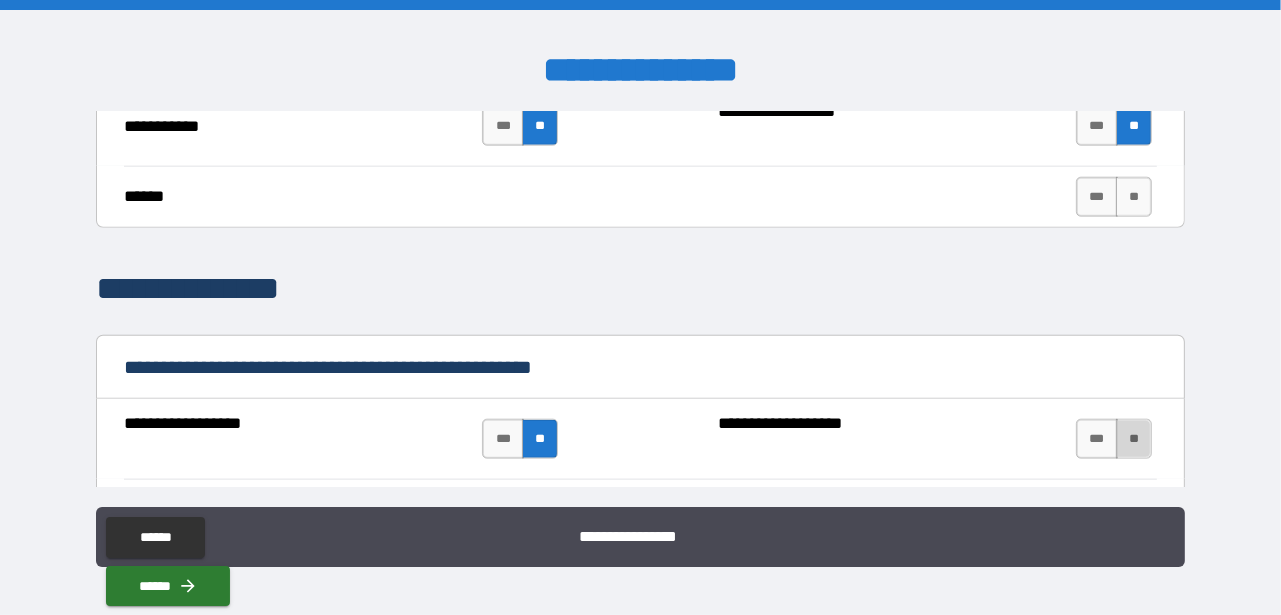 click on "**" at bounding box center (1134, 439) 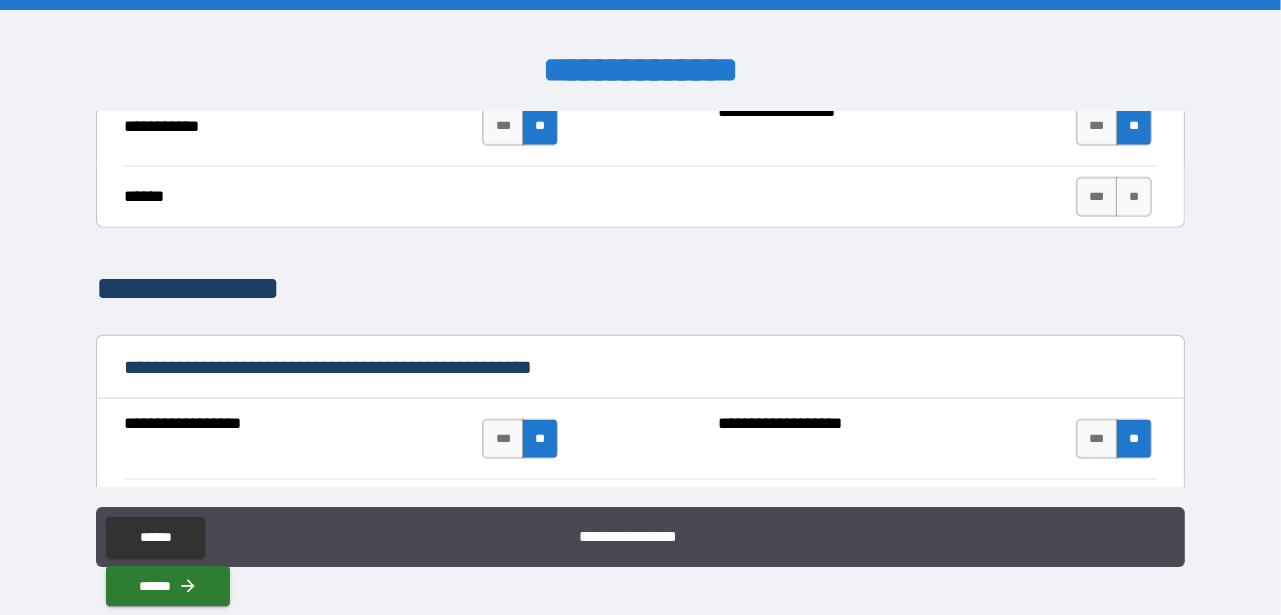 scroll, scrollTop: 2122, scrollLeft: 0, axis: vertical 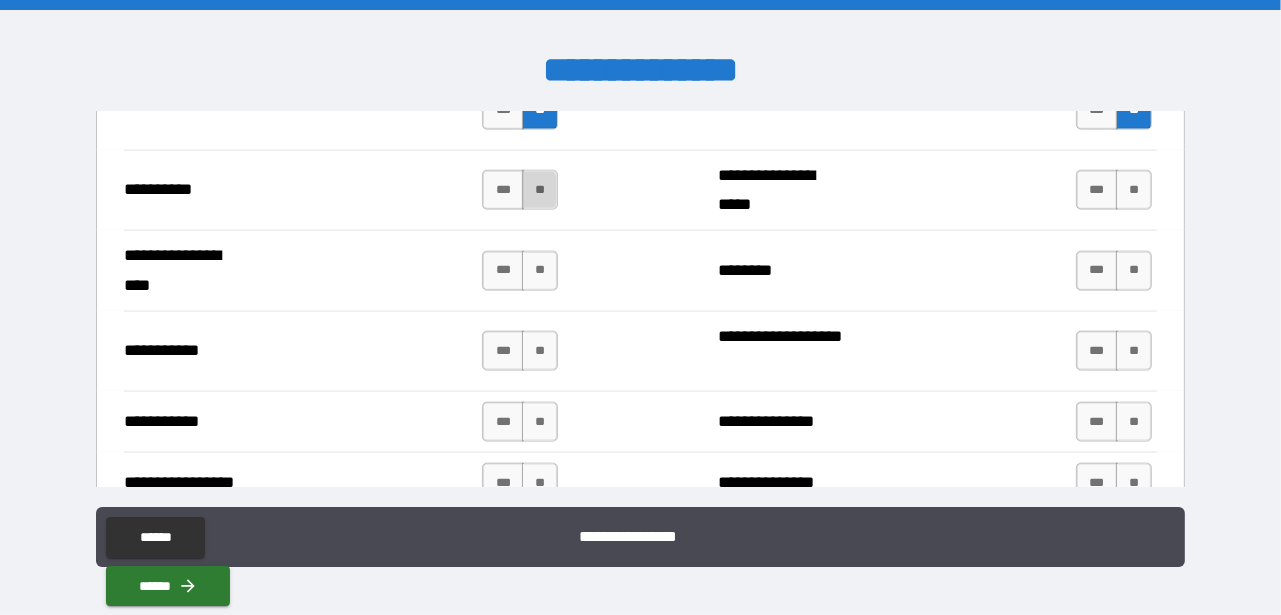 click on "**" at bounding box center [540, 190] 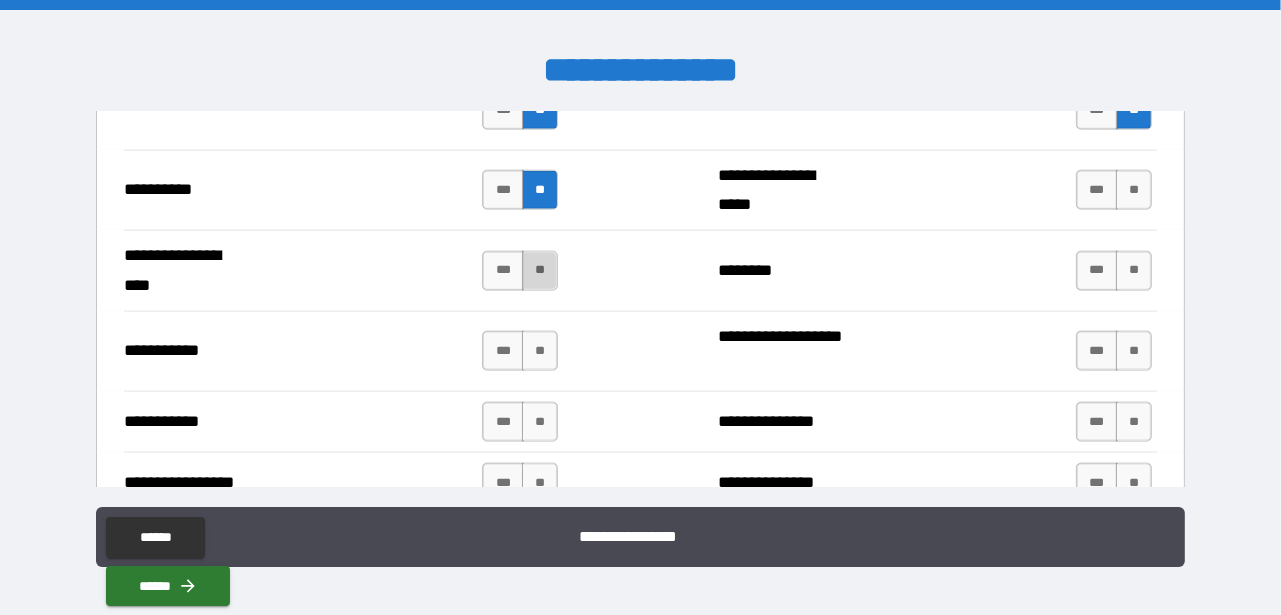 click on "**" at bounding box center [540, 271] 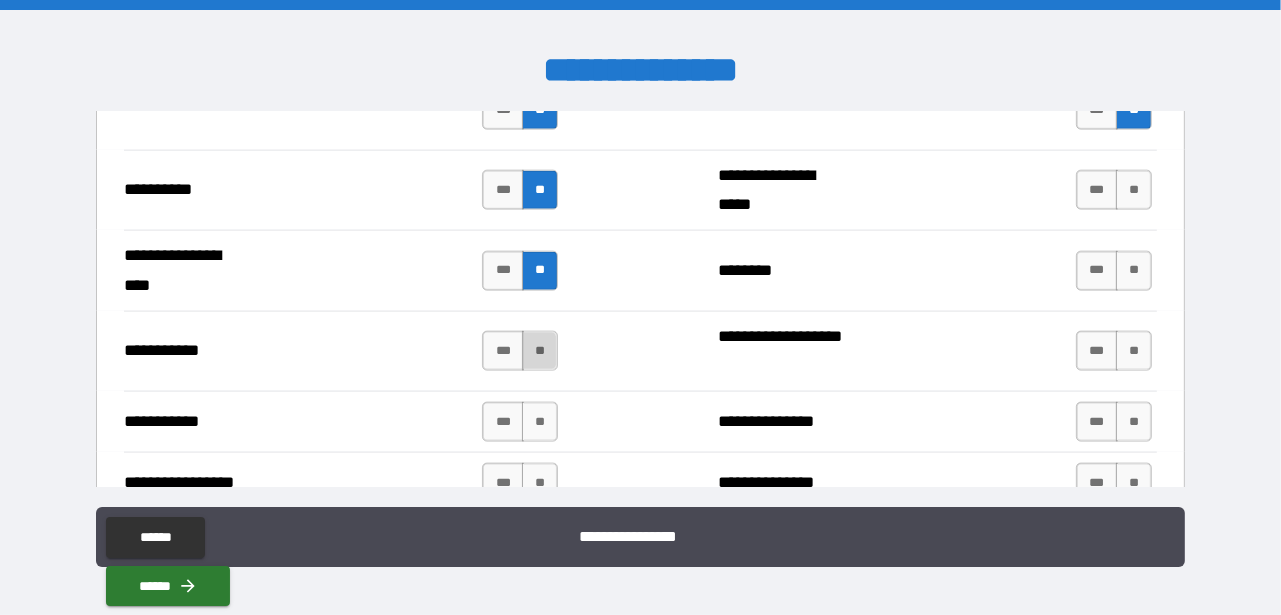 click on "**" at bounding box center [540, 351] 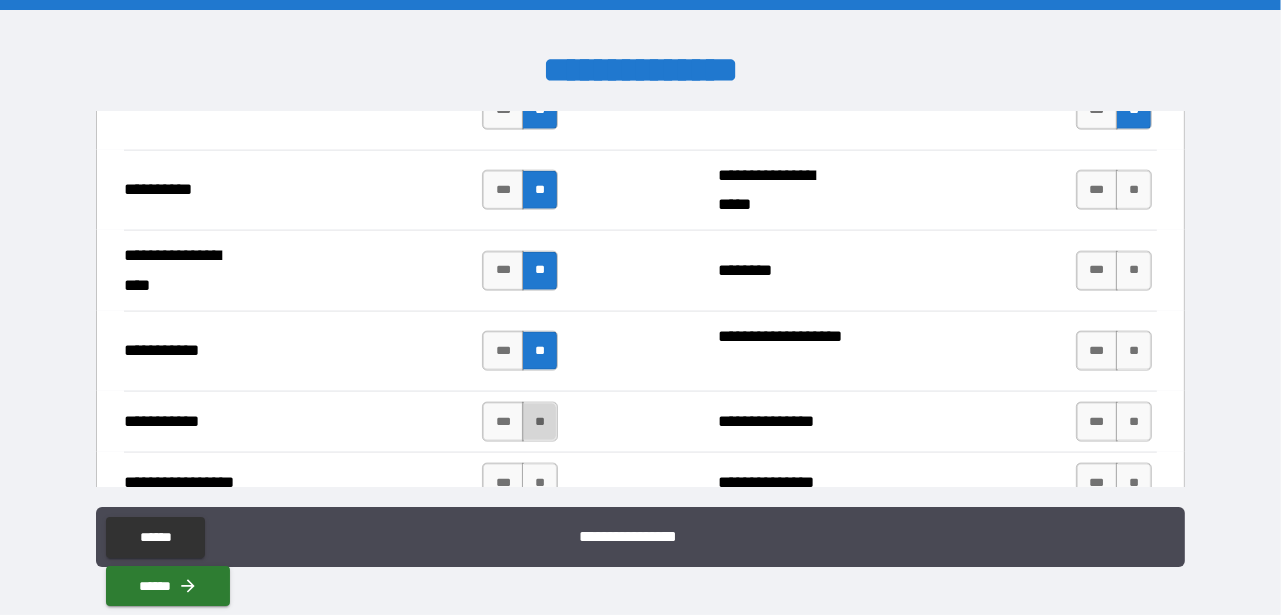 click on "**" at bounding box center [540, 422] 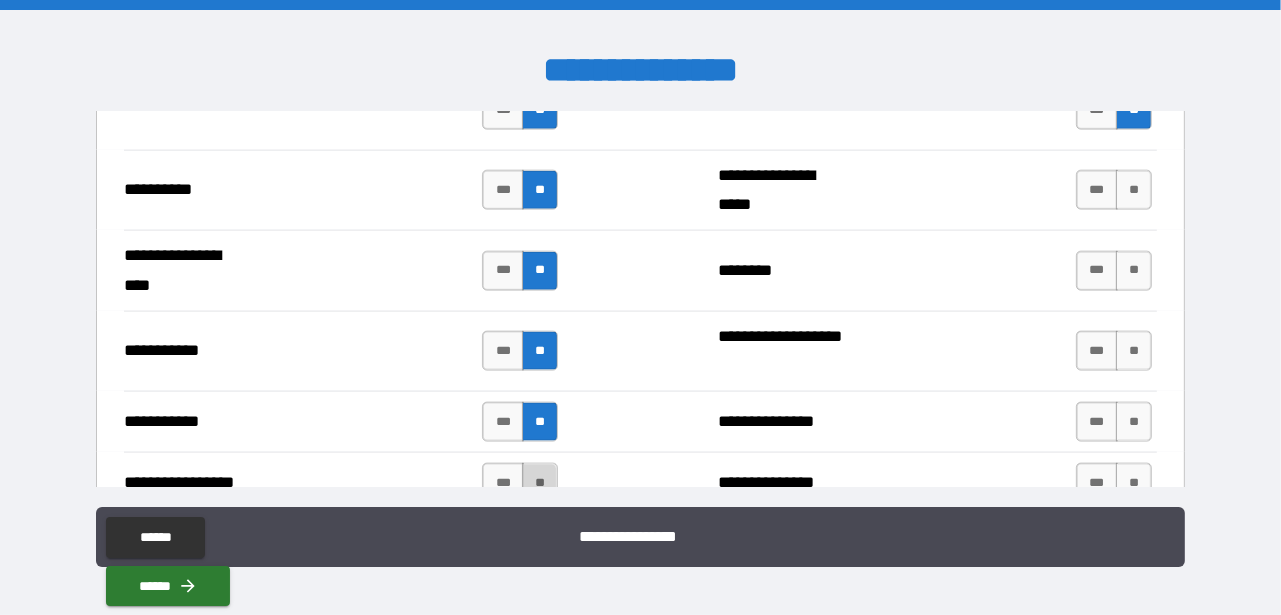 click on "**" at bounding box center (540, 483) 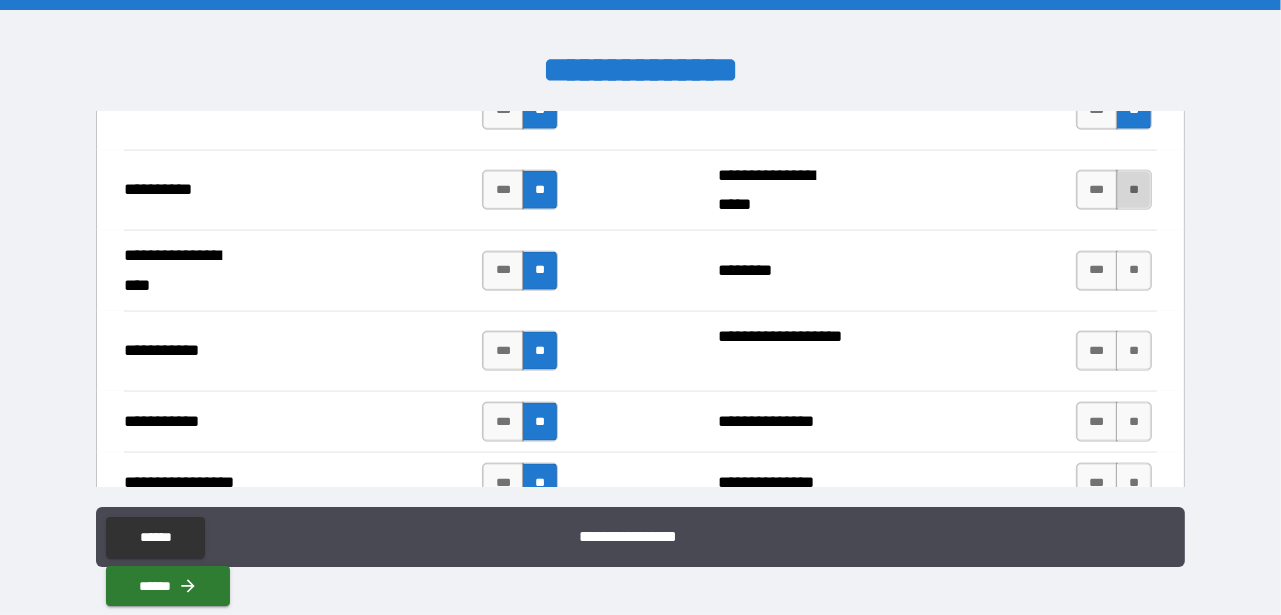 click on "**" at bounding box center (1134, 190) 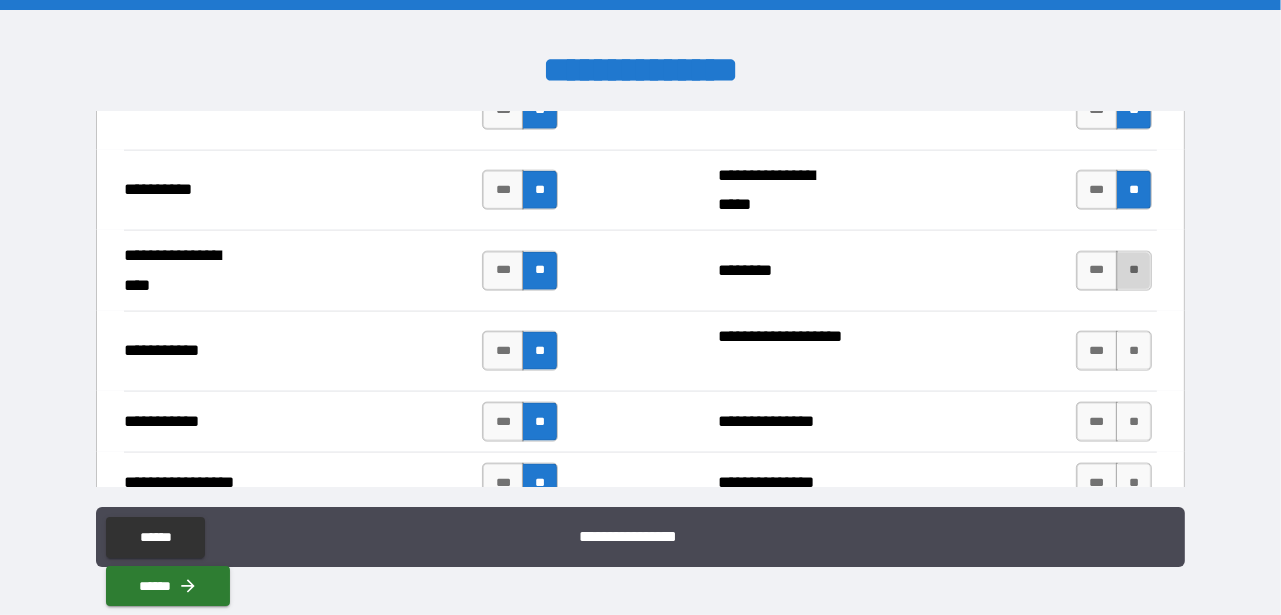 click on "**" at bounding box center [1134, 271] 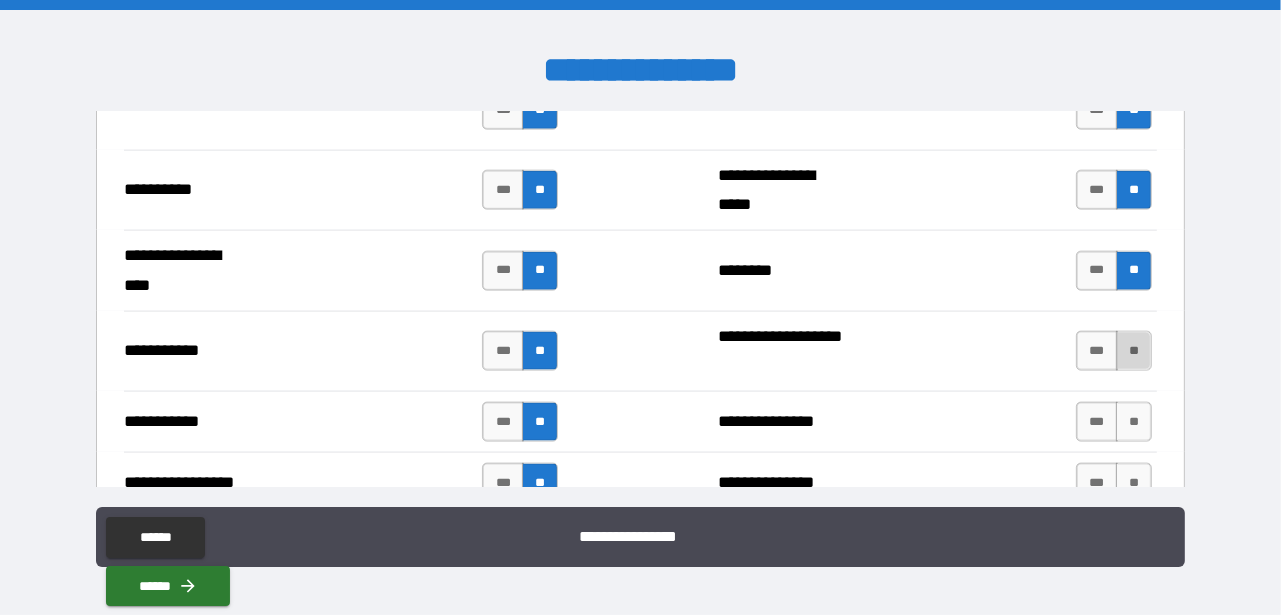 click on "**" at bounding box center (1134, 351) 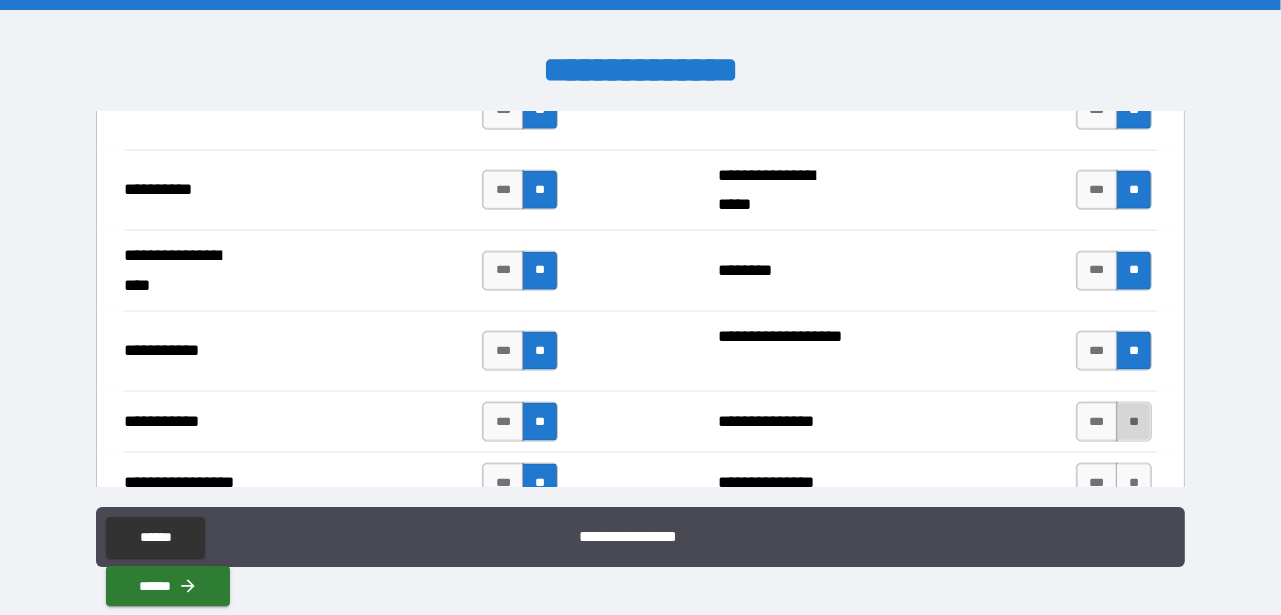 click on "**" at bounding box center (1134, 422) 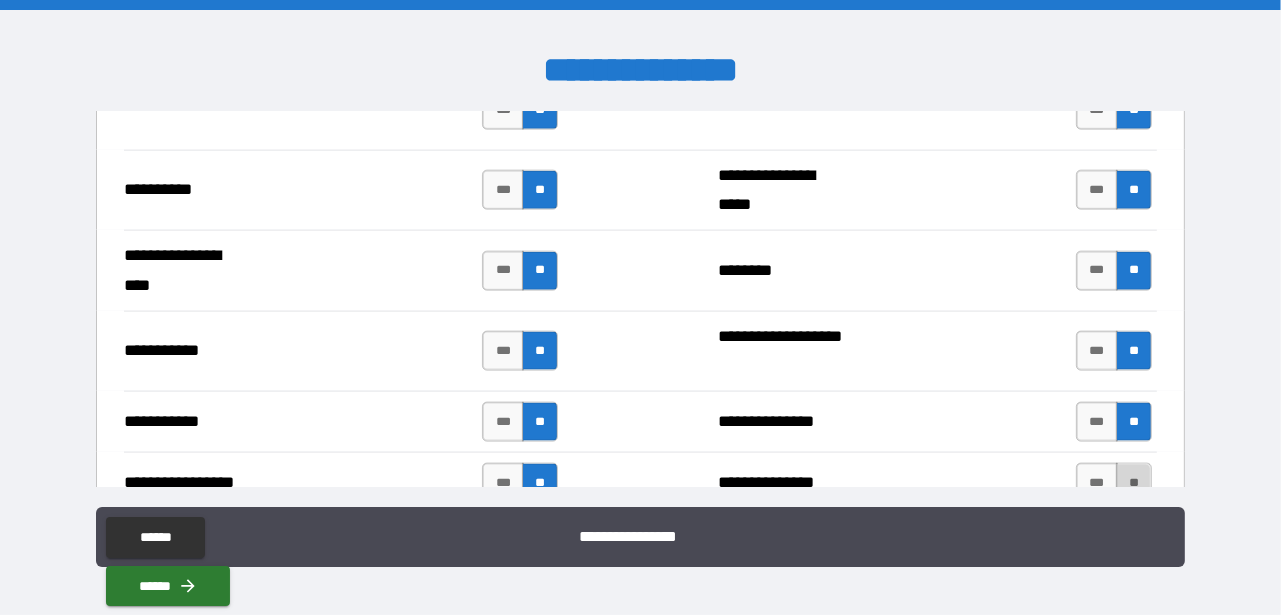 click on "**" at bounding box center [1134, 483] 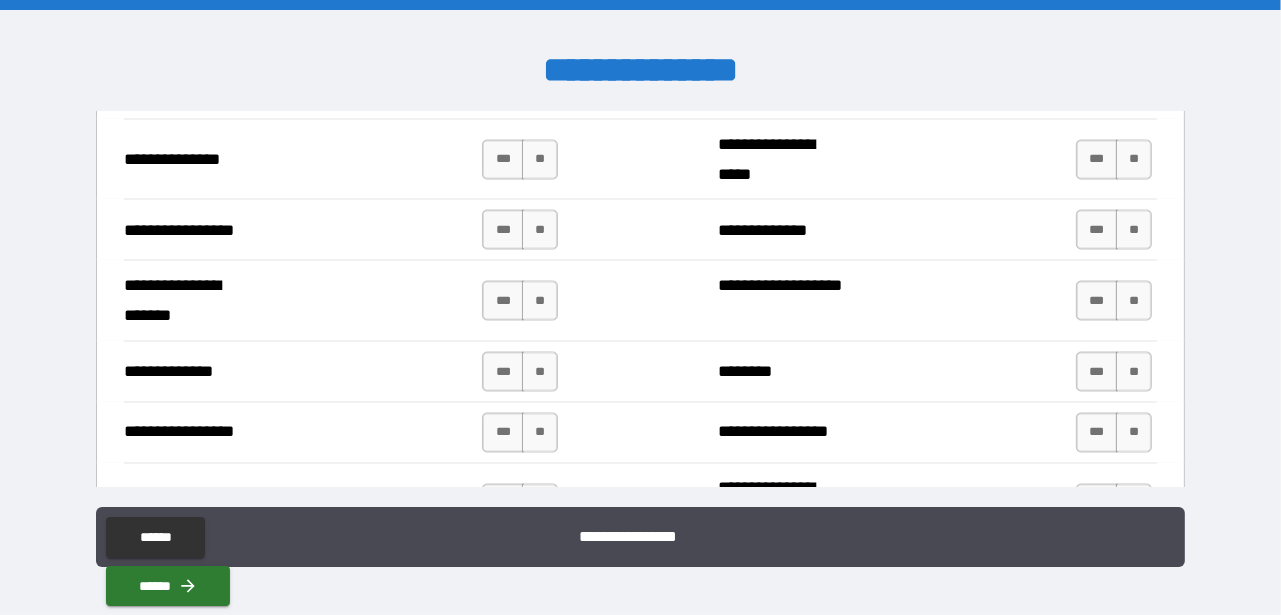 scroll, scrollTop: 2451, scrollLeft: 0, axis: vertical 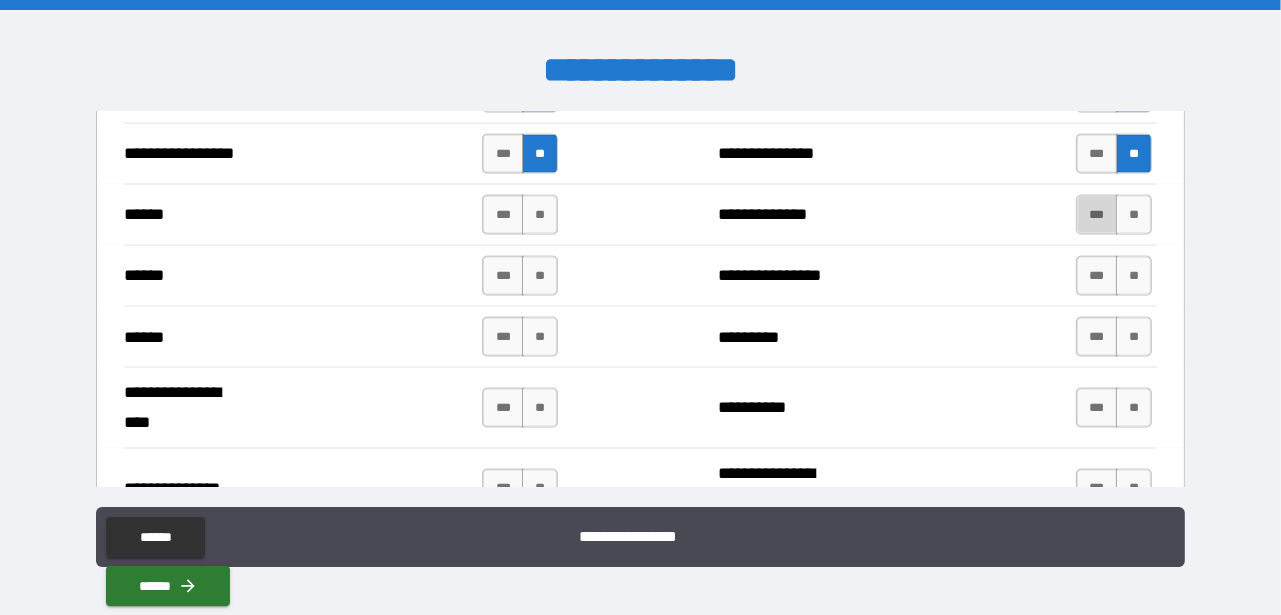 click on "***" at bounding box center (1097, 215) 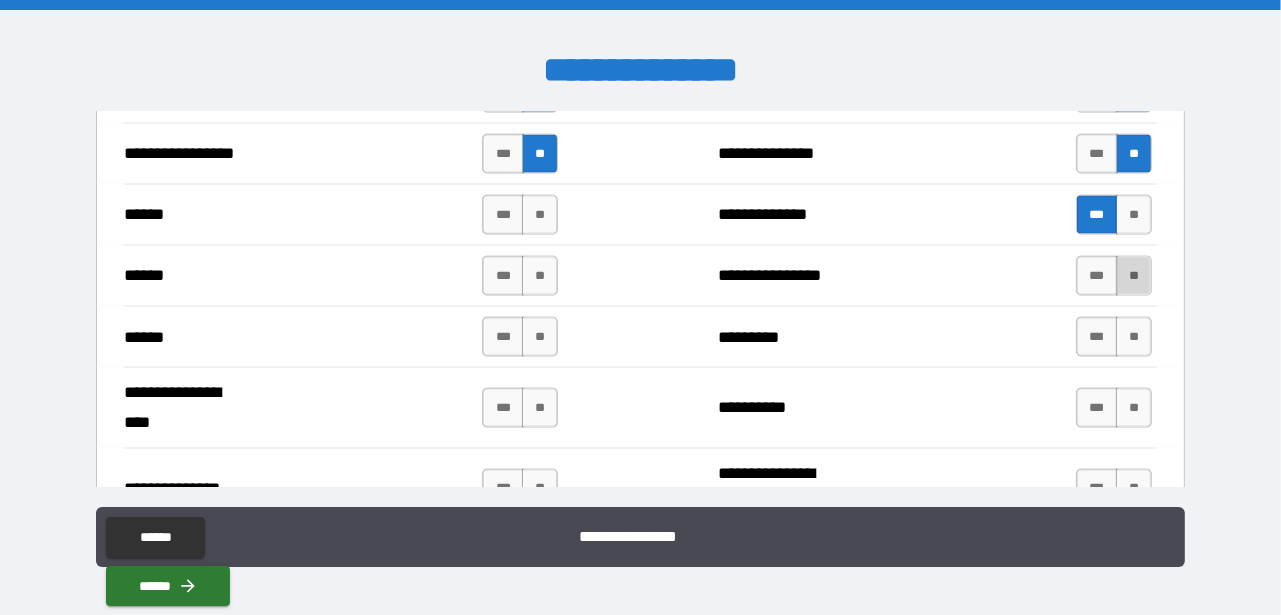 click on "**" at bounding box center (1134, 276) 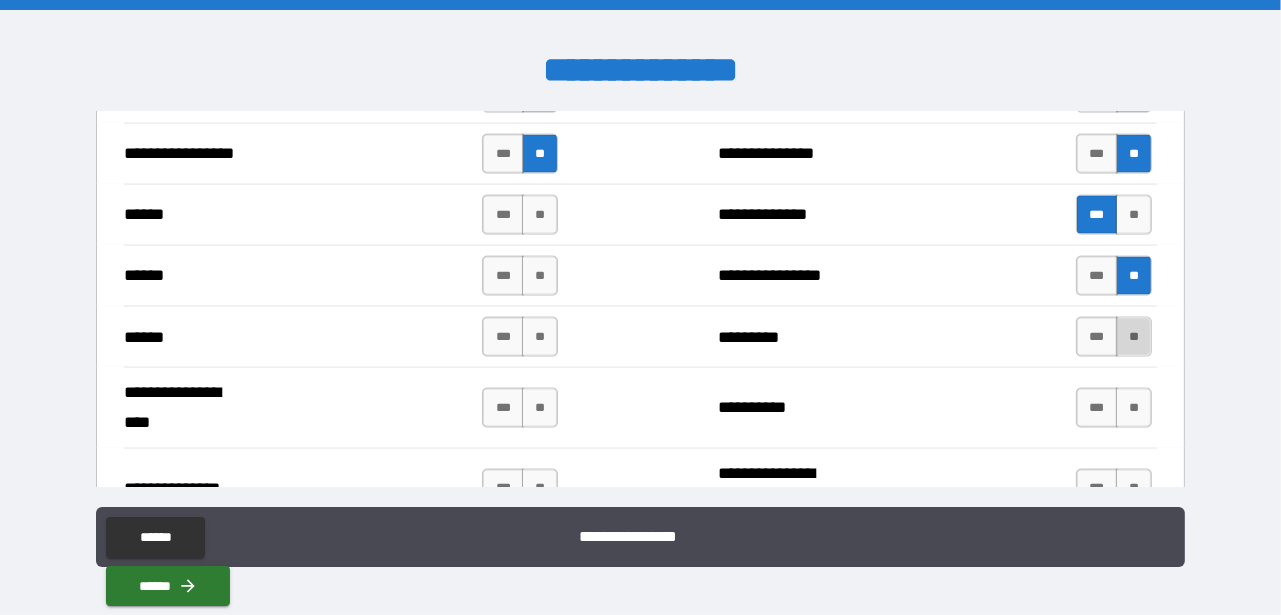 click on "**" at bounding box center (1134, 337) 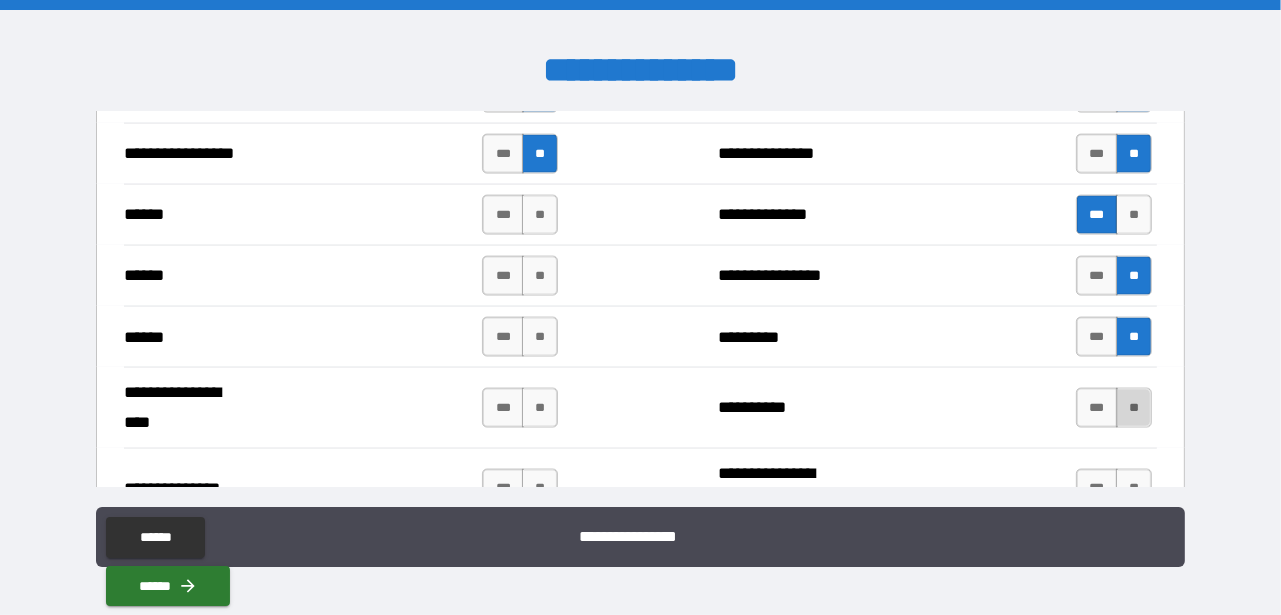 click on "**" at bounding box center (1134, 408) 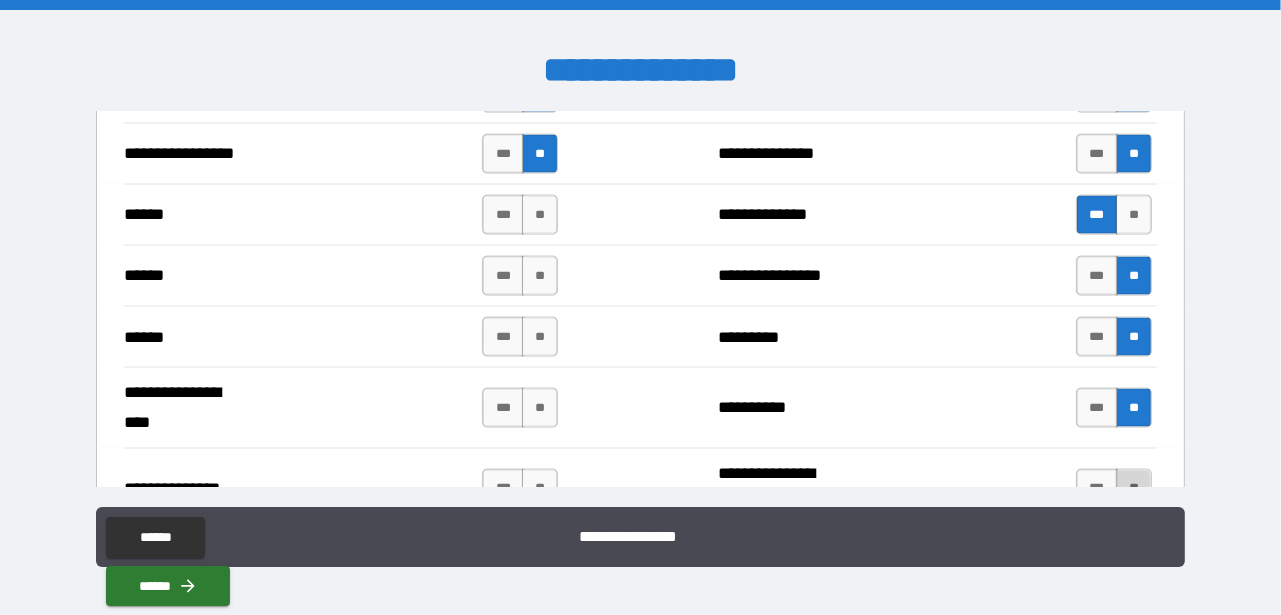 click on "**" at bounding box center [1134, 489] 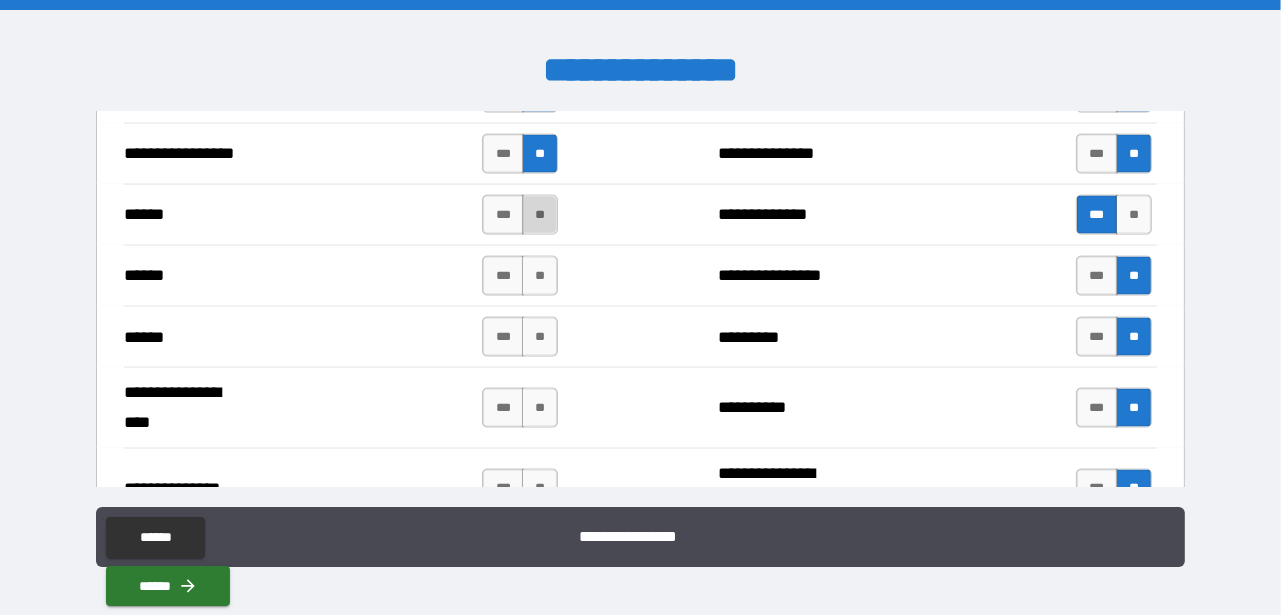 click on "**" at bounding box center [540, 215] 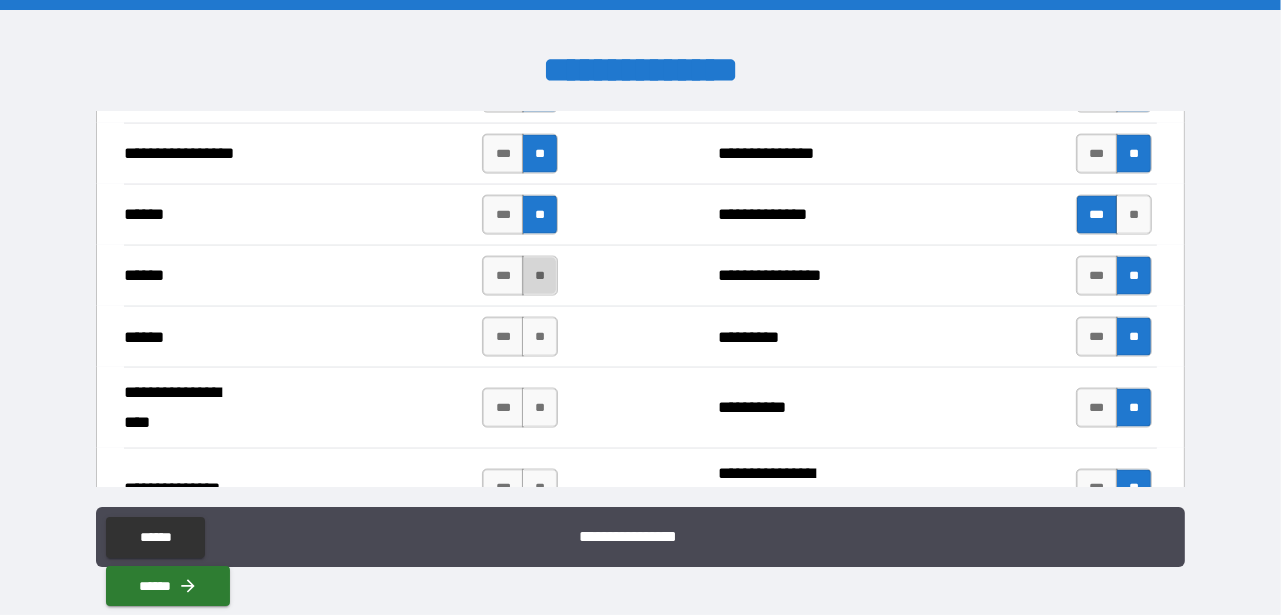 click on "**" at bounding box center [540, 276] 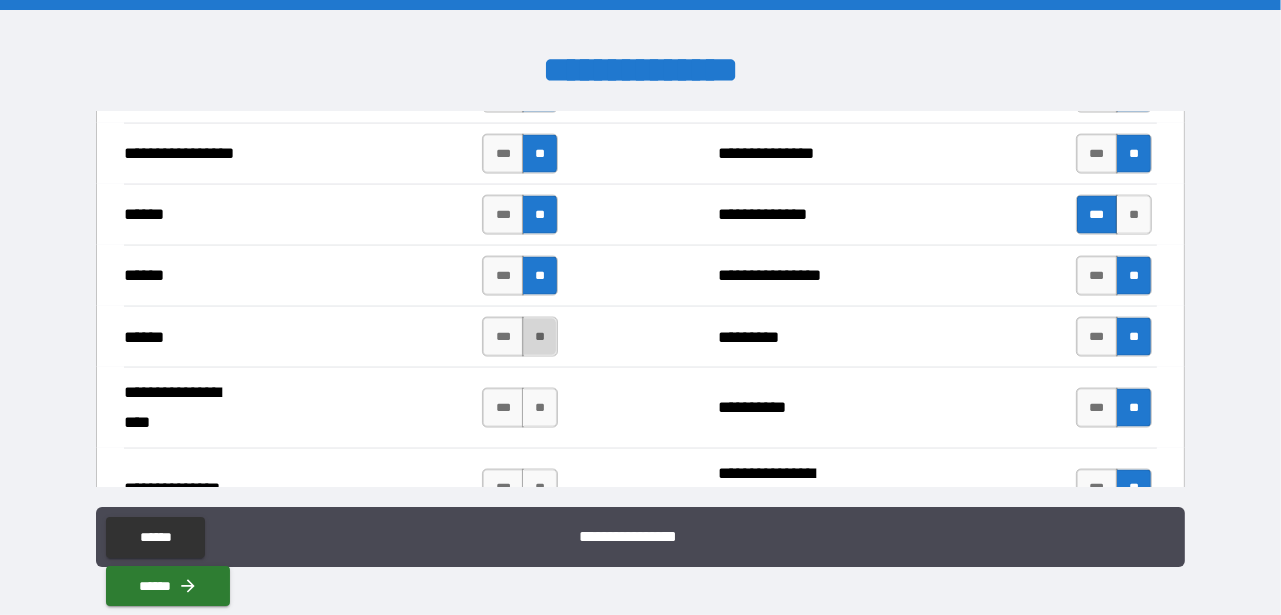 click on "**" at bounding box center (540, 337) 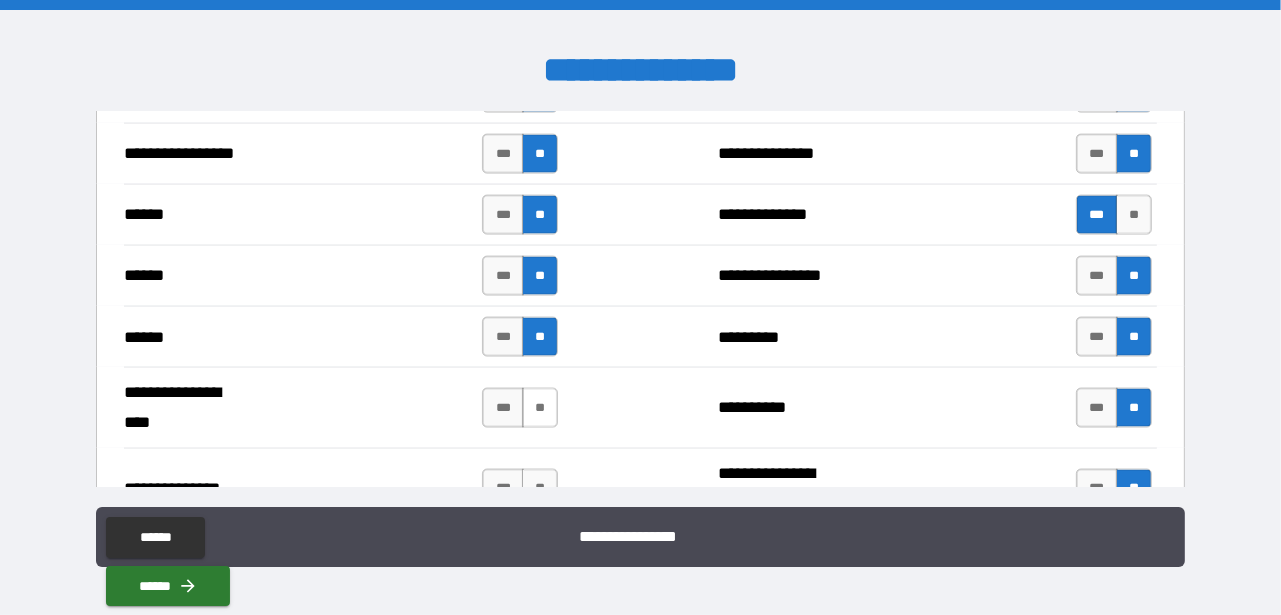 click on "**" at bounding box center [540, 408] 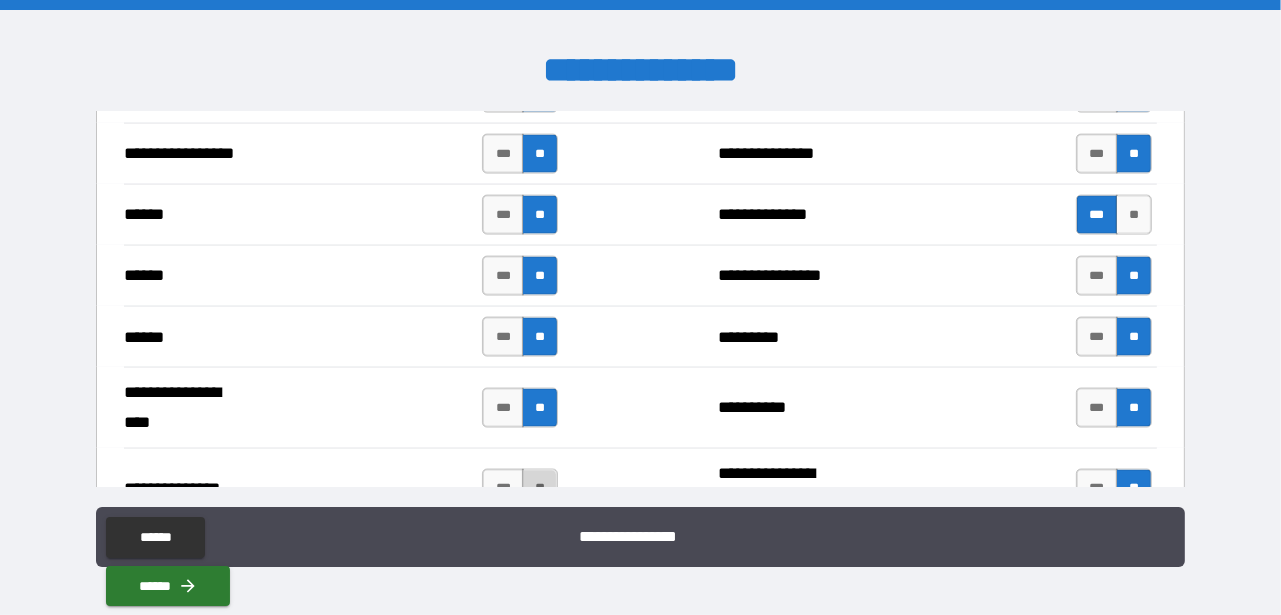 click on "**" at bounding box center [540, 489] 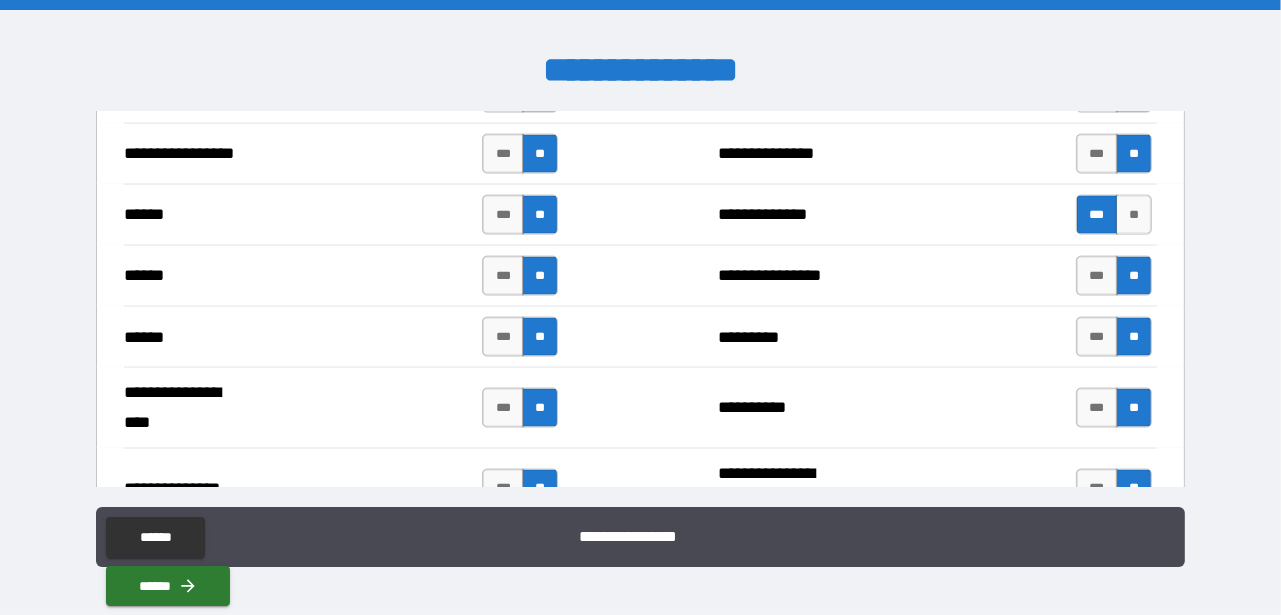 scroll, scrollTop: 2780, scrollLeft: 0, axis: vertical 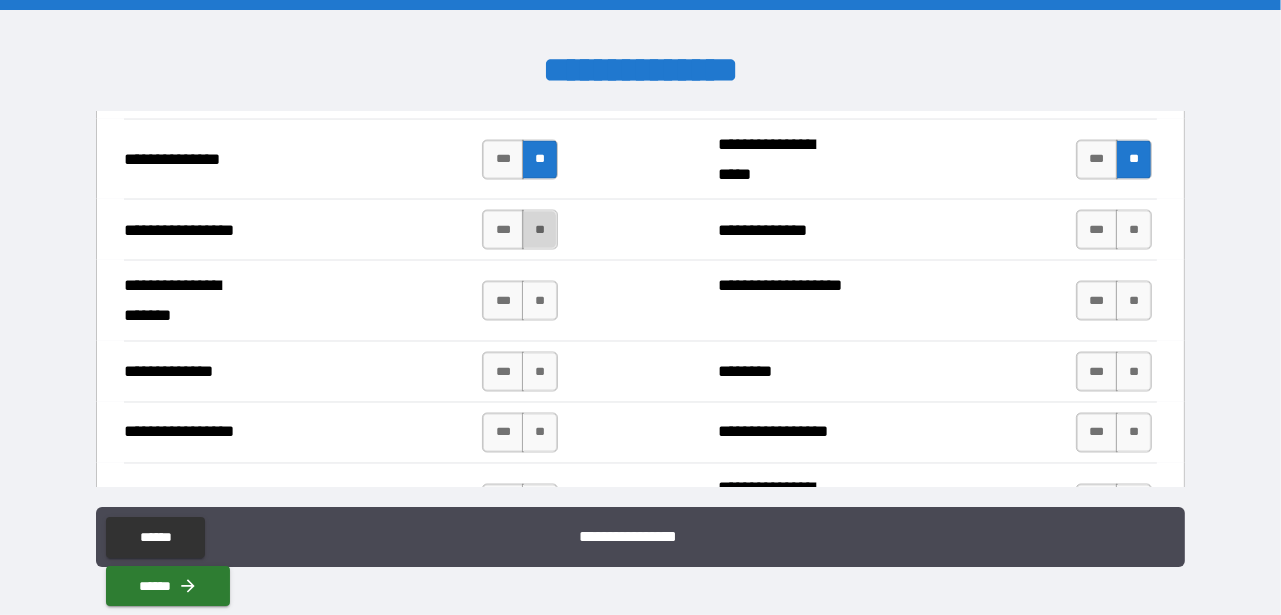click on "**" at bounding box center [540, 230] 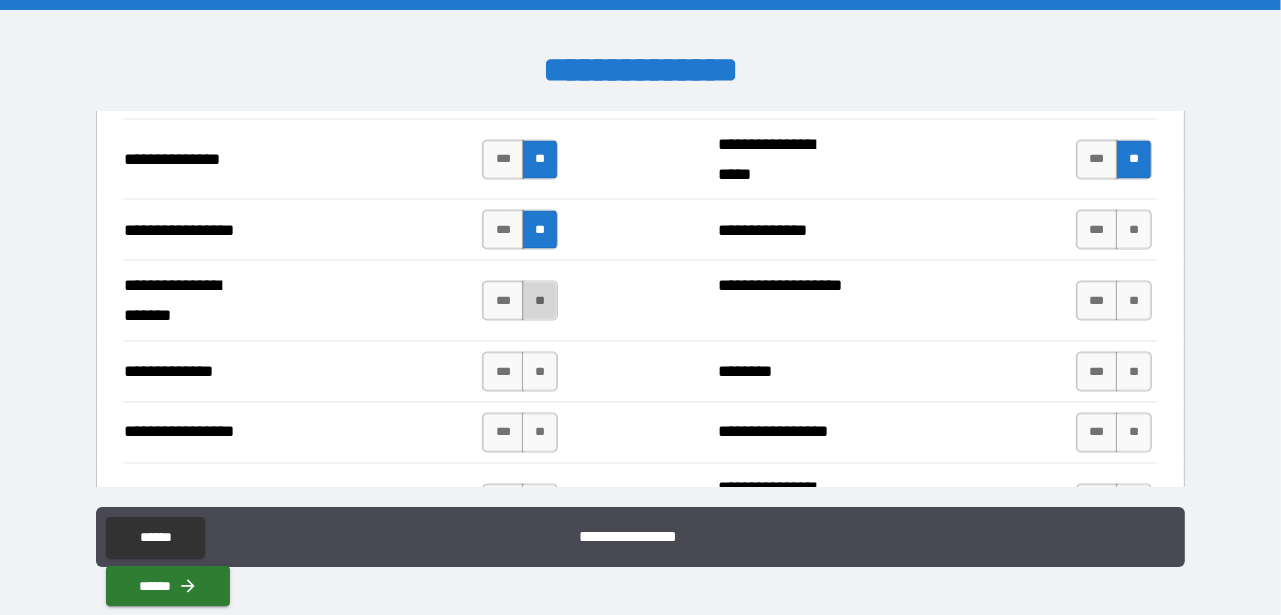 click on "**" at bounding box center [540, 301] 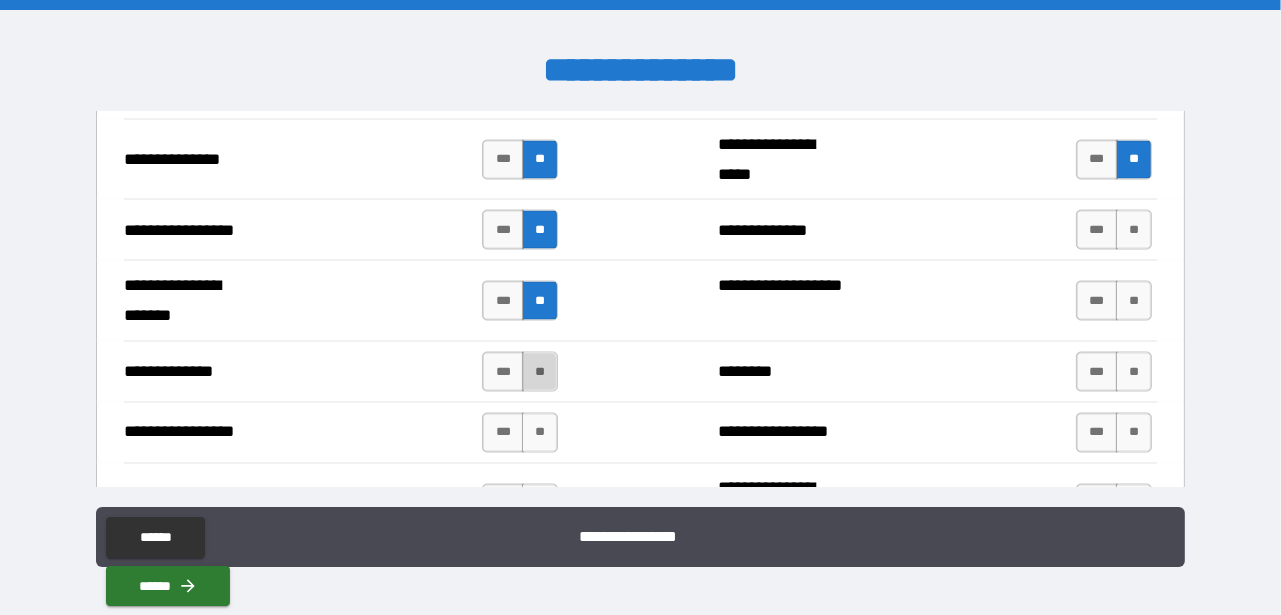 click on "**" at bounding box center [540, 372] 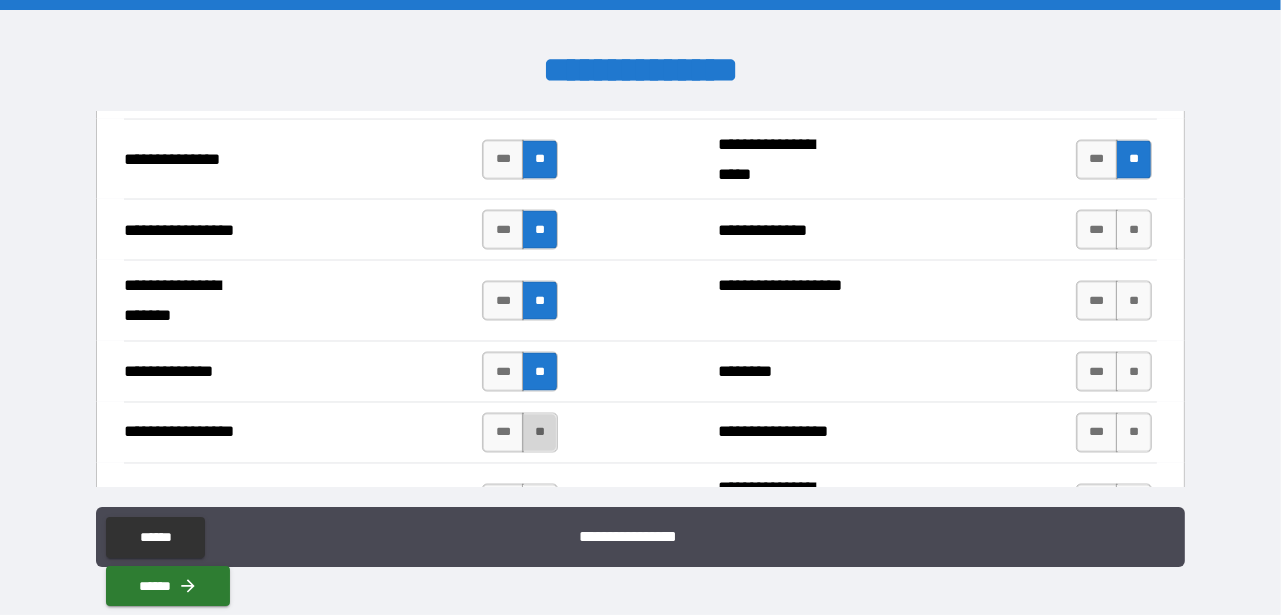 click on "**" at bounding box center (540, 433) 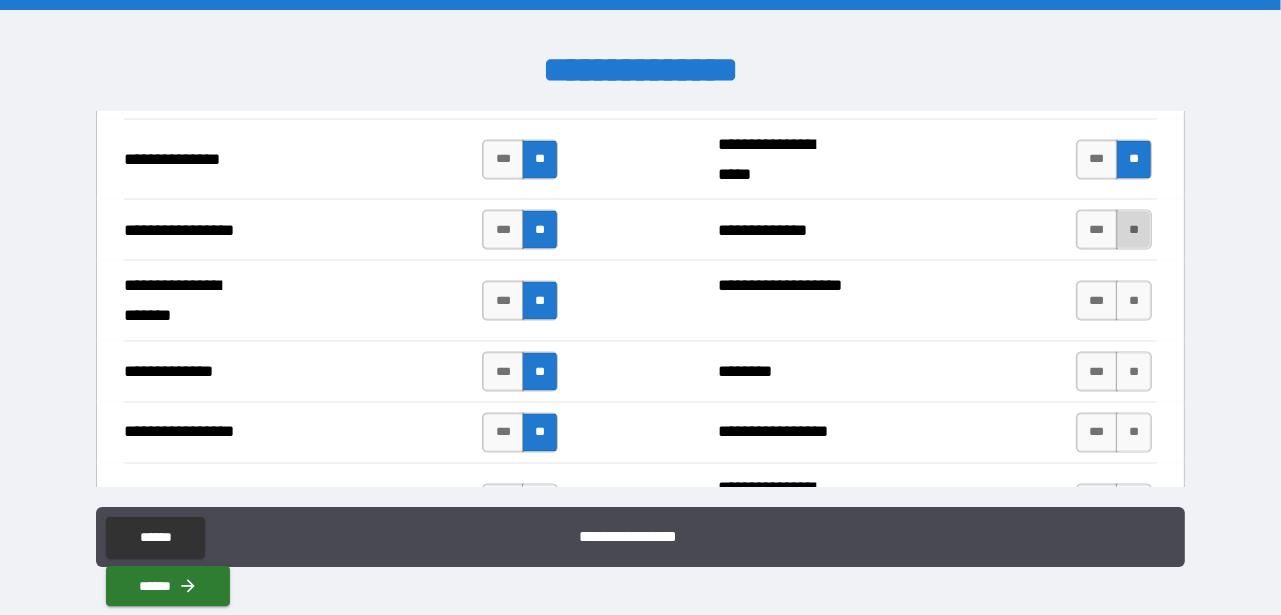 click on "**" at bounding box center (1134, 230) 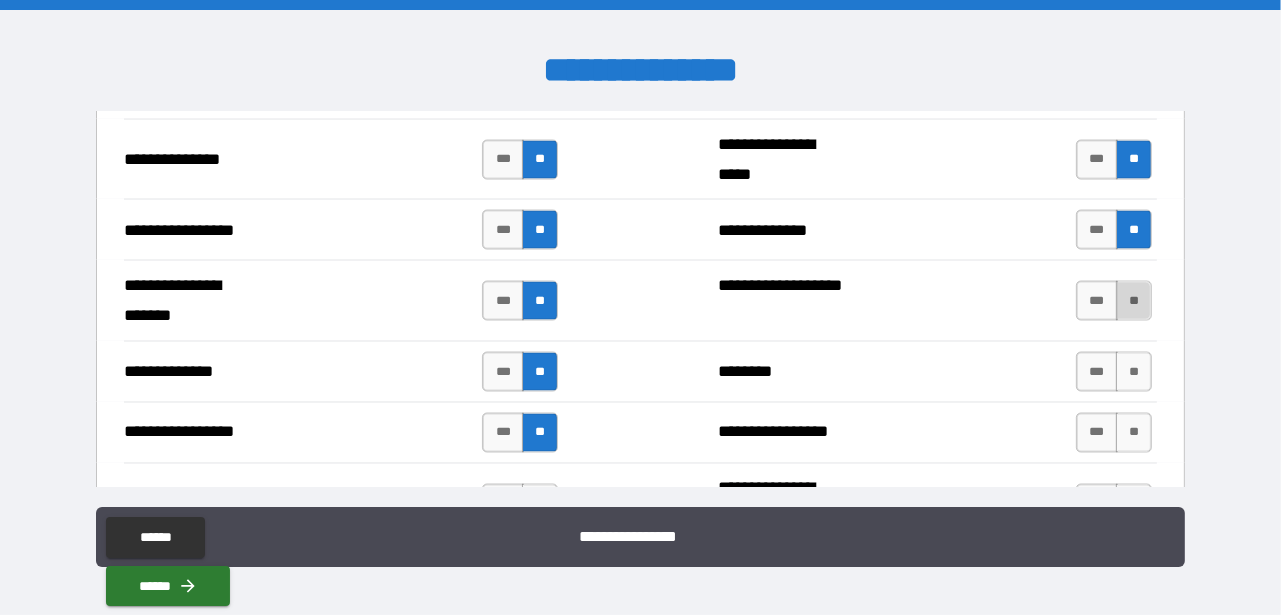 click on "**" at bounding box center (1134, 301) 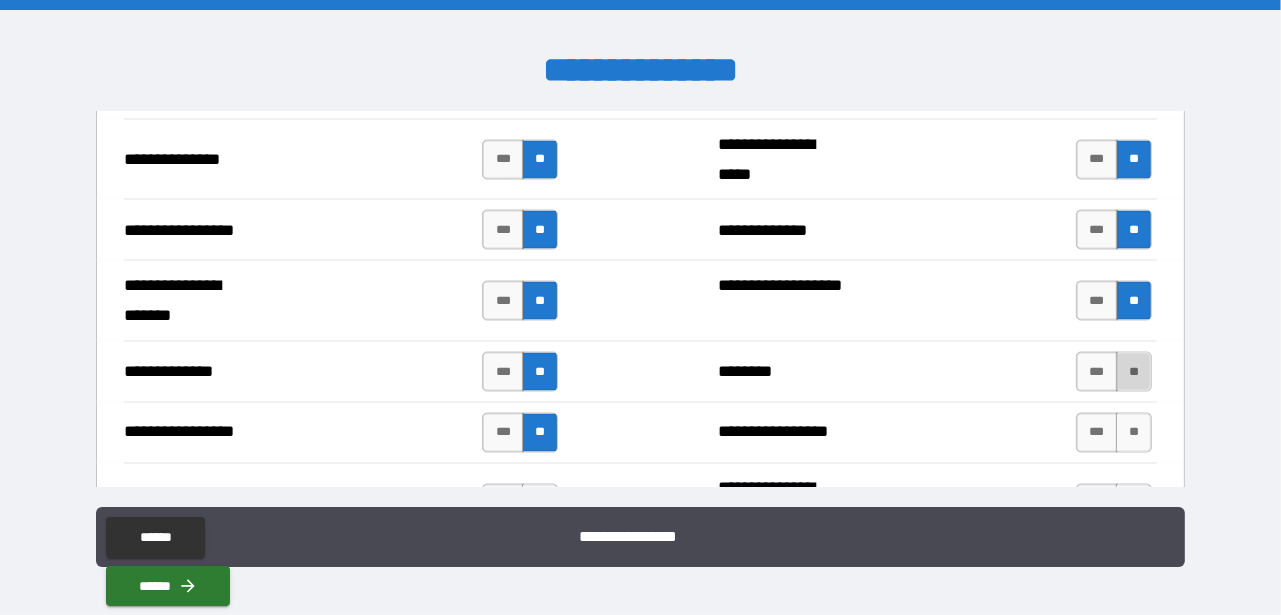 click on "**" at bounding box center (1134, 372) 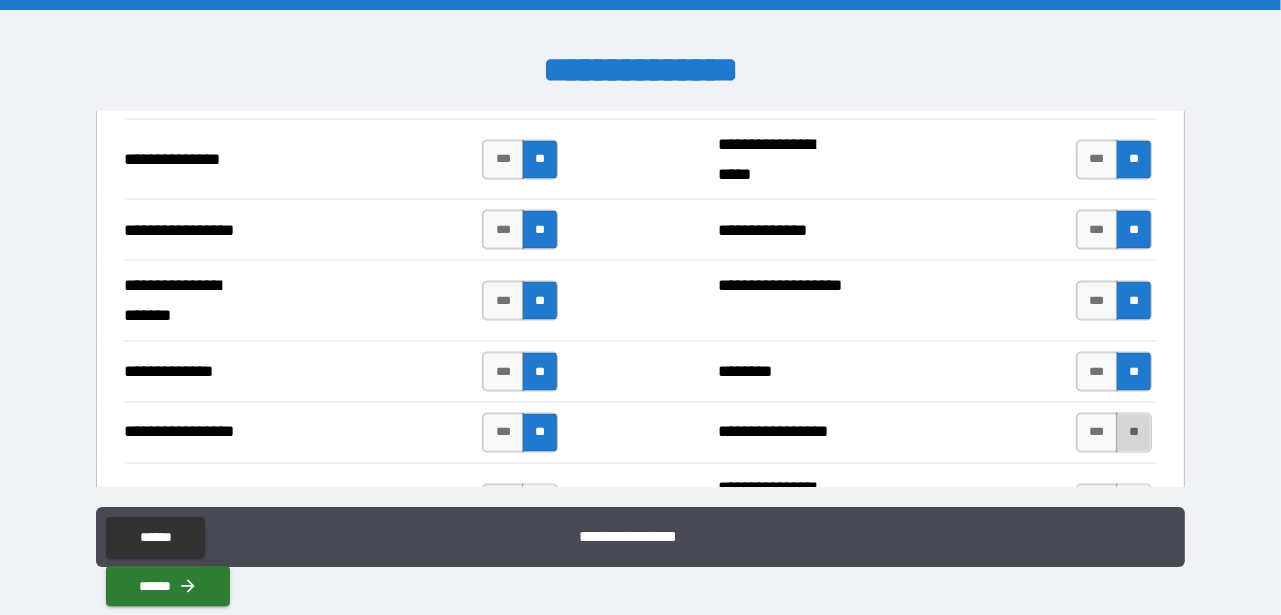 click on "**" at bounding box center [1134, 433] 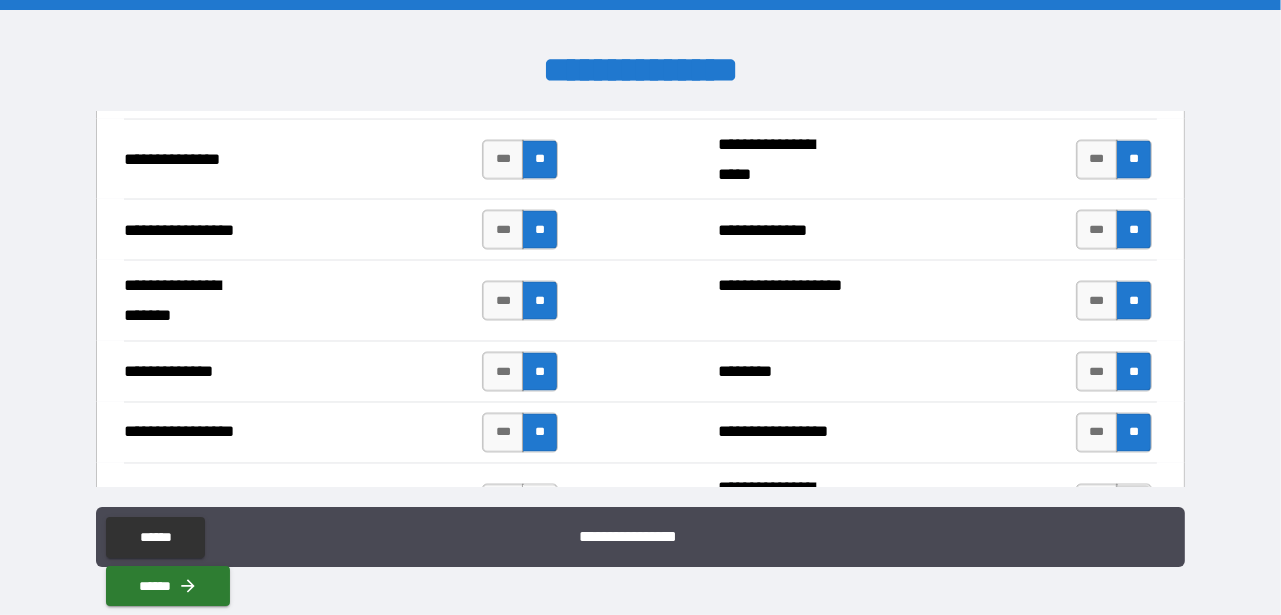 click on "**" at bounding box center (1134, 504) 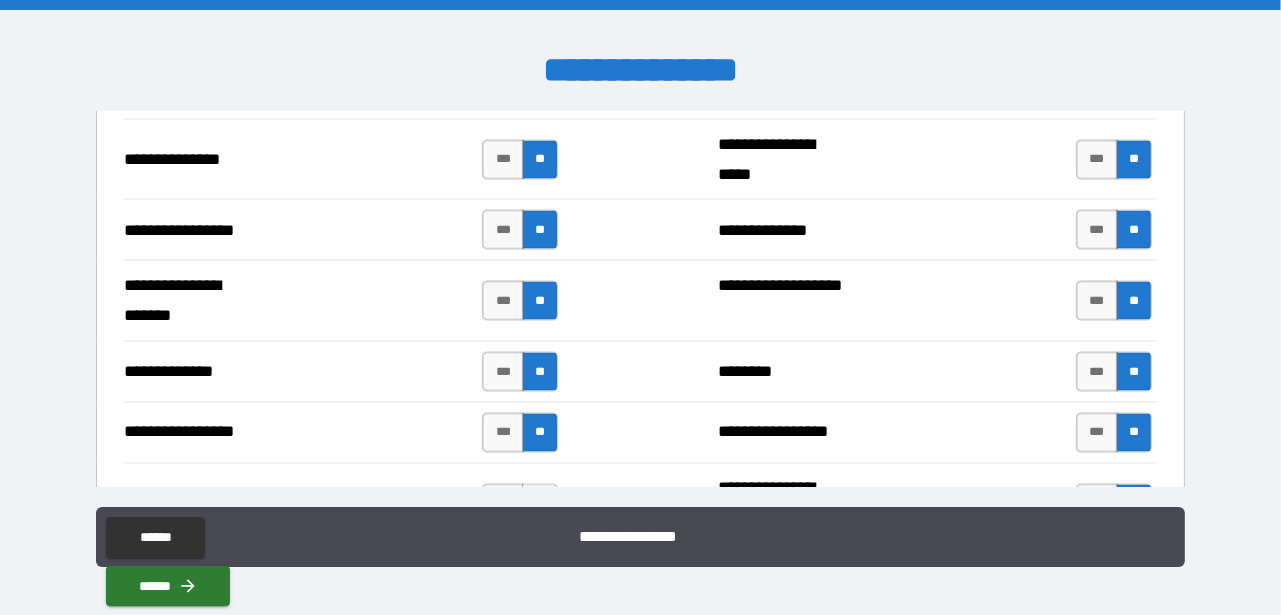 scroll, scrollTop: 3109, scrollLeft: 0, axis: vertical 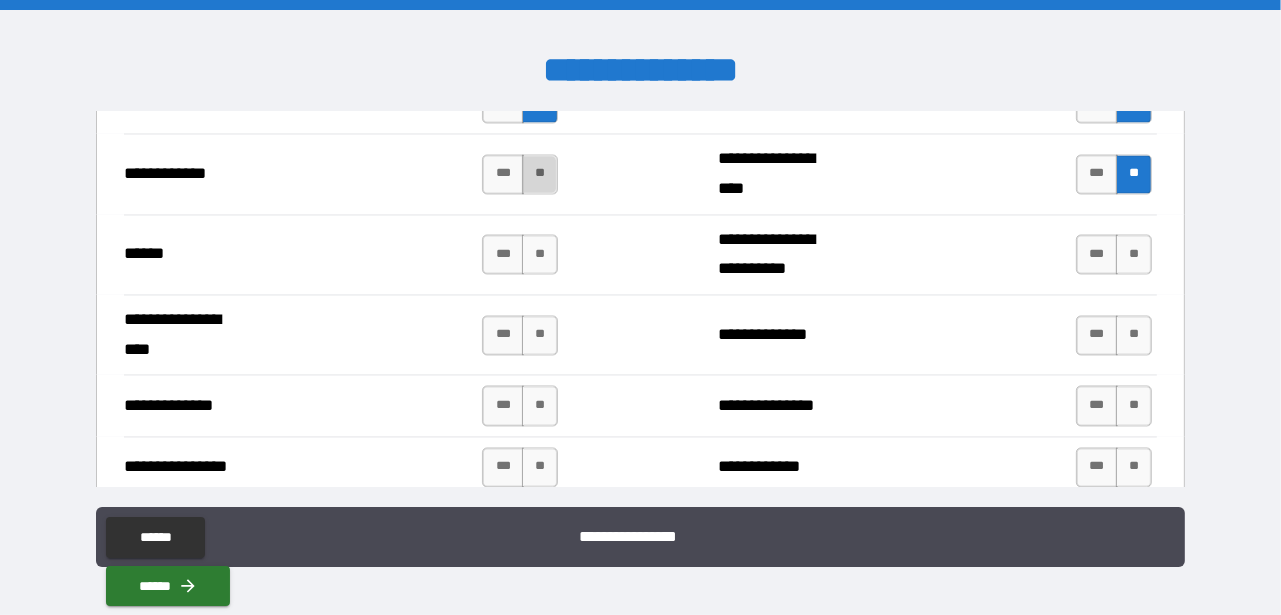click on "**" at bounding box center (540, 175) 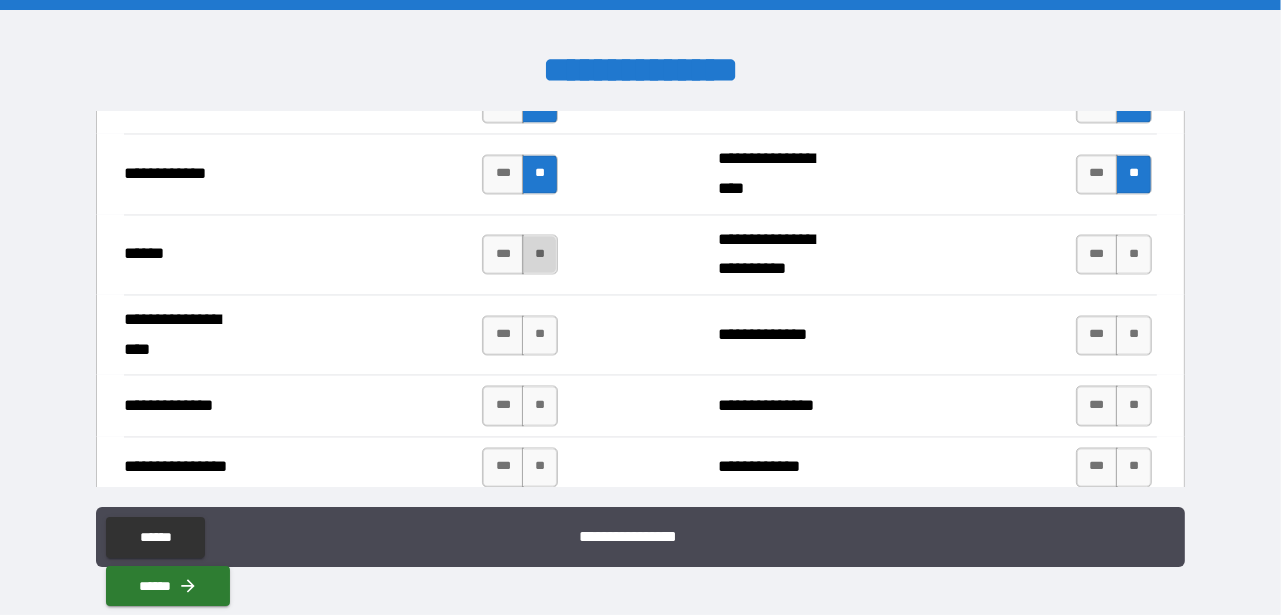 click on "**" at bounding box center [540, 255] 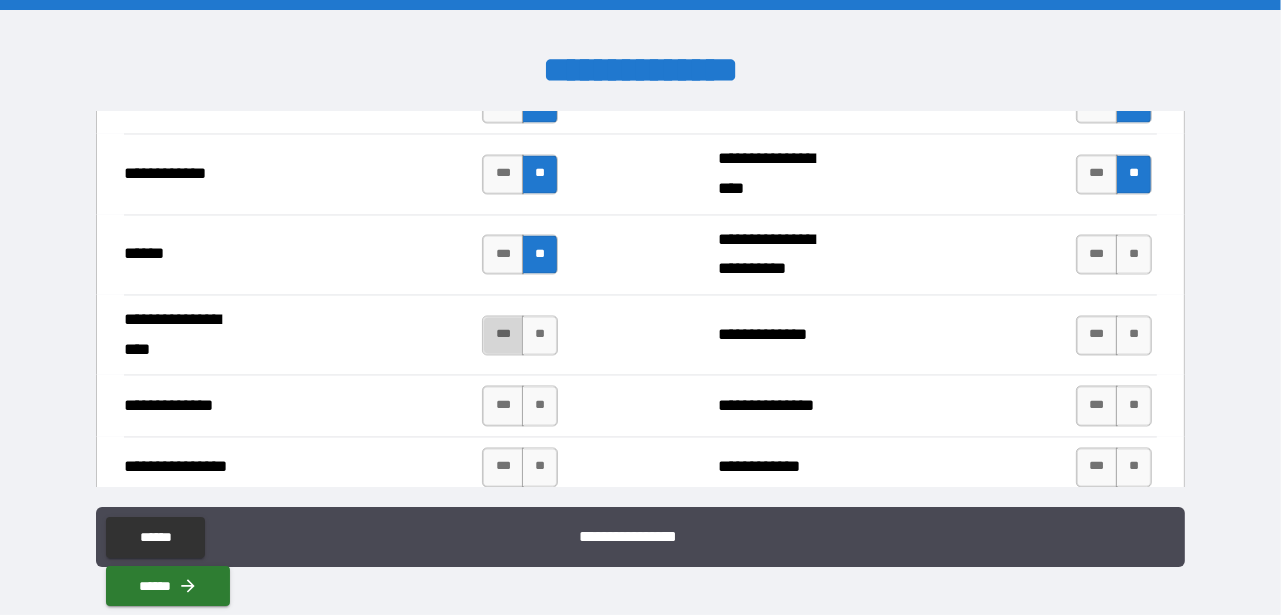 click on "***" at bounding box center (503, 336) 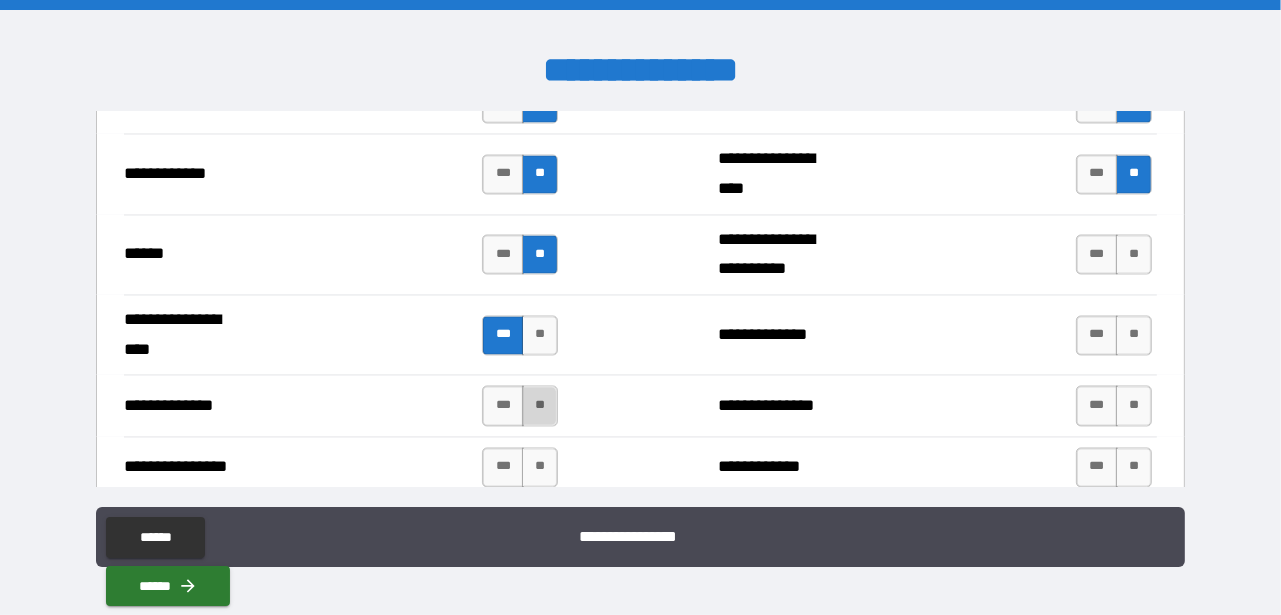 click on "**" at bounding box center [540, 406] 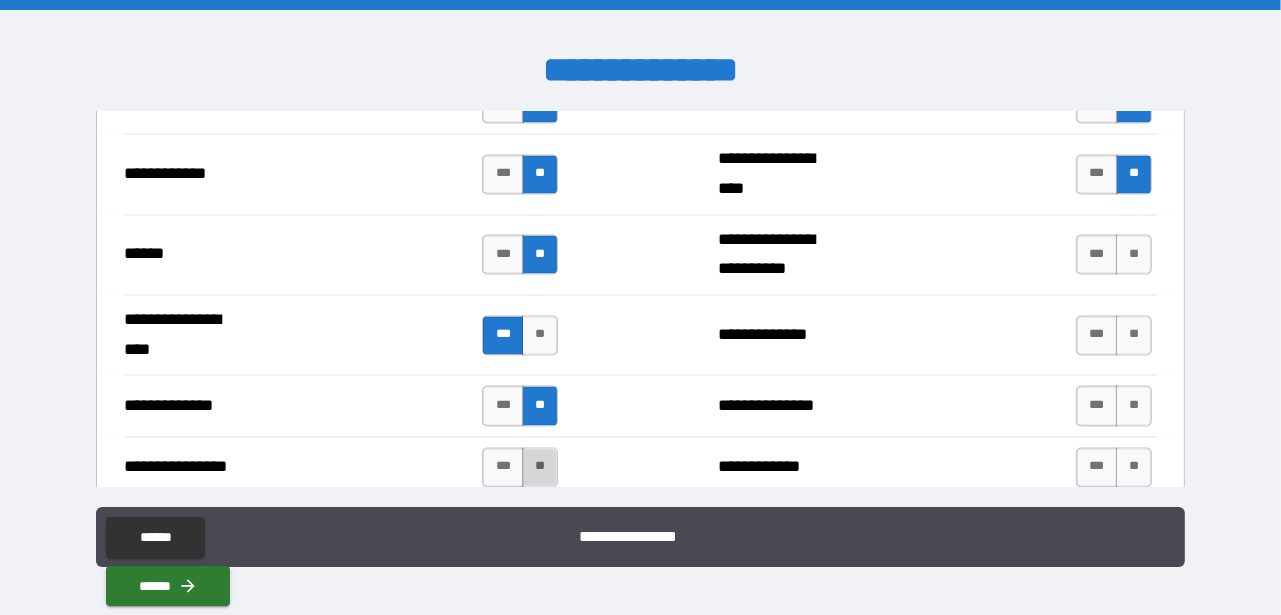 click on "**" at bounding box center (540, 468) 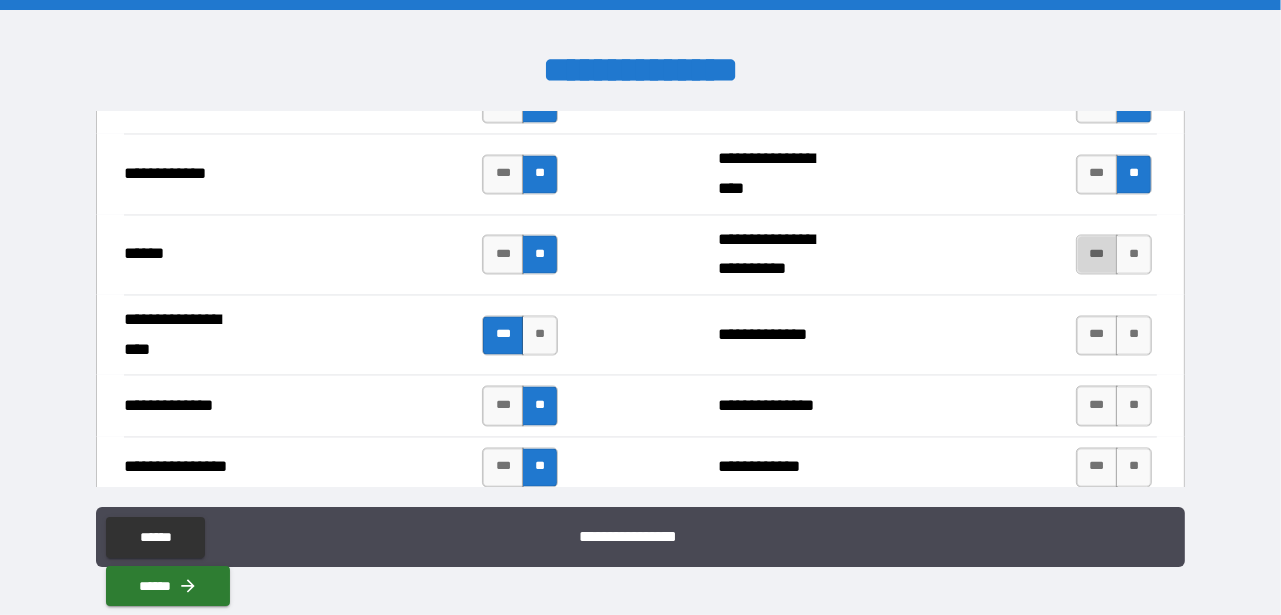 click on "***" at bounding box center (1097, 255) 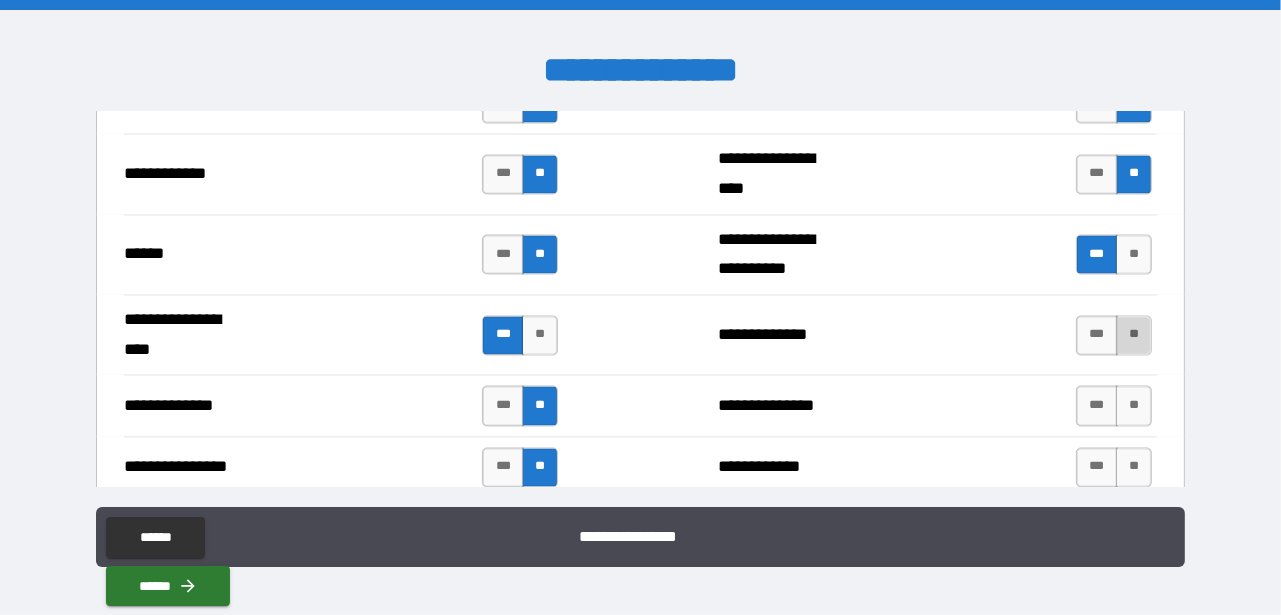 click on "**" at bounding box center (1134, 336) 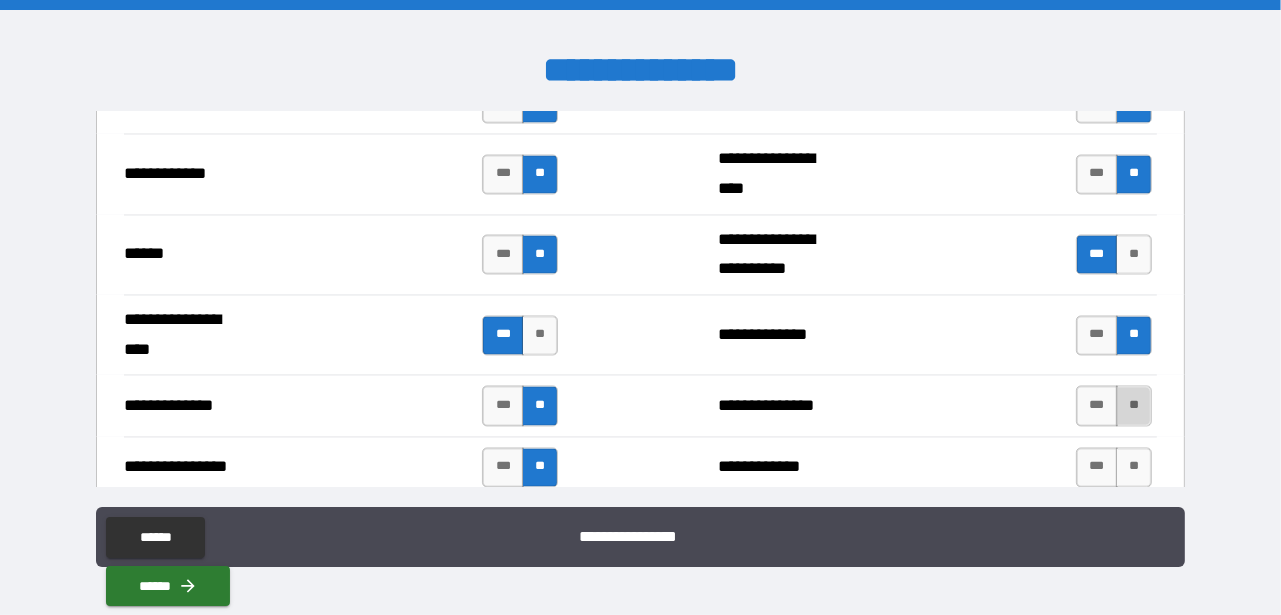 click on "**" at bounding box center (1134, 406) 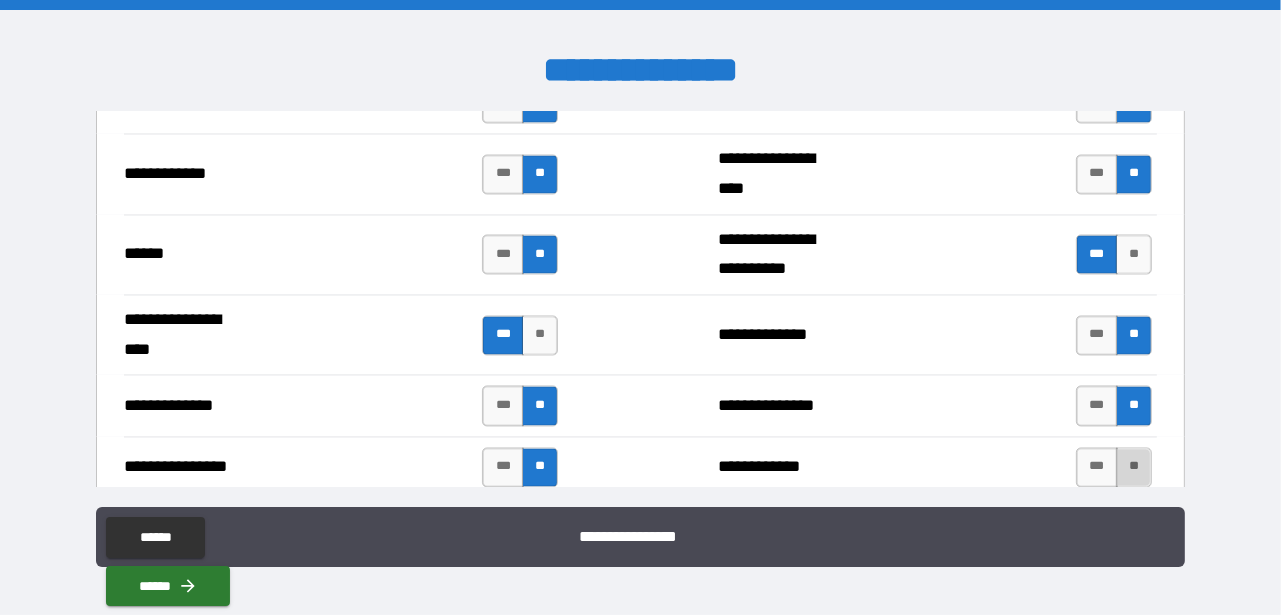 click on "**" at bounding box center [1134, 468] 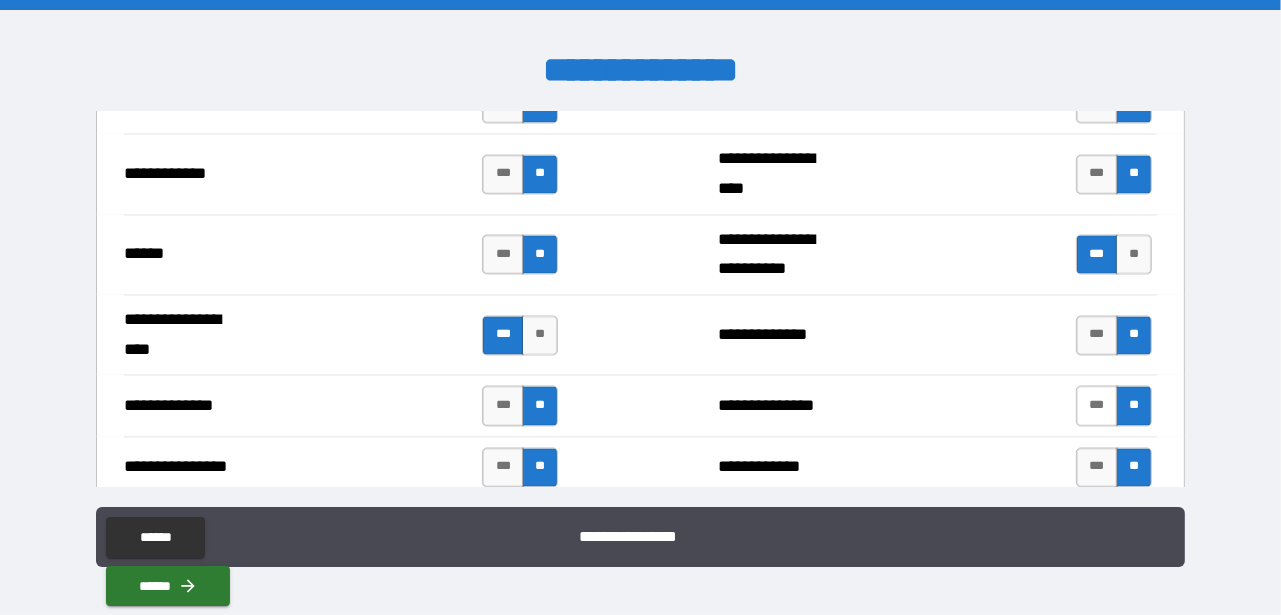 click on "***" at bounding box center [1097, 406] 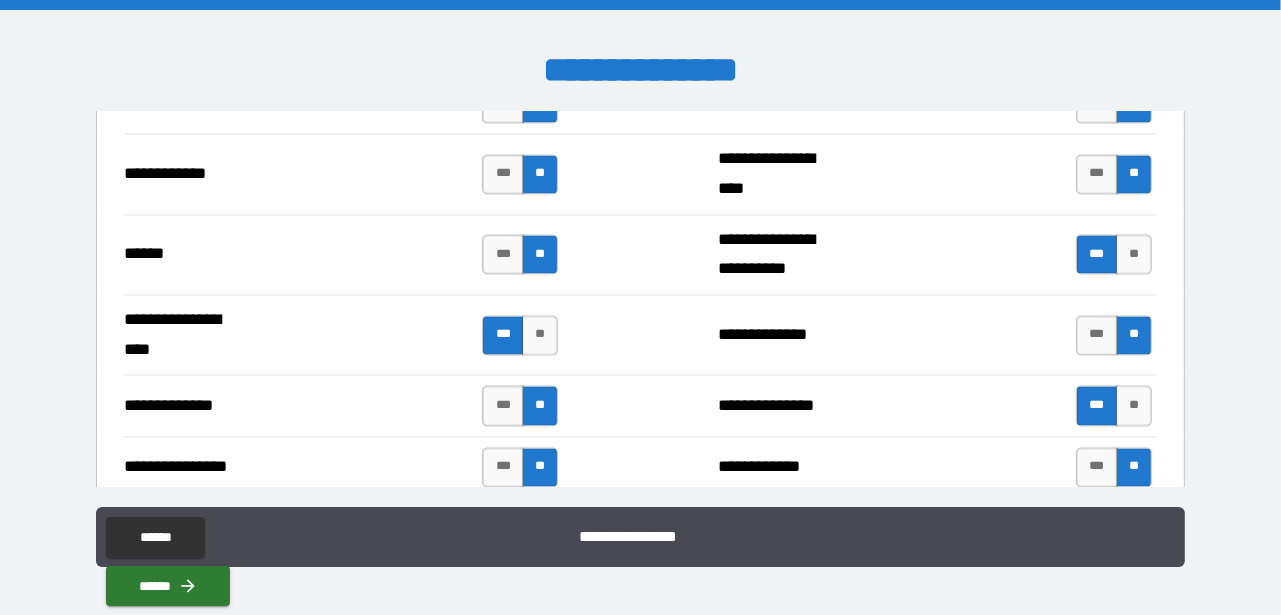 scroll, scrollTop: 3438, scrollLeft: 0, axis: vertical 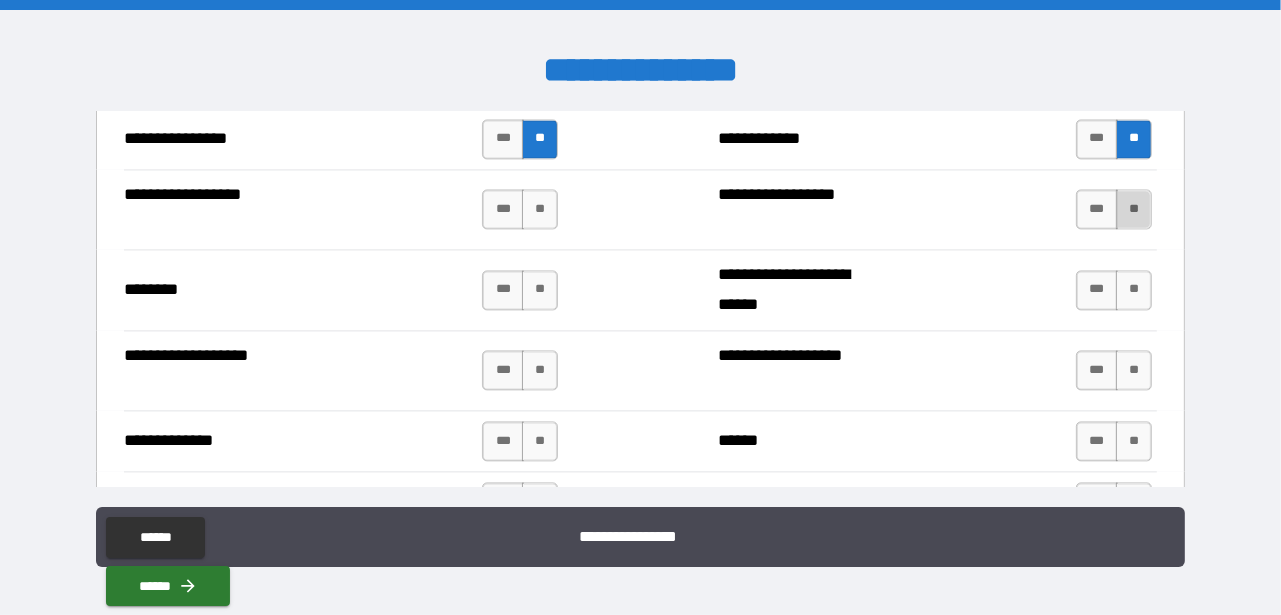 click on "**" at bounding box center (1134, 209) 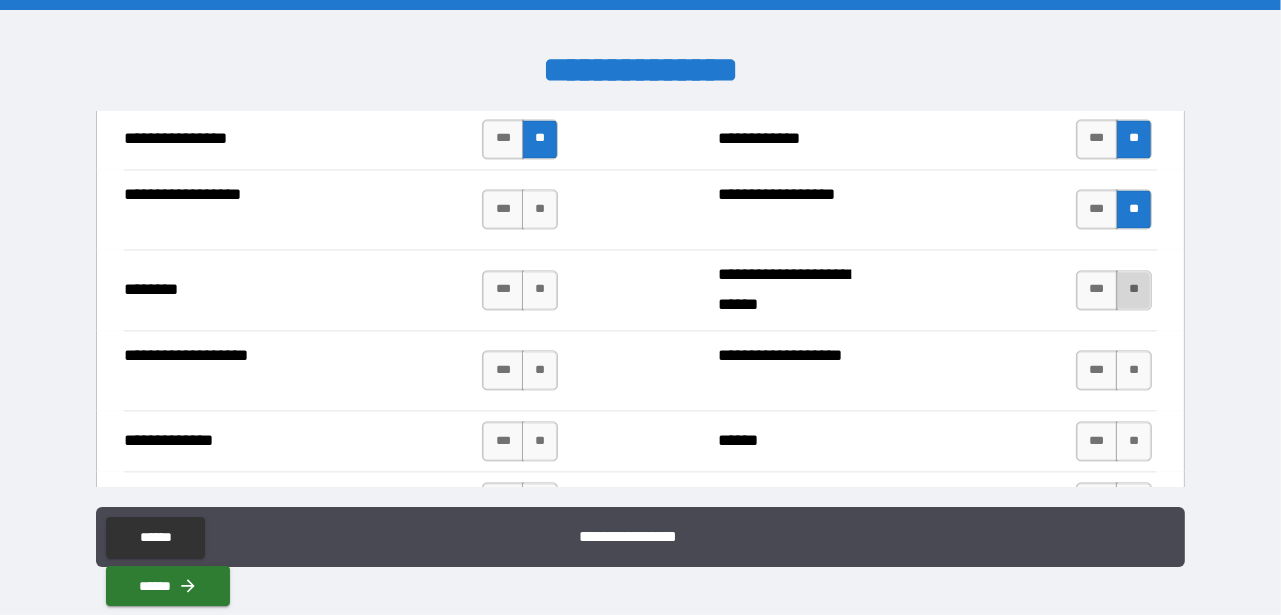 click on "**" at bounding box center (1134, 290) 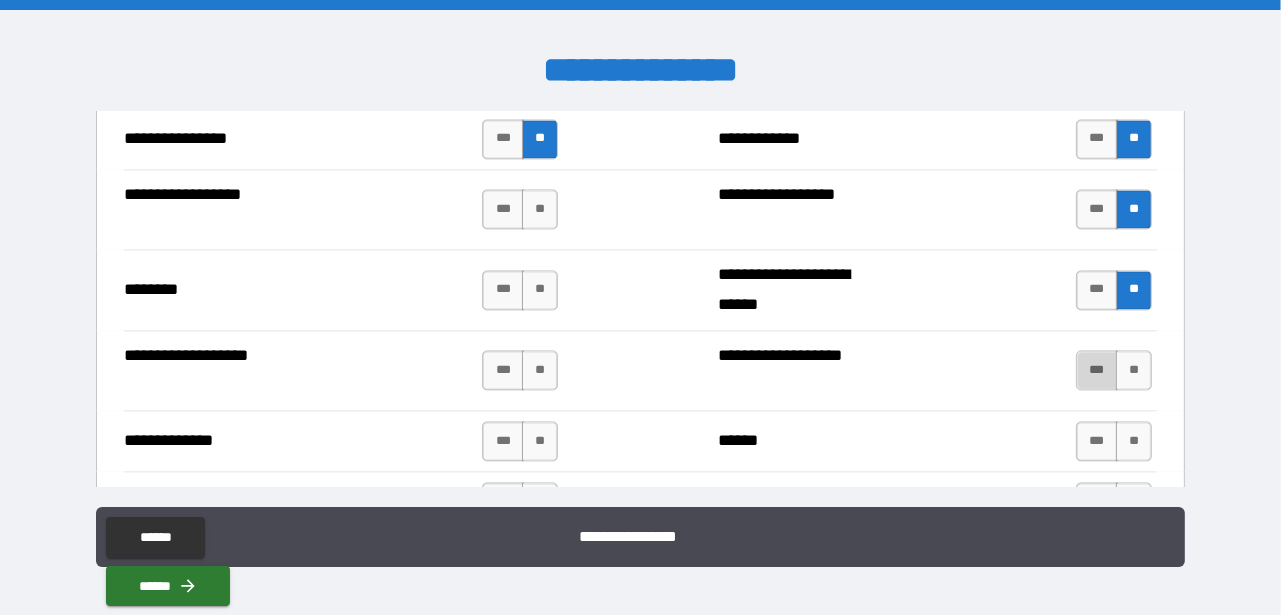 click on "***" at bounding box center (1097, 370) 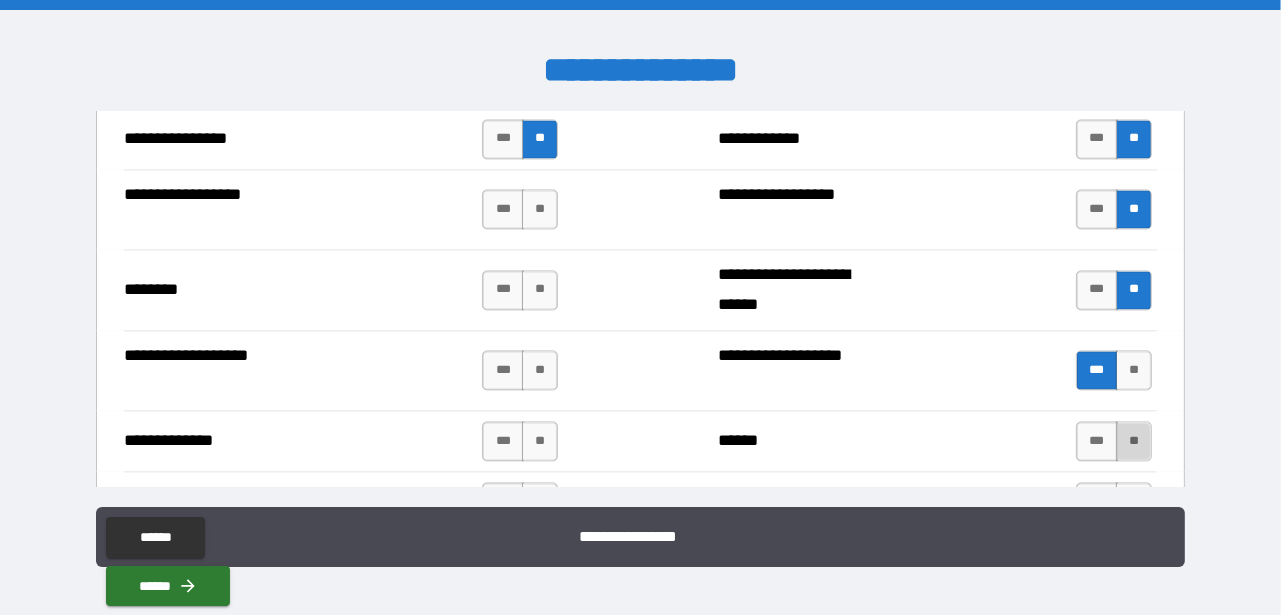click on "**" at bounding box center (1134, 441) 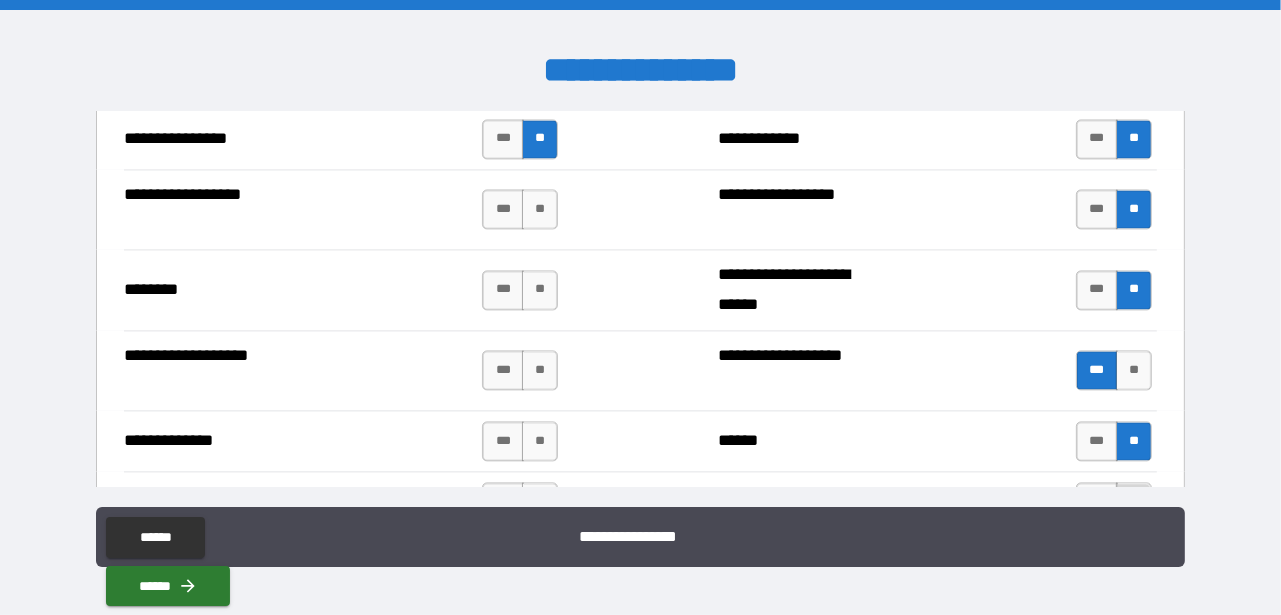 click on "**" at bounding box center [1134, 502] 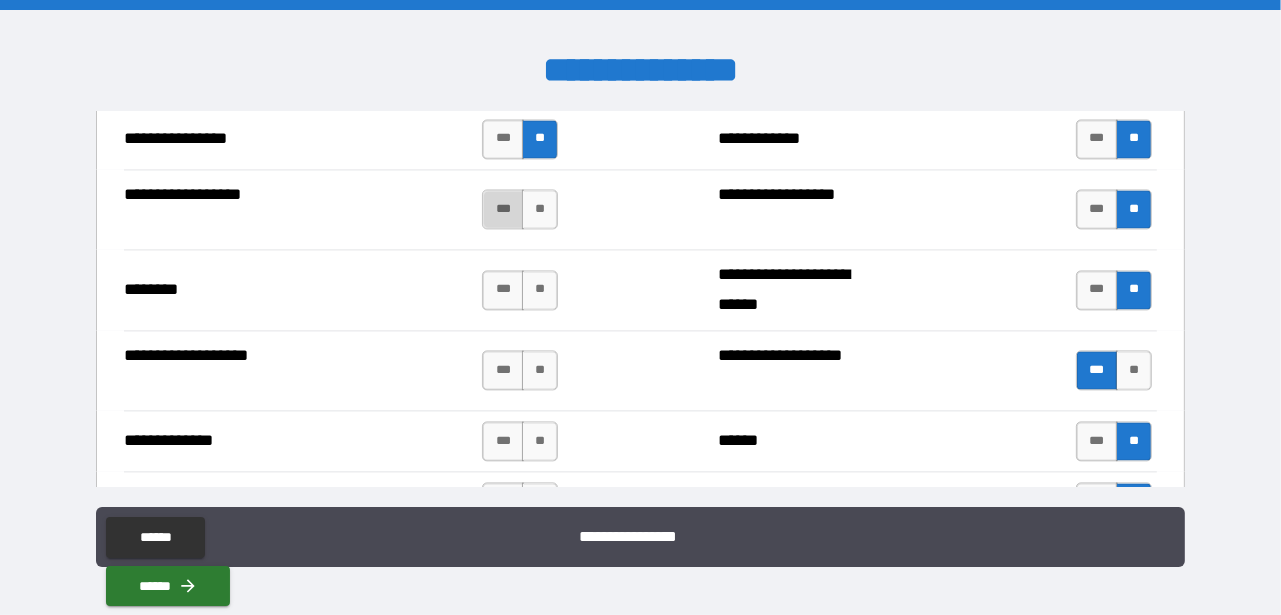 click on "***" at bounding box center (503, 209) 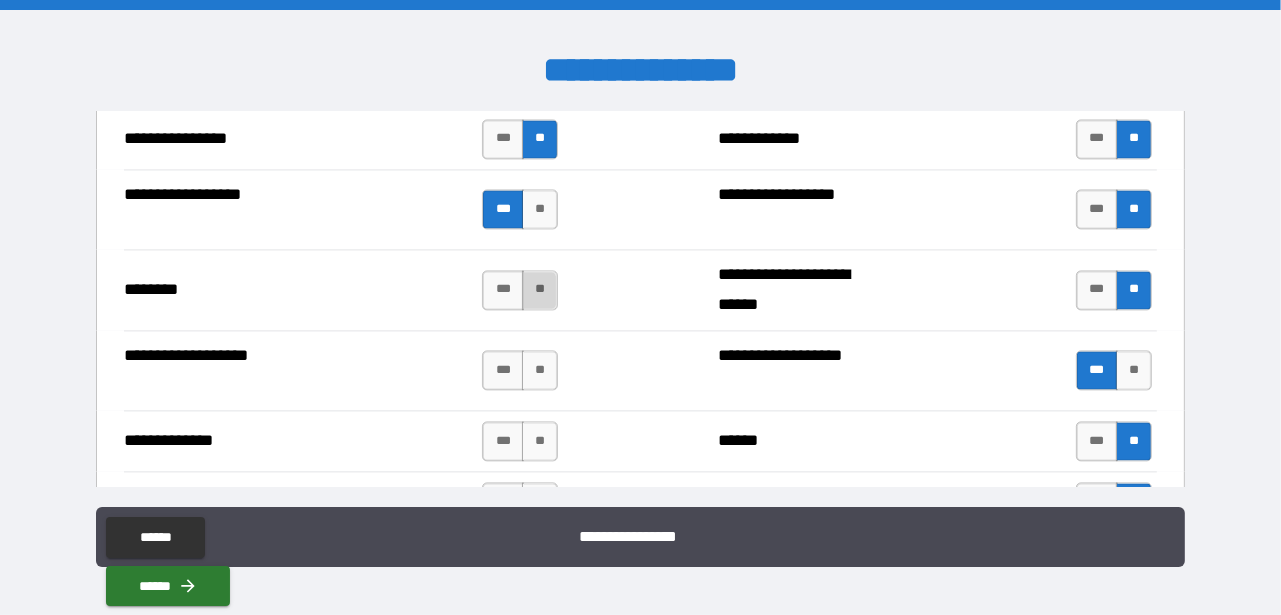click on "**" at bounding box center [540, 290] 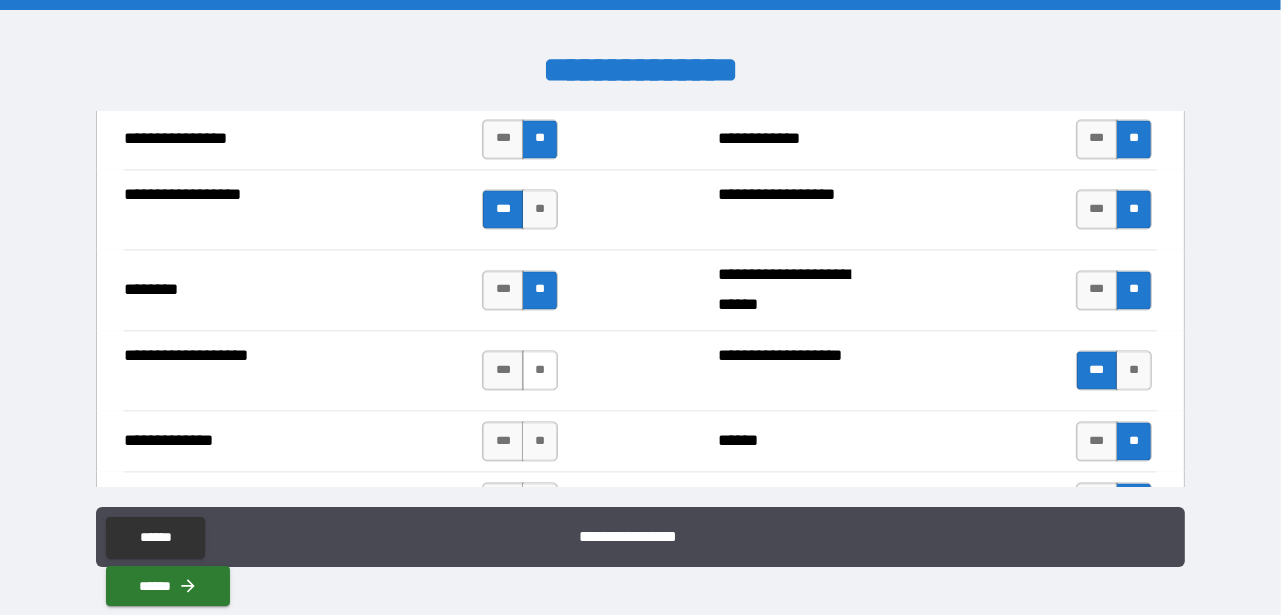 click on "**" at bounding box center (540, 370) 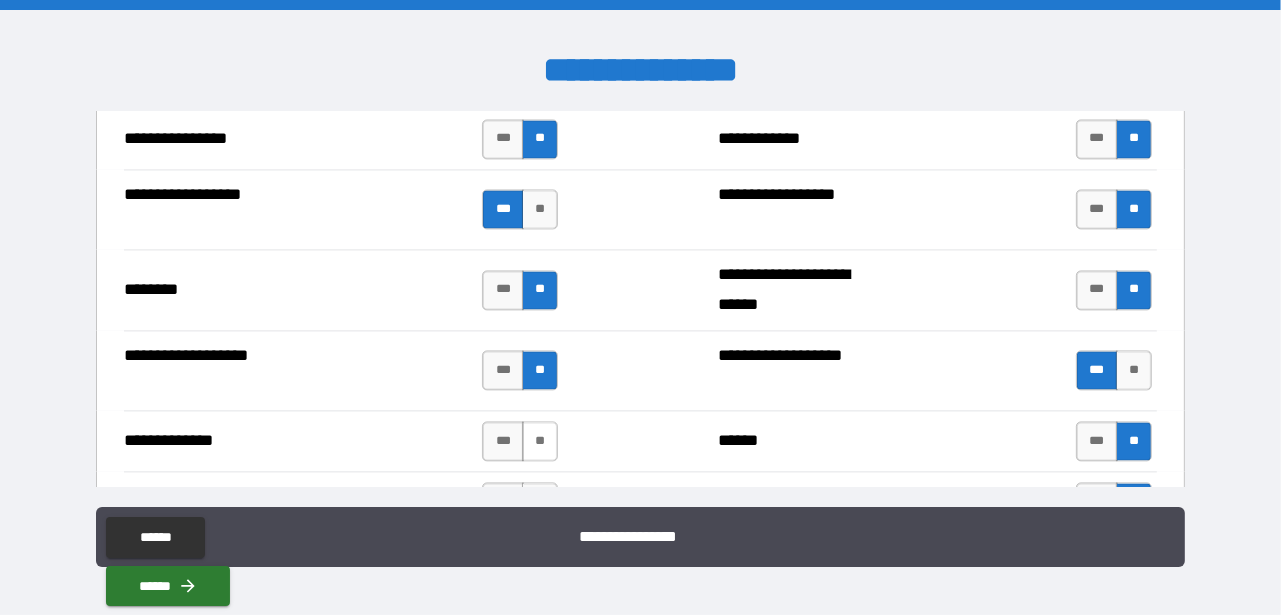 click on "**" at bounding box center (540, 441) 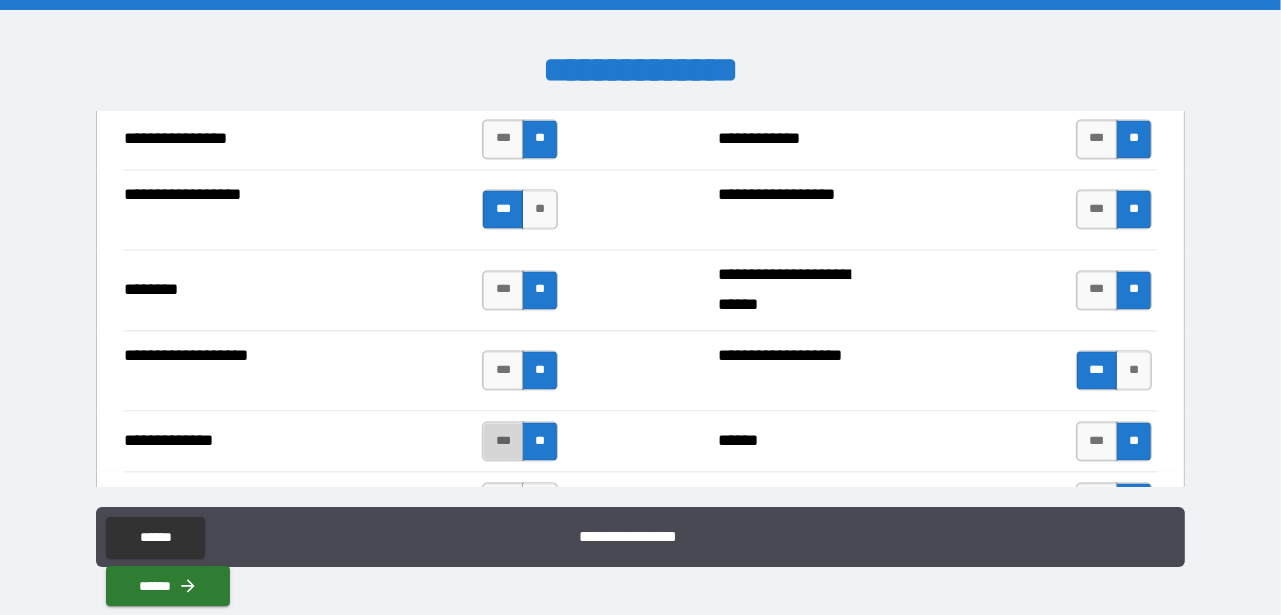 click on "***" at bounding box center [503, 441] 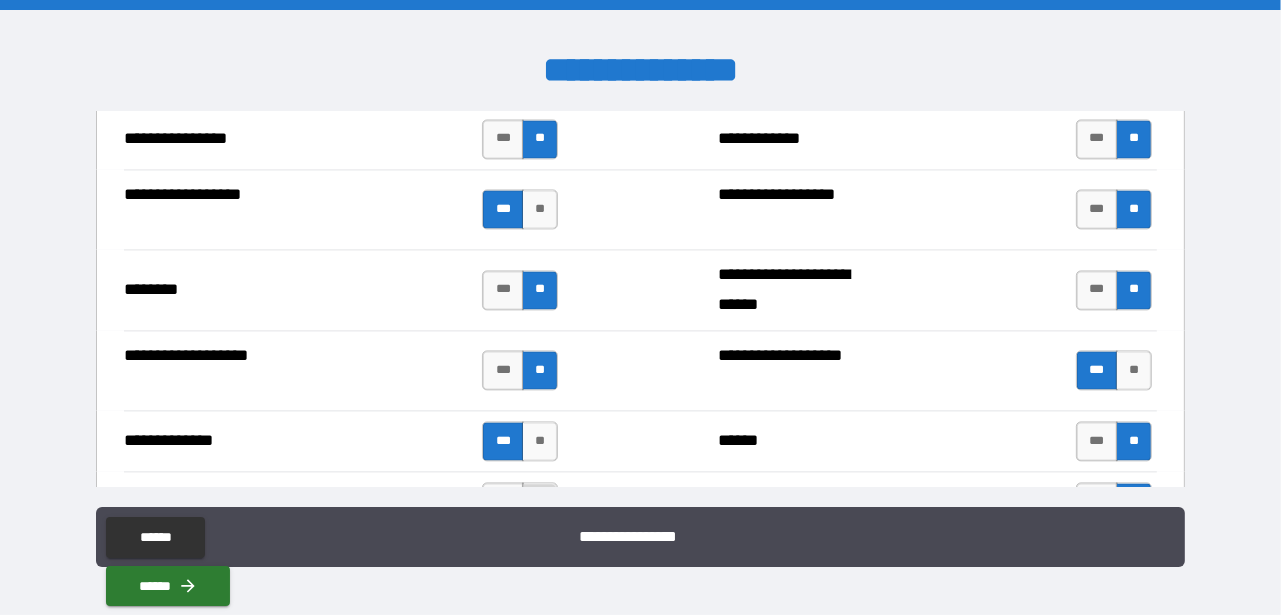 click on "**" at bounding box center (540, 502) 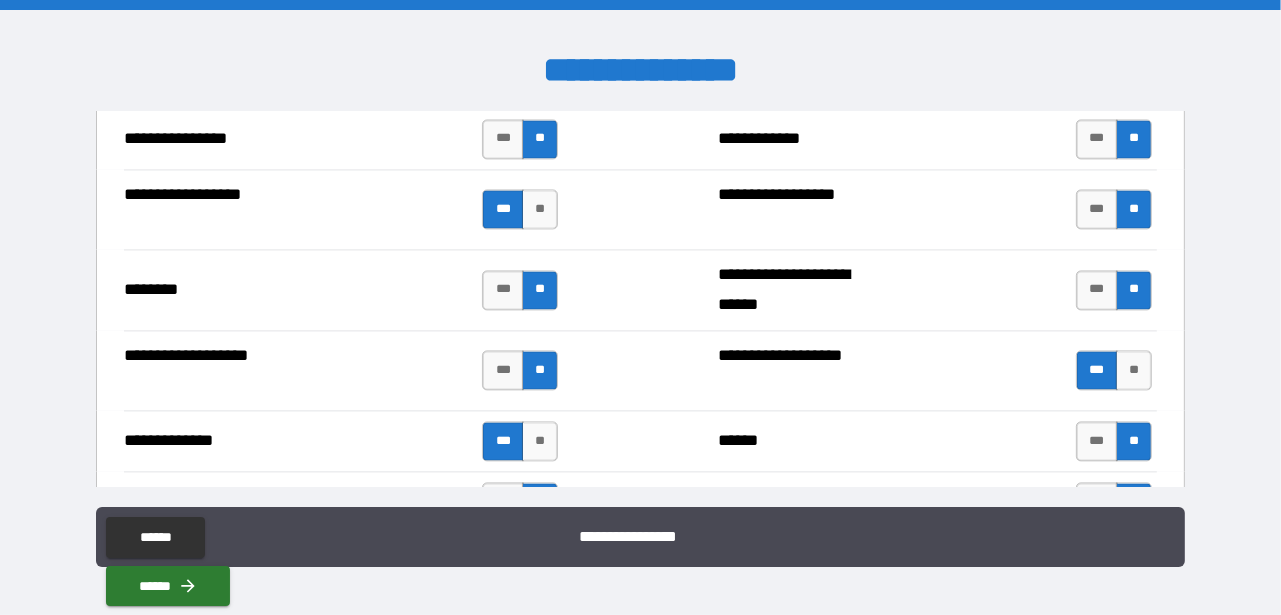 scroll, scrollTop: 3767, scrollLeft: 0, axis: vertical 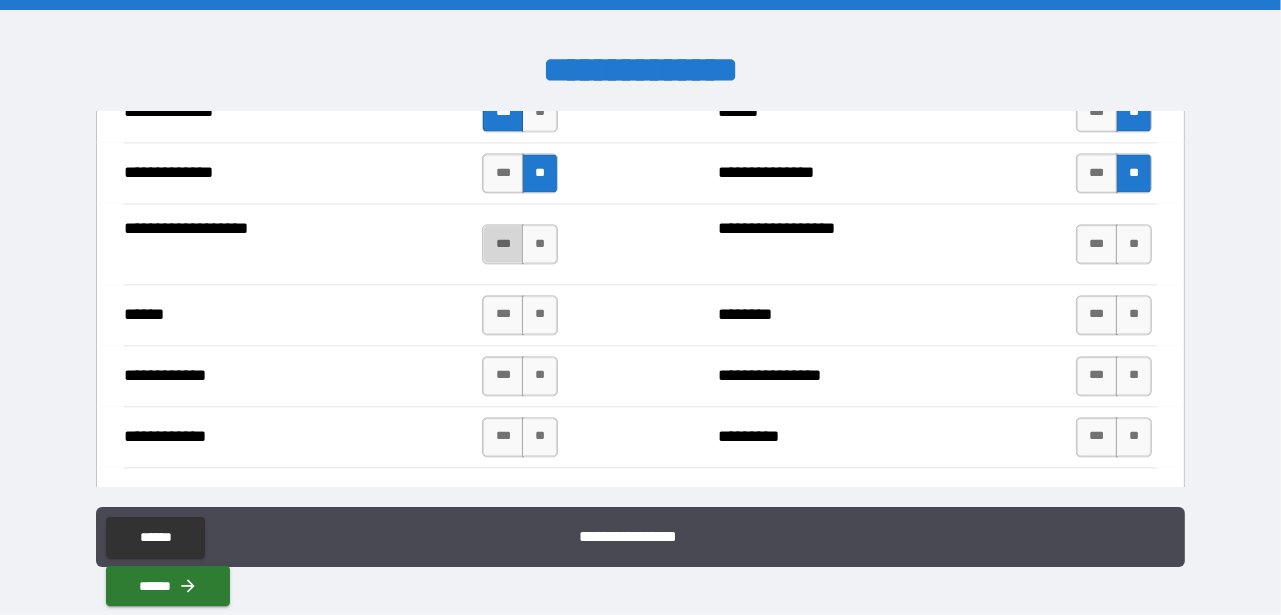 click on "***" at bounding box center [503, 244] 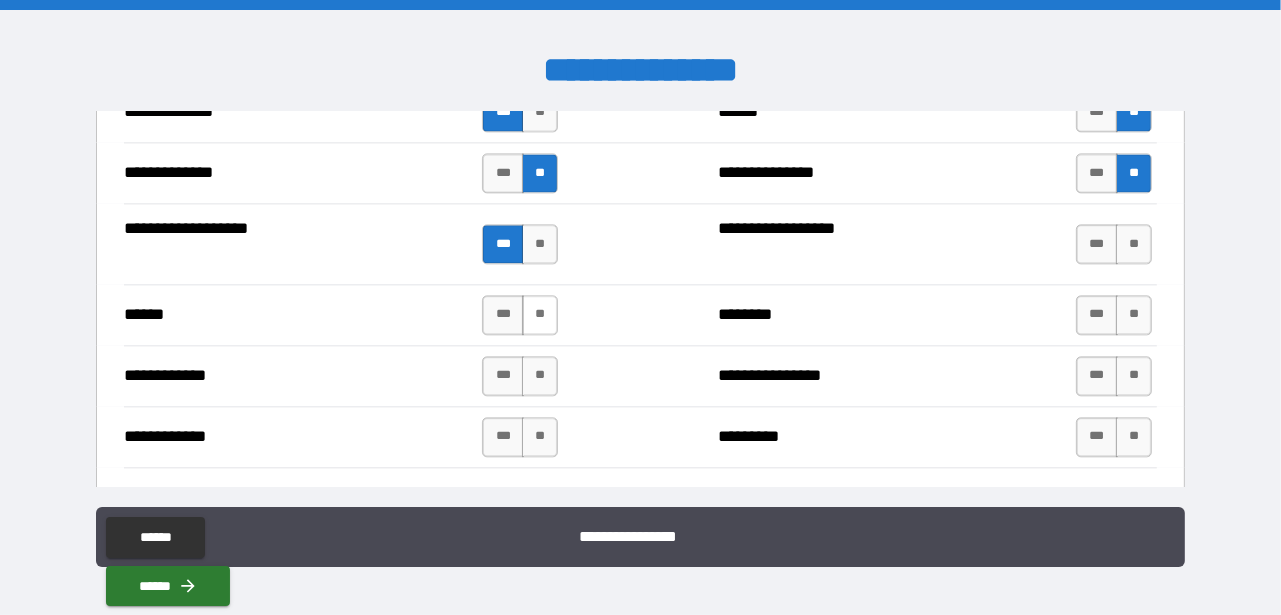 click on "**" at bounding box center (540, 315) 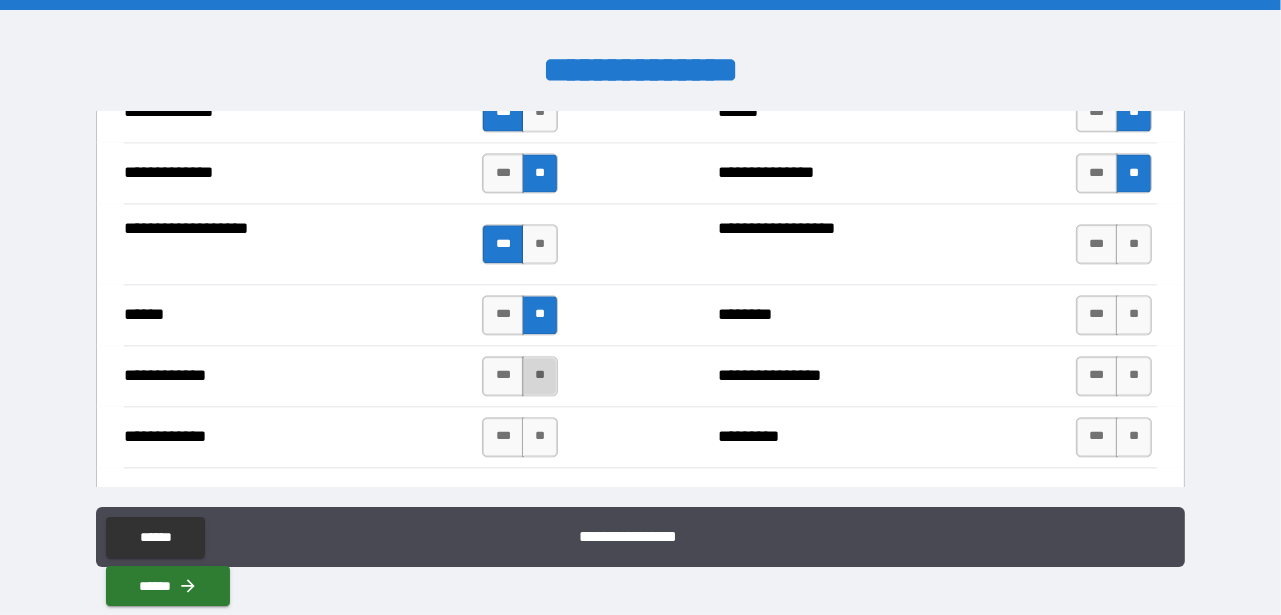 click on "**" at bounding box center (540, 376) 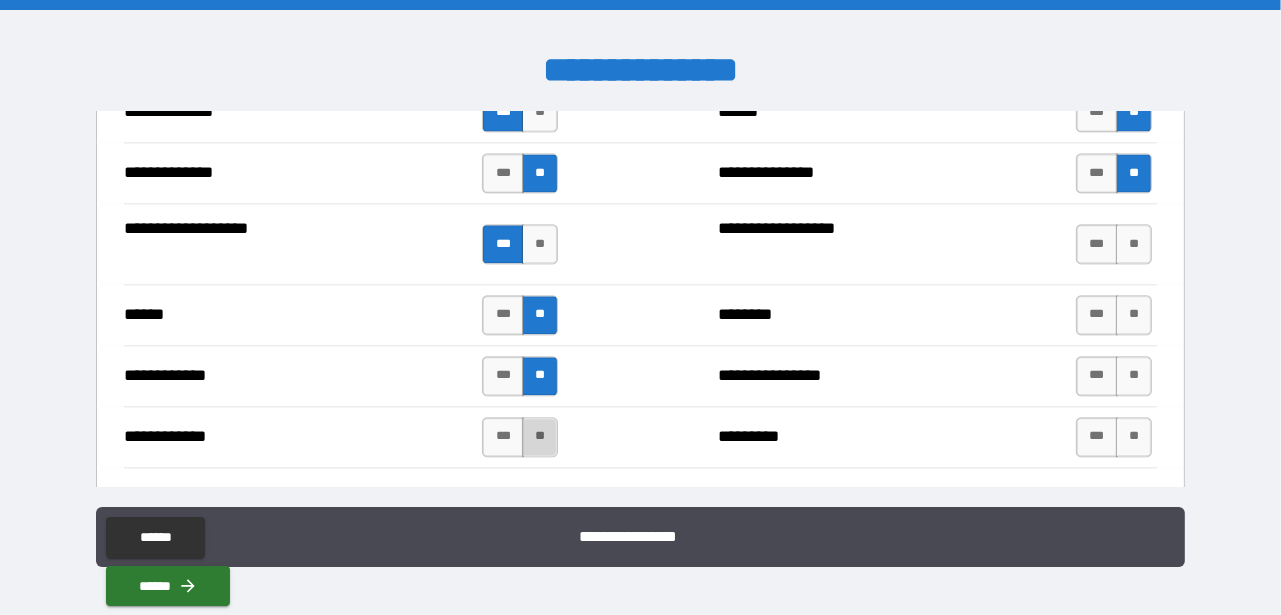 click on "**" at bounding box center [540, 437] 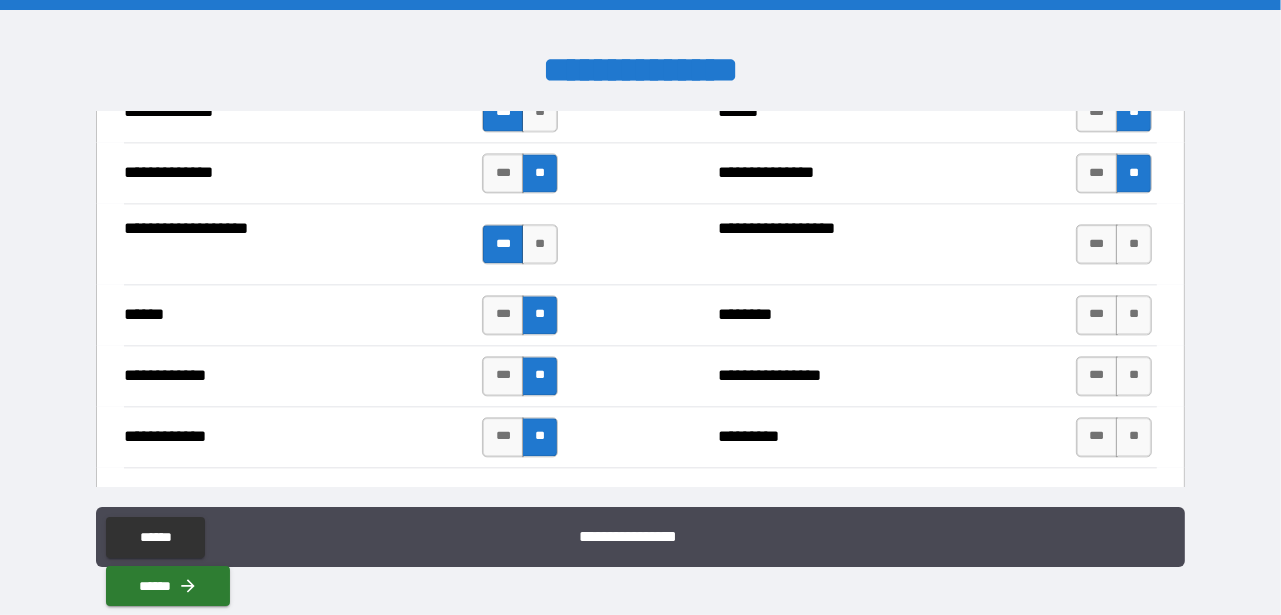 click on "**" at bounding box center [540, 508] 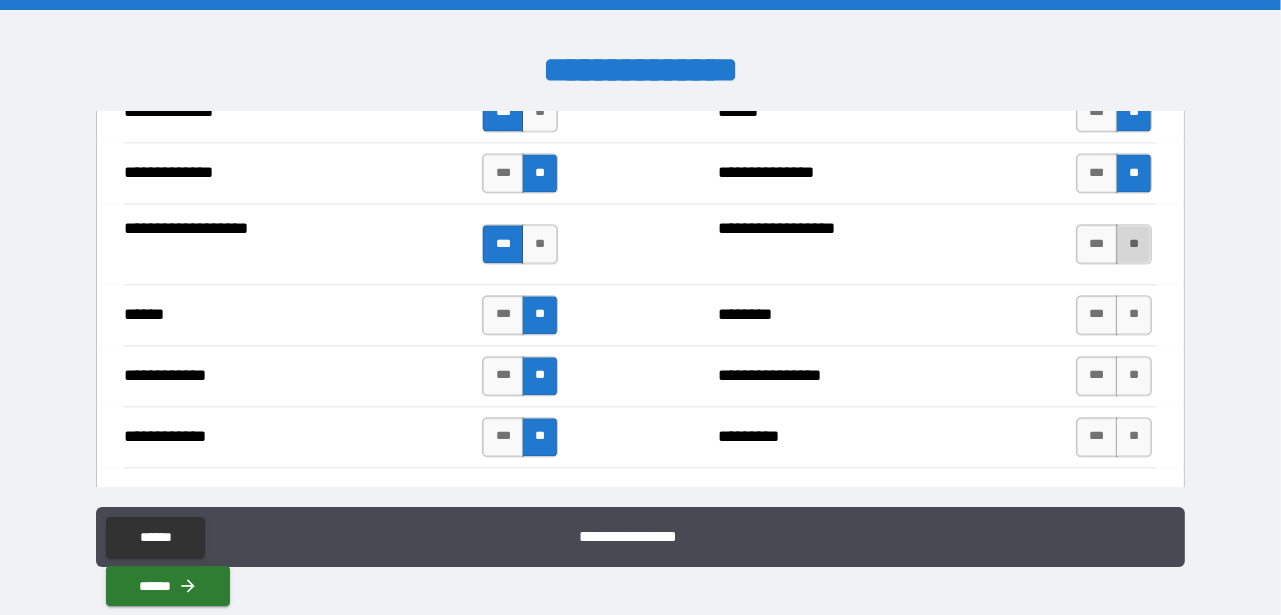click on "**" at bounding box center [1134, 244] 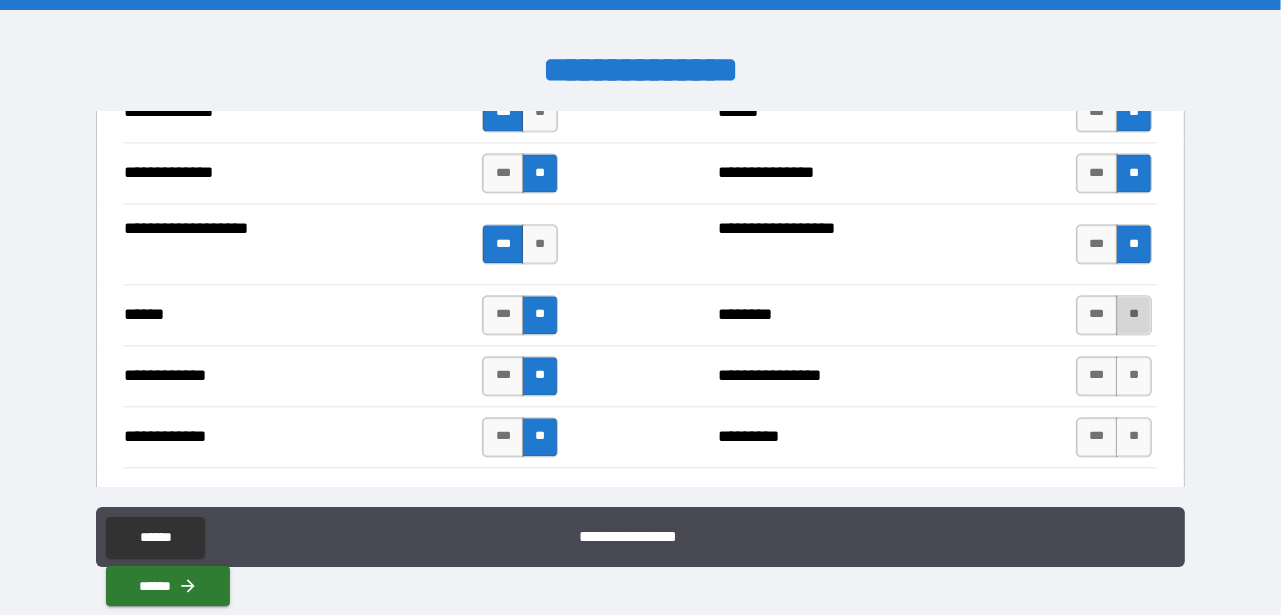 click on "**" at bounding box center (1134, 315) 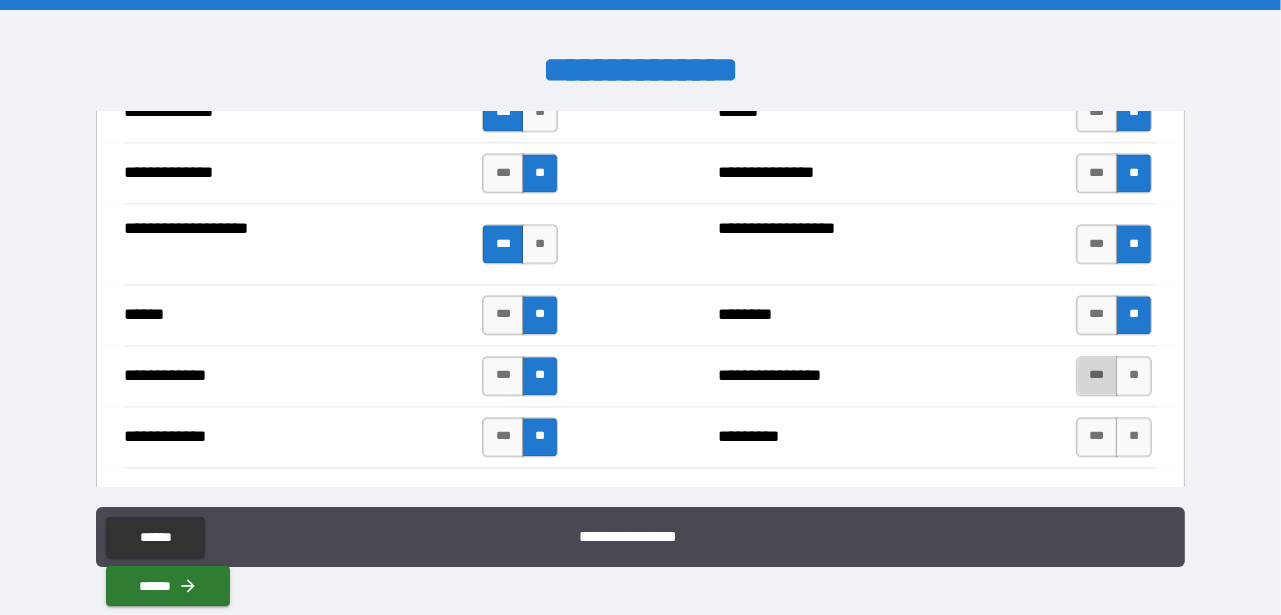 click on "***" at bounding box center [1097, 376] 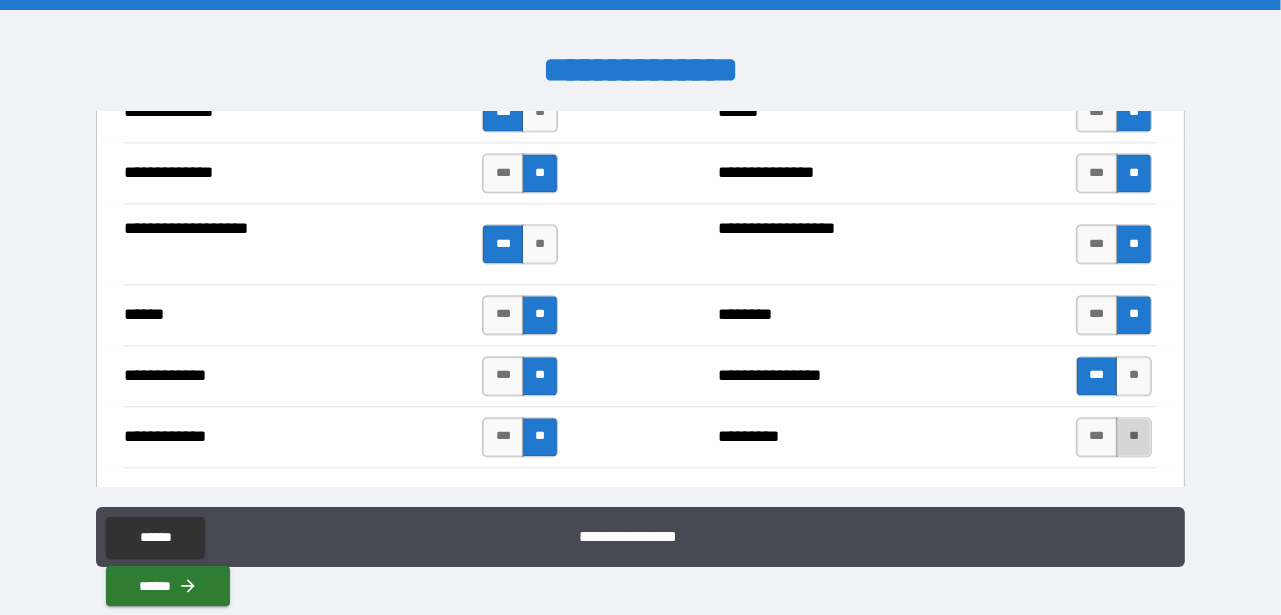 click on "**" at bounding box center [1134, 437] 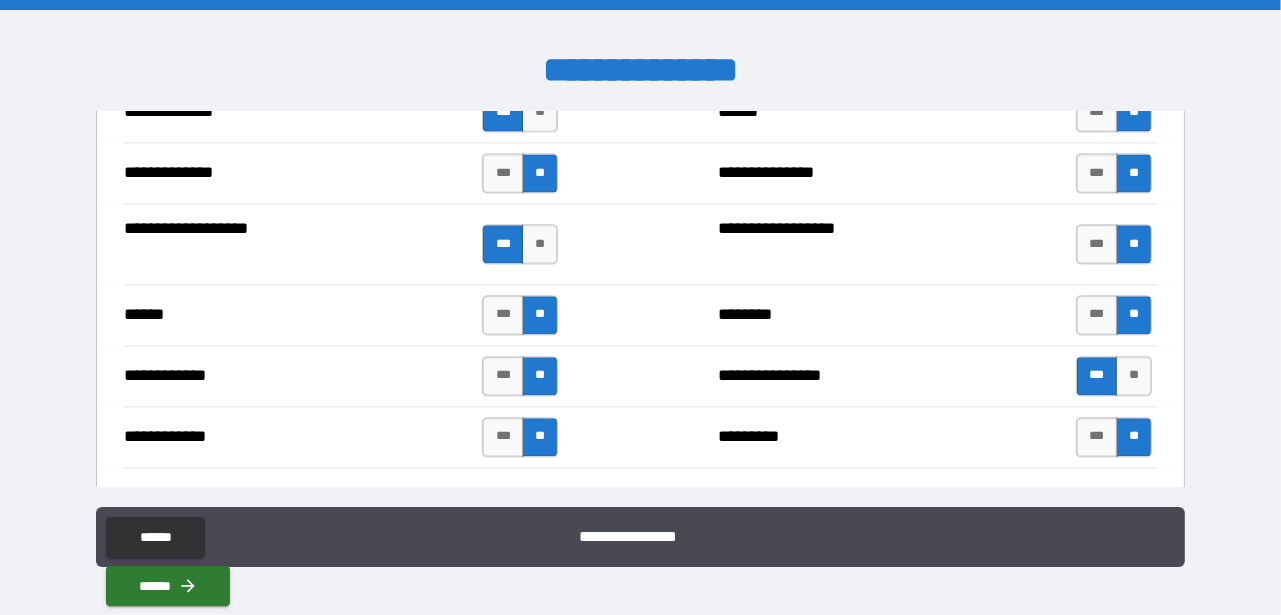 scroll, scrollTop: 4095, scrollLeft: 0, axis: vertical 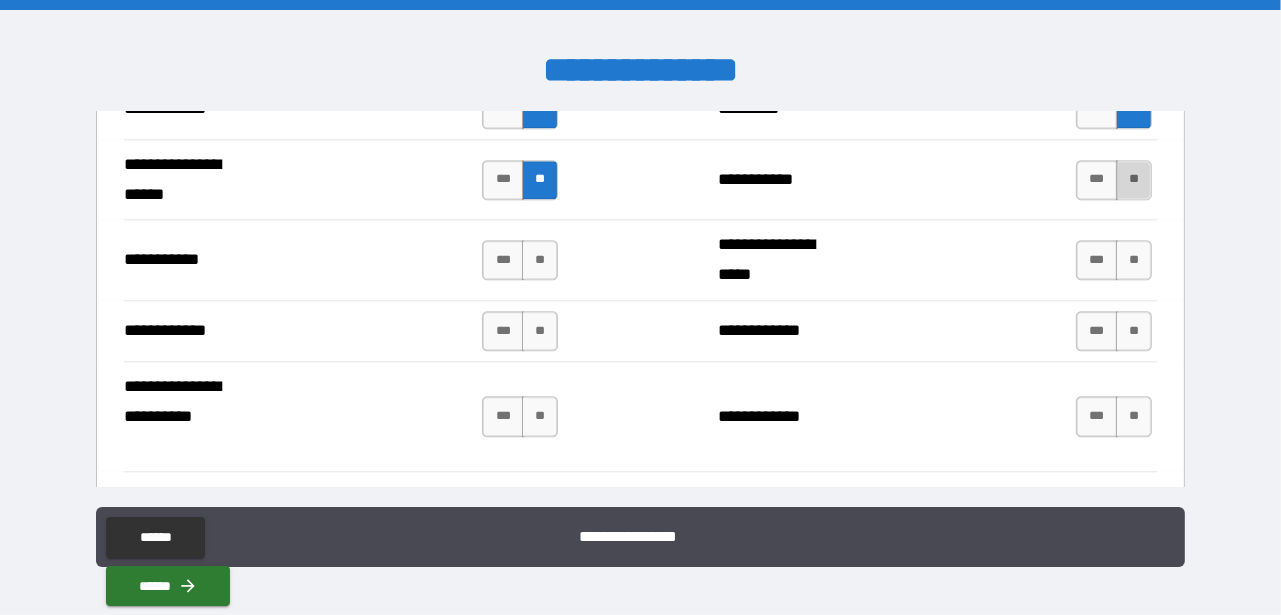 click on "**" at bounding box center [1134, 180] 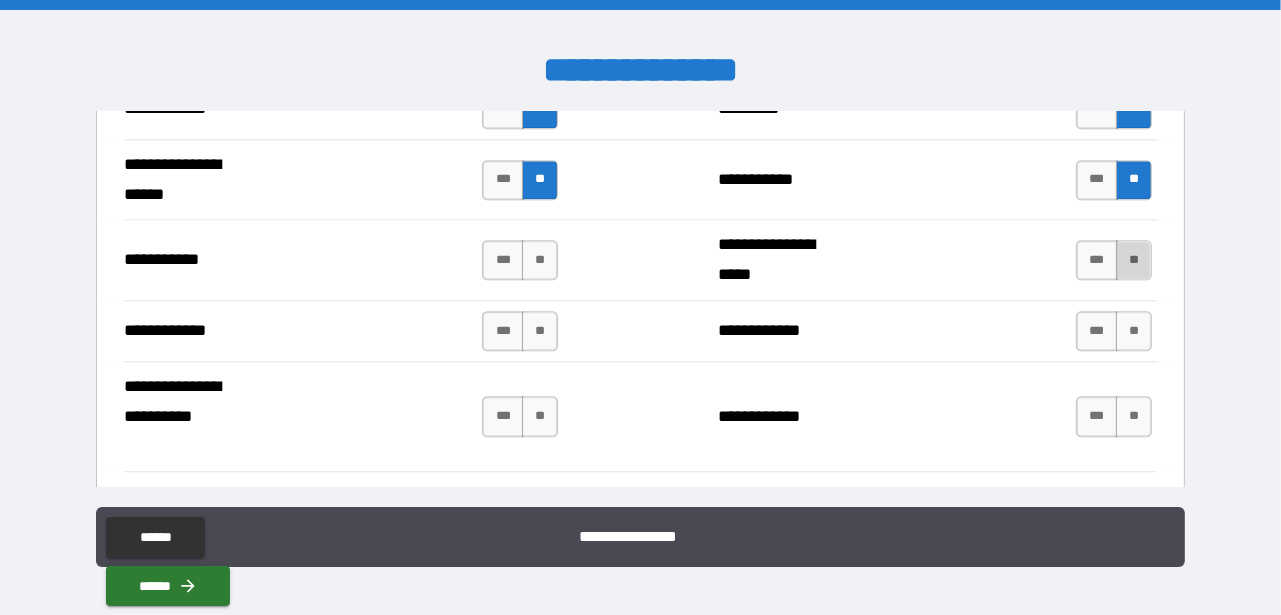 click on "**" at bounding box center (1134, 260) 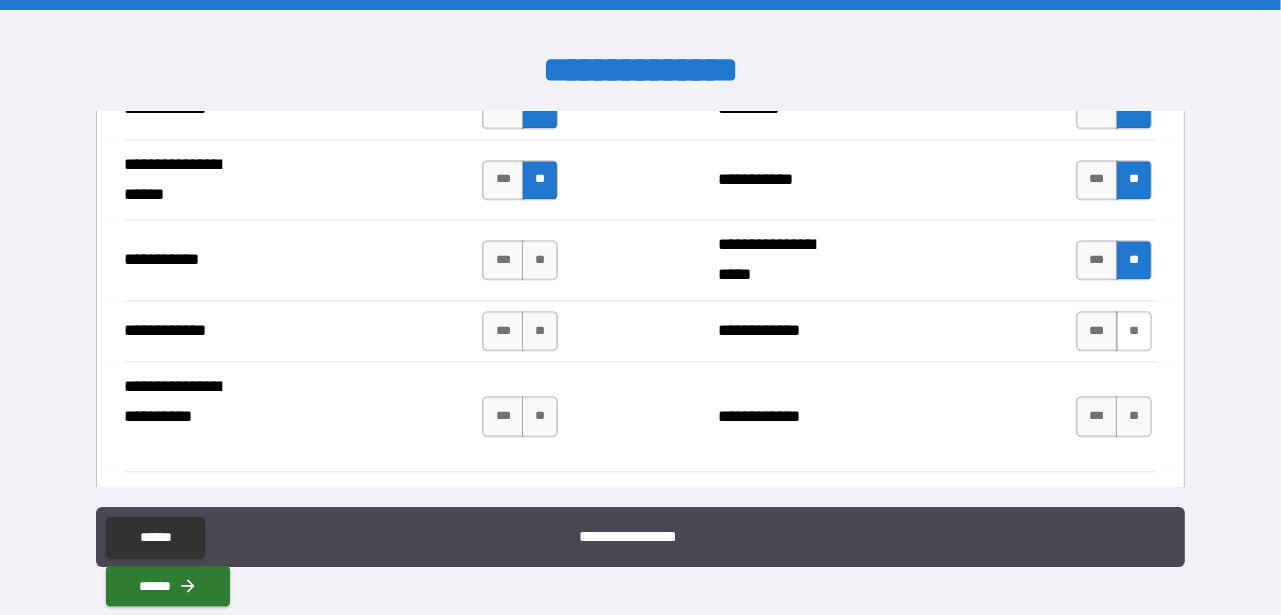 click on "**" at bounding box center (1134, 331) 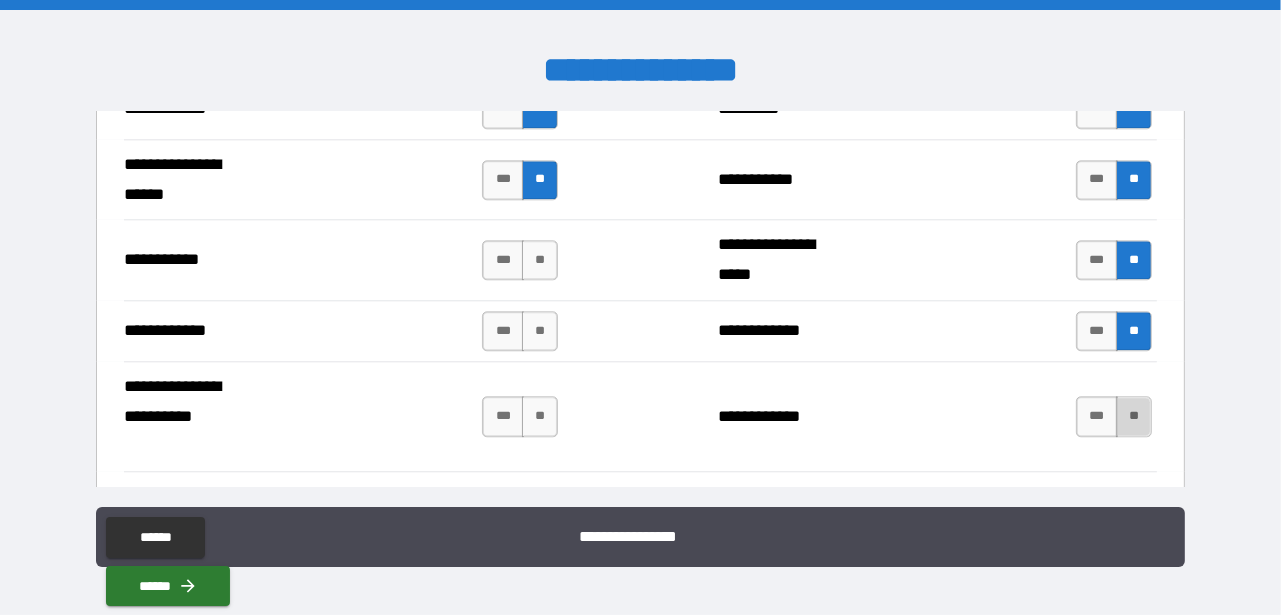 click on "**" at bounding box center (1134, 416) 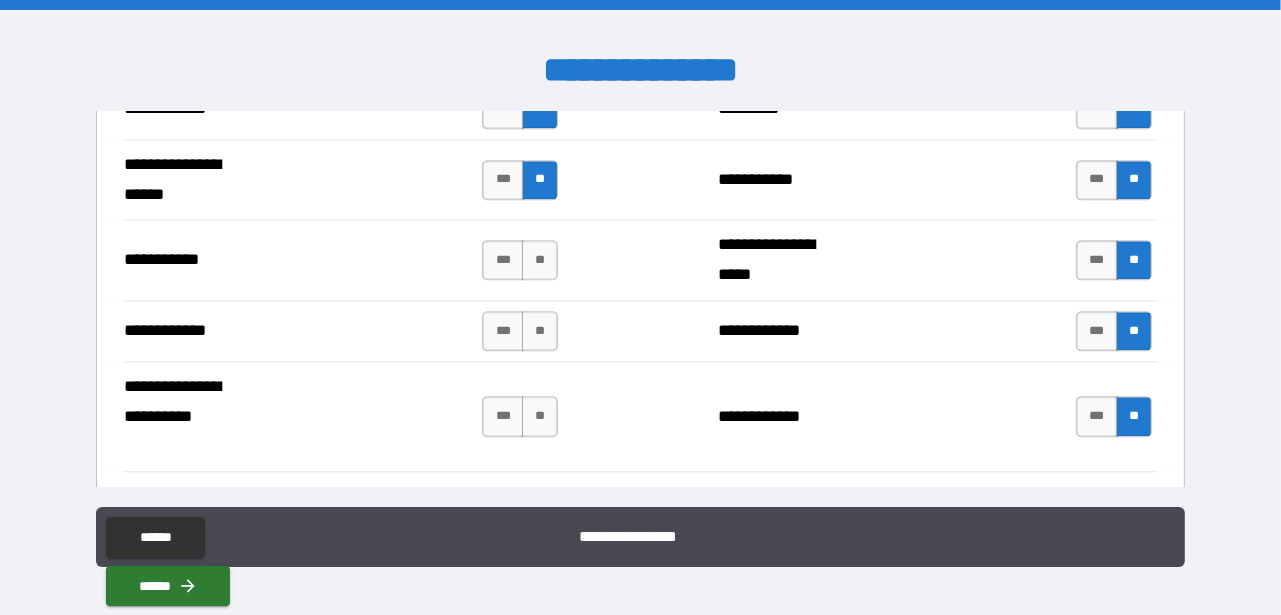 click on "**" at bounding box center [1134, 512] 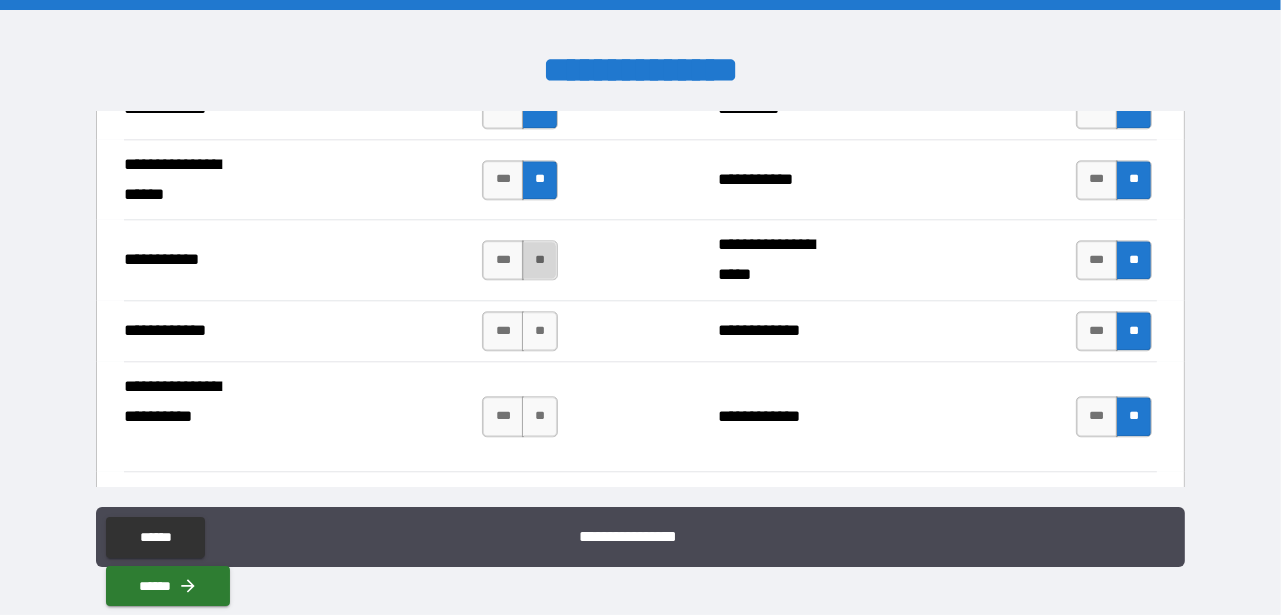 click on "**" at bounding box center (540, 260) 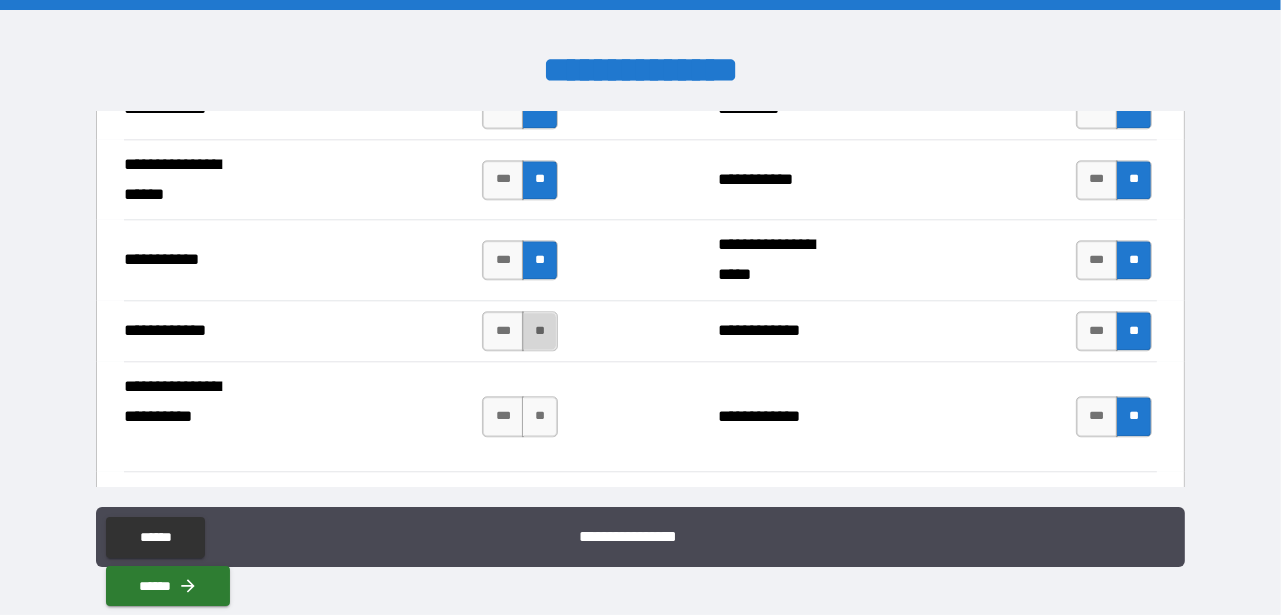 click on "**" at bounding box center [540, 331] 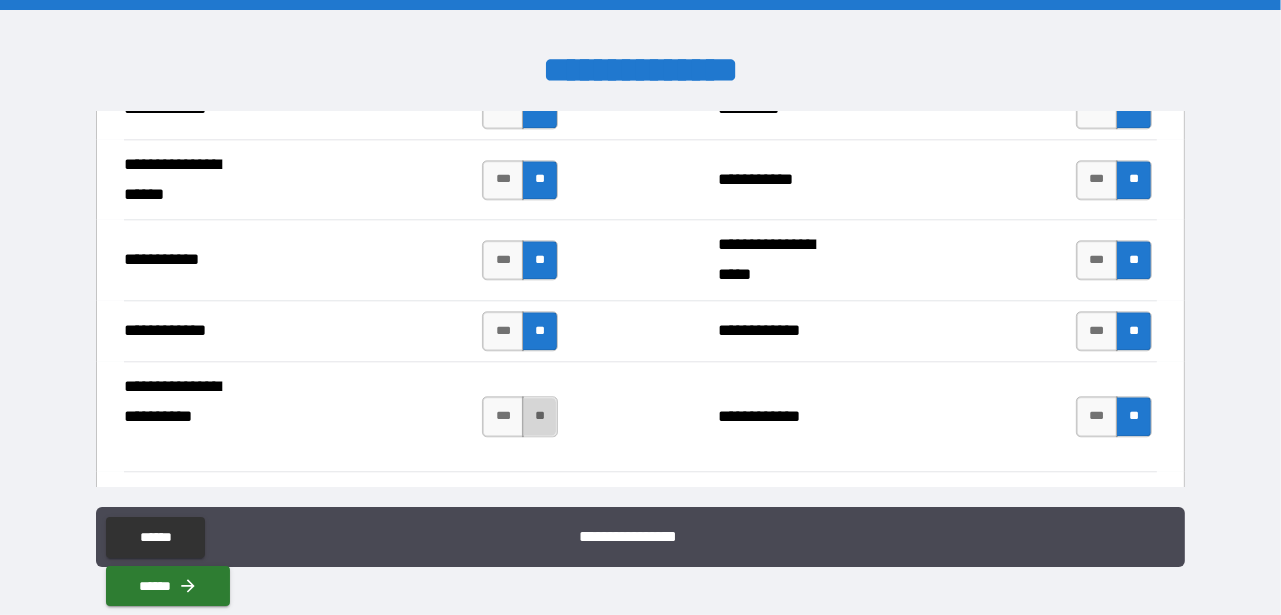 click on "**" at bounding box center (540, 416) 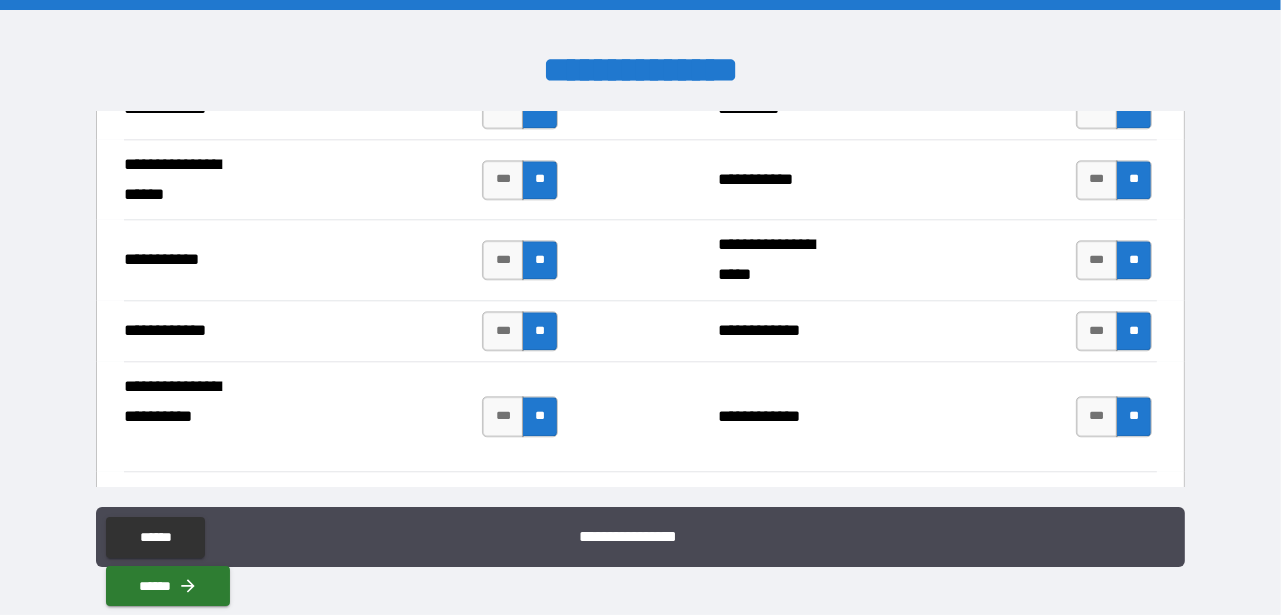 click on "**" at bounding box center [540, 512] 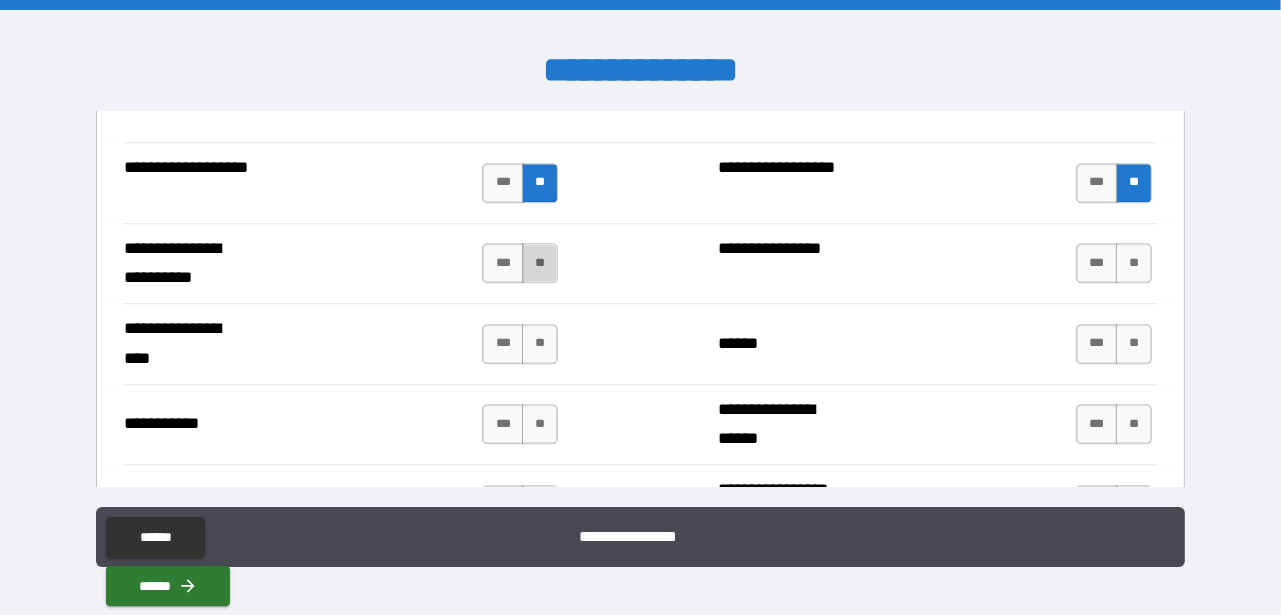 click on "**" at bounding box center [540, 263] 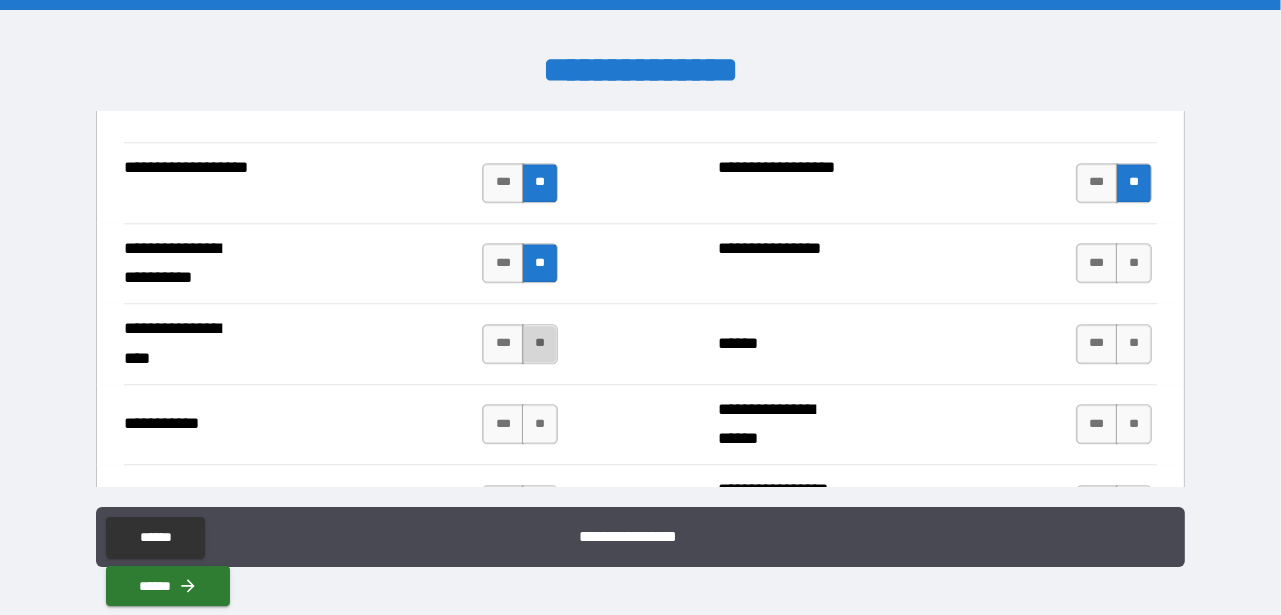 click on "**" at bounding box center [540, 344] 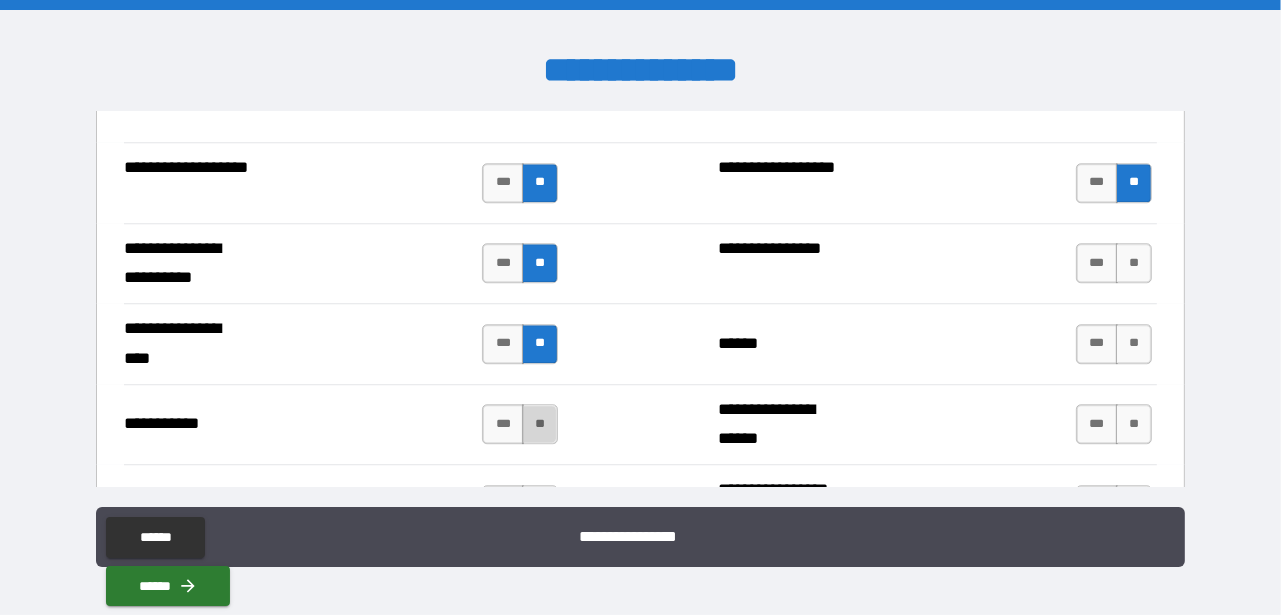 click on "**" at bounding box center [540, 424] 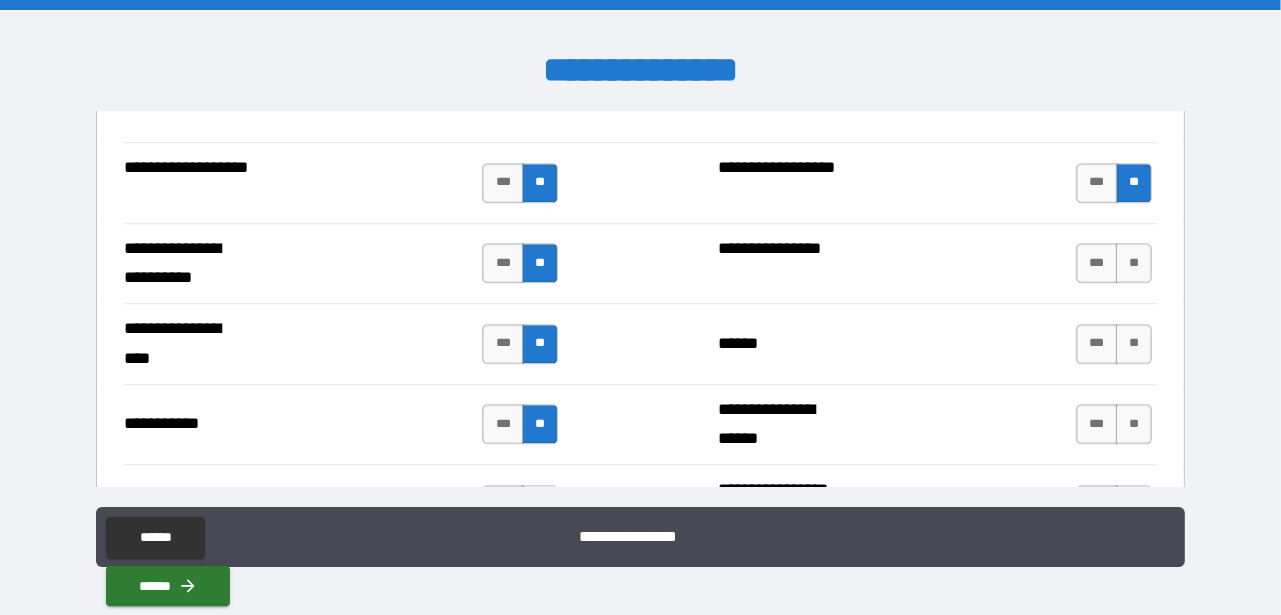 click on "**" at bounding box center (540, 505) 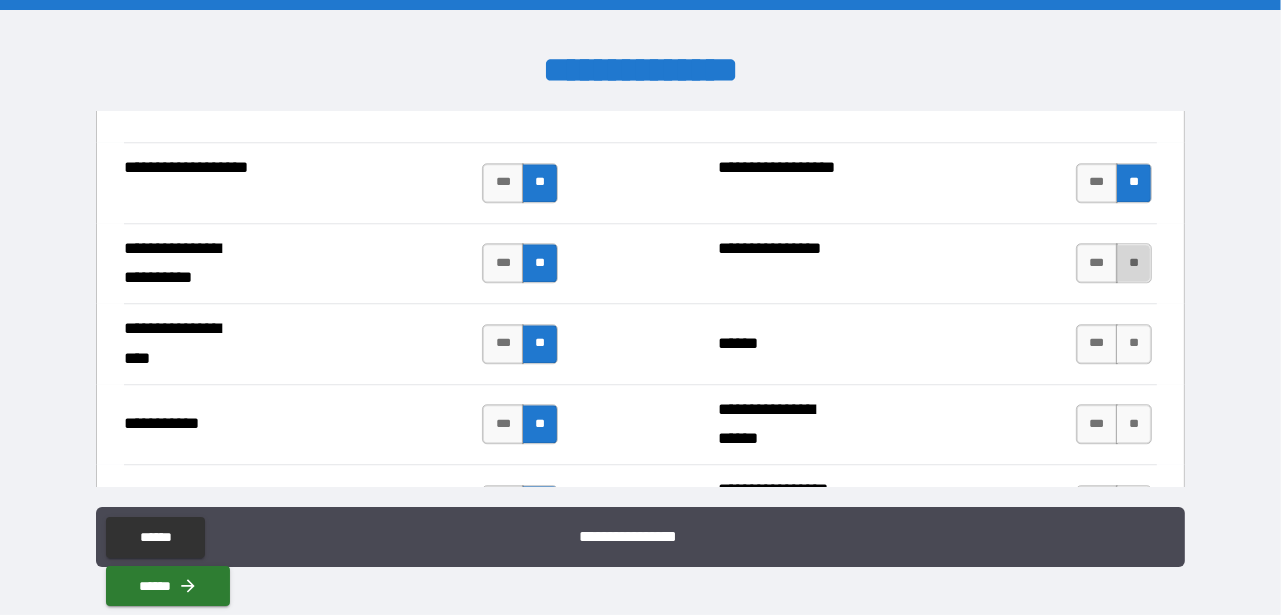 click on "**" at bounding box center [1134, 263] 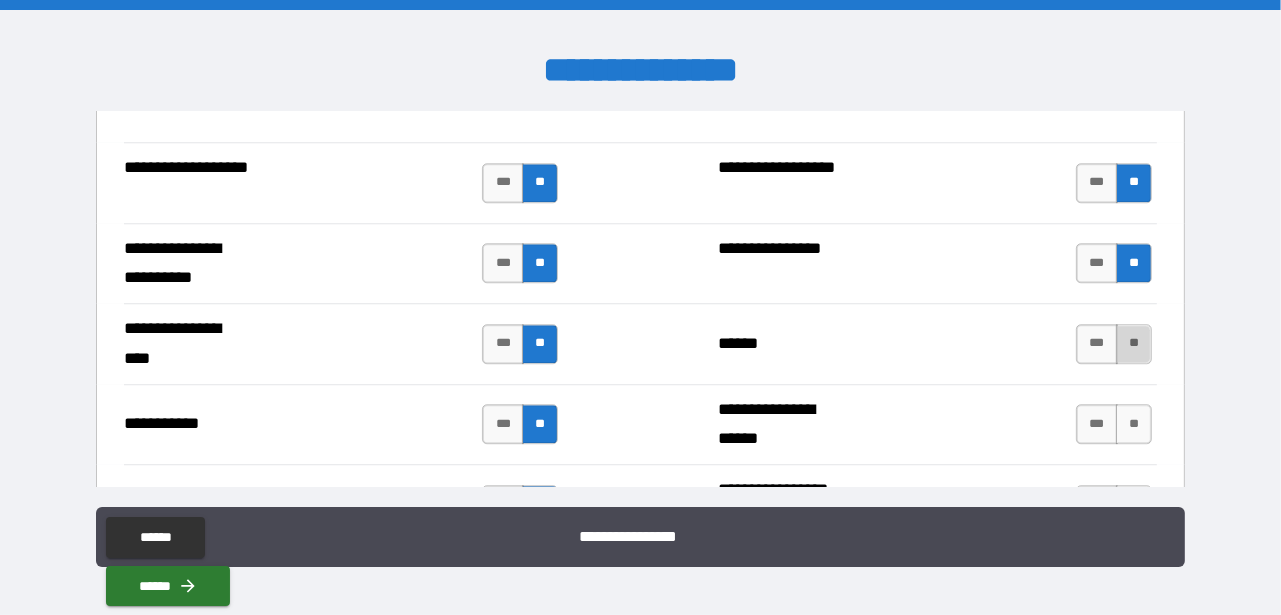 click on "**" at bounding box center [1134, 344] 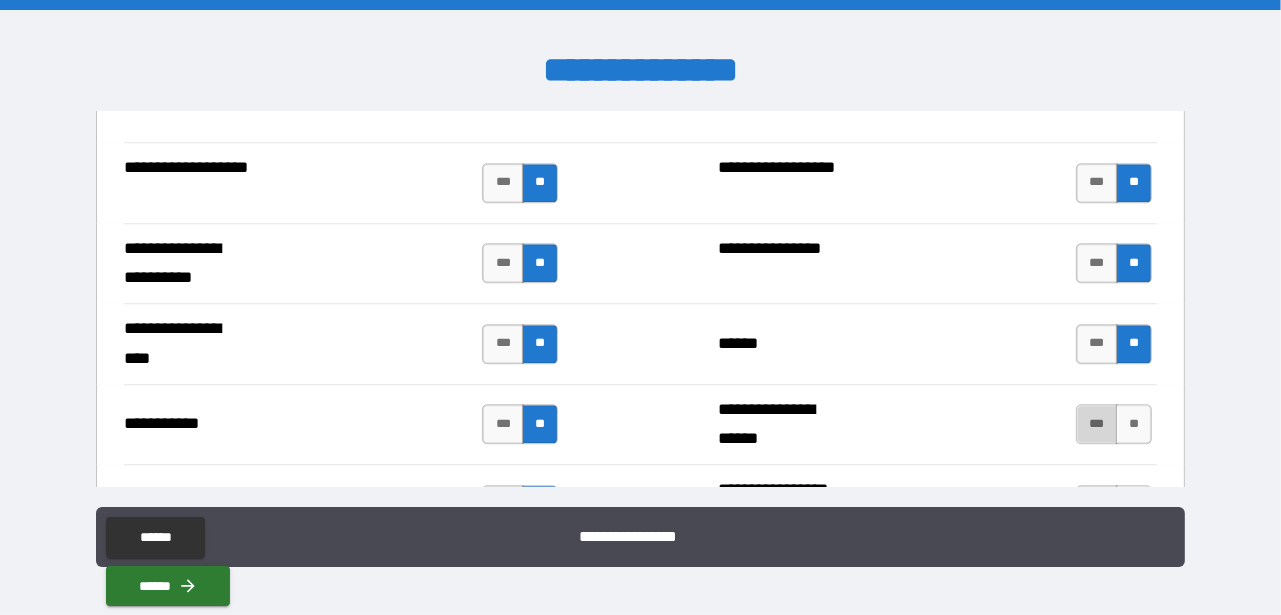 click on "***" at bounding box center [1097, 424] 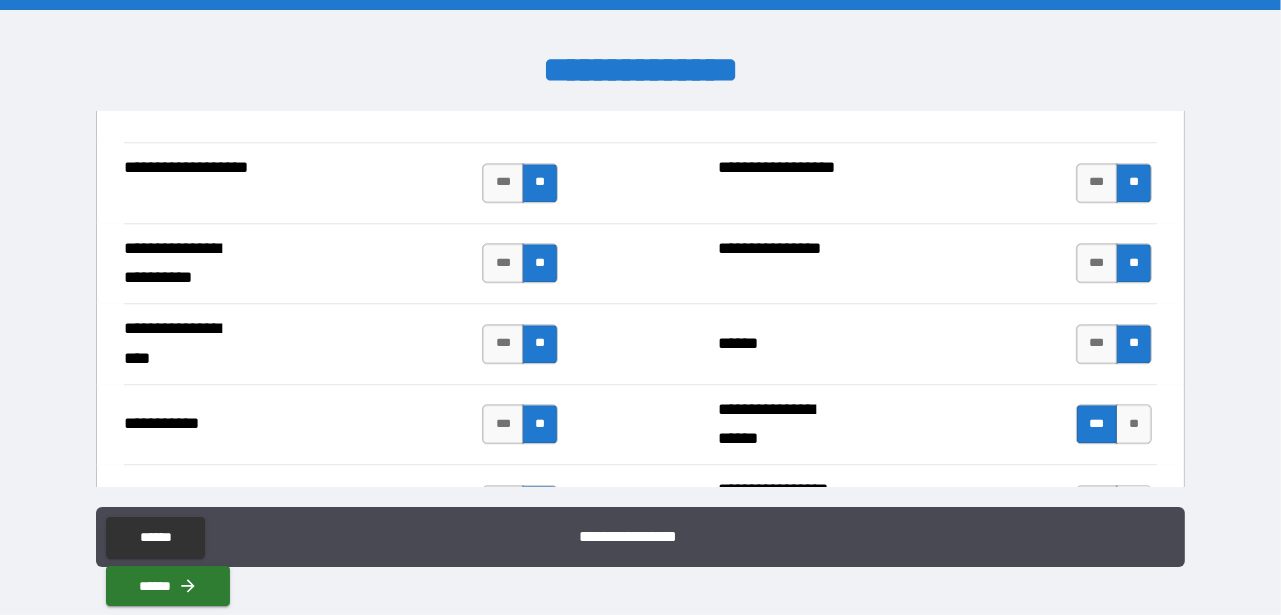 click on "**" at bounding box center [1134, 505] 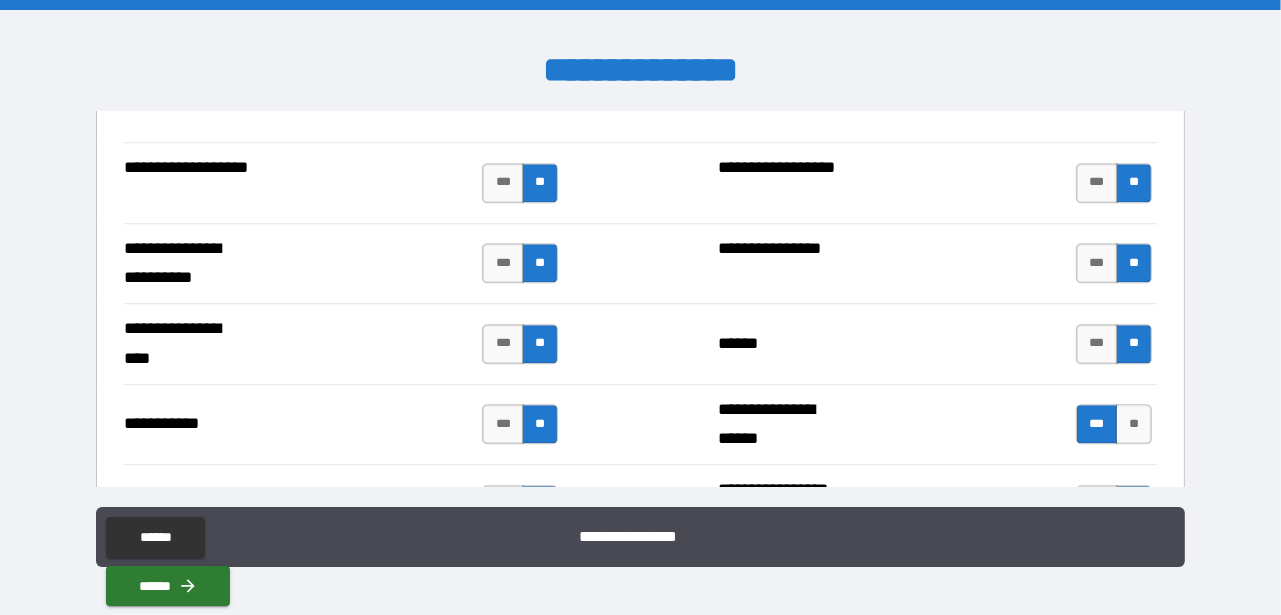 scroll, scrollTop: 4753, scrollLeft: 0, axis: vertical 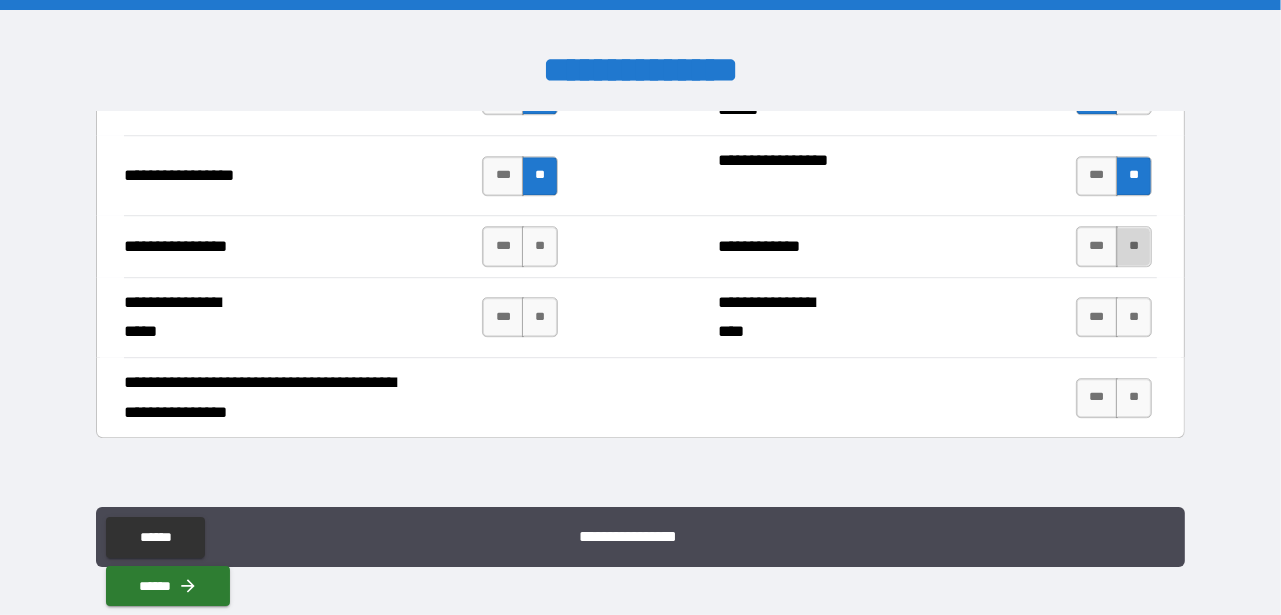 click on "**" at bounding box center [1134, 246] 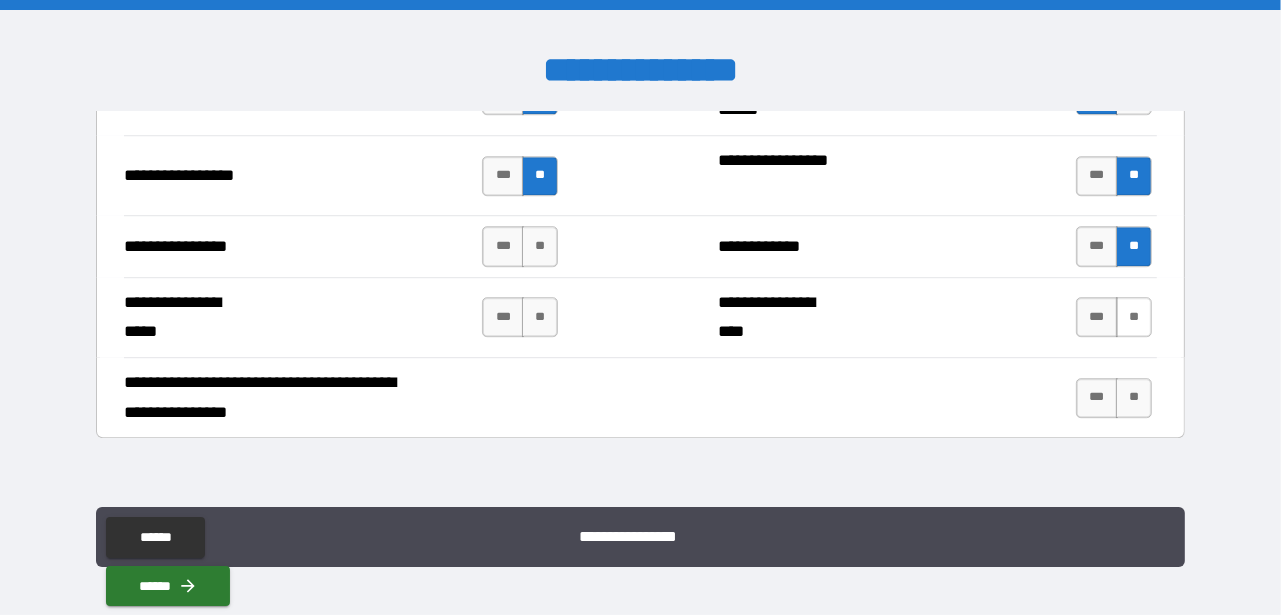 click on "**" at bounding box center (1134, 317) 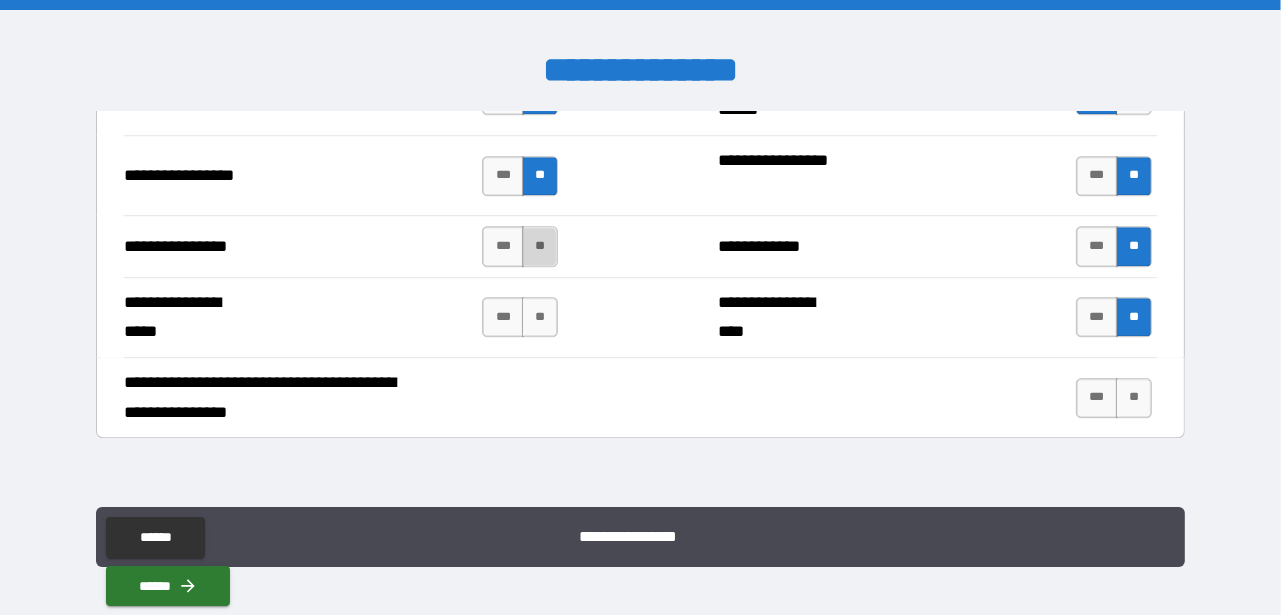 click on "**" at bounding box center [540, 246] 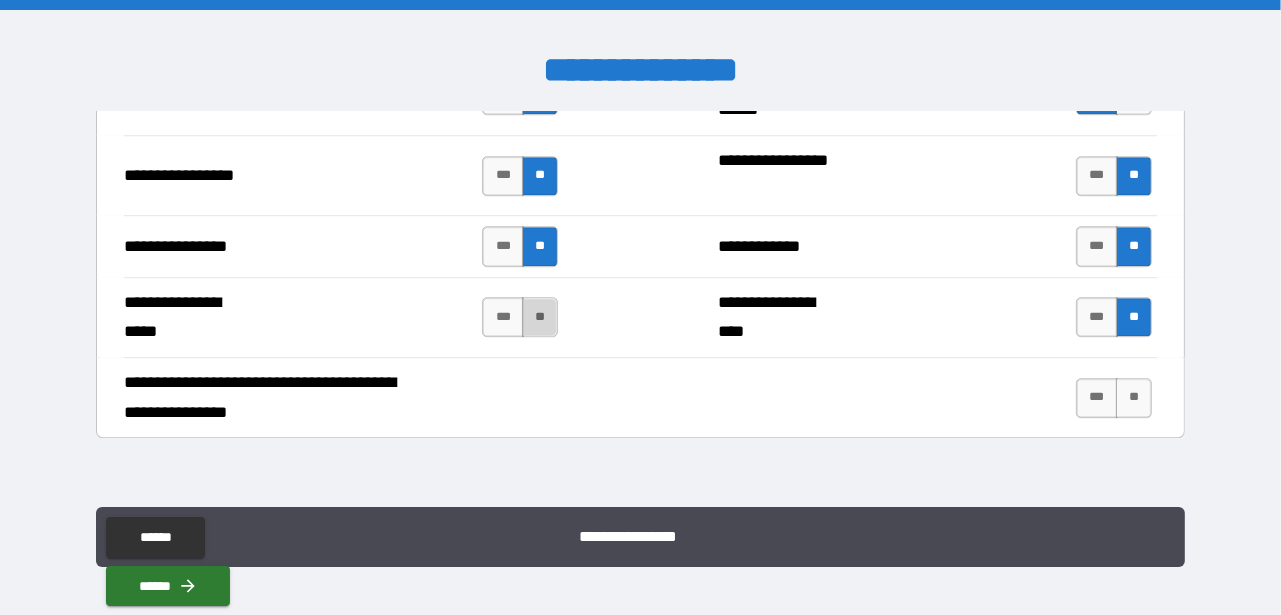click on "**" at bounding box center (540, 317) 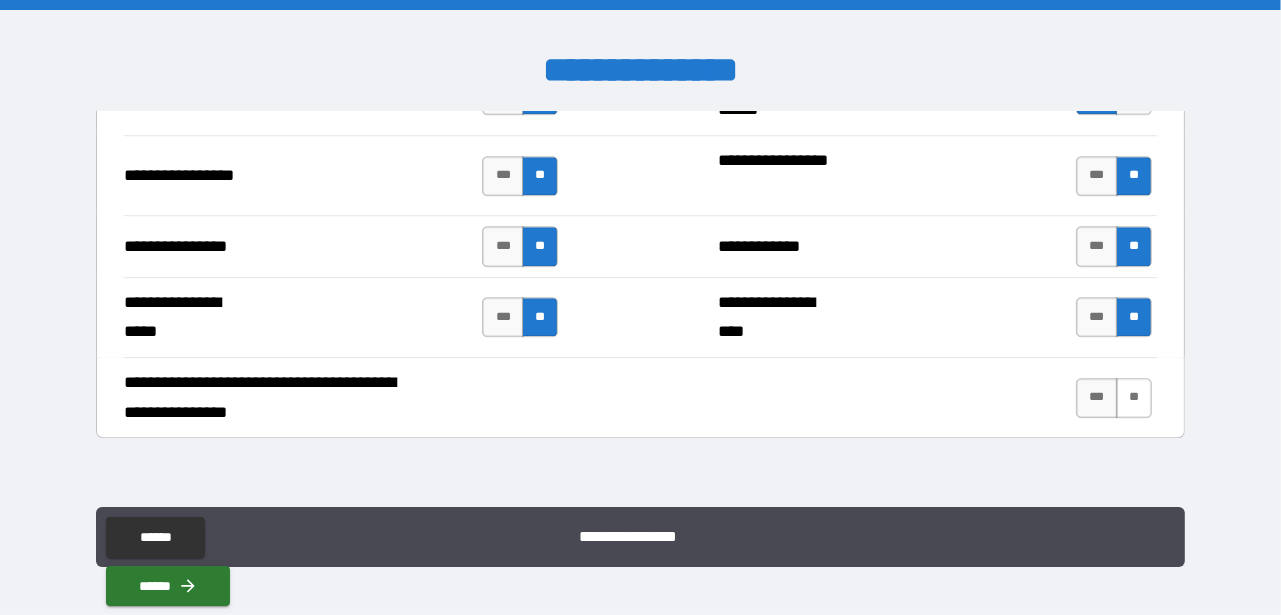 click on "**" at bounding box center [1134, 398] 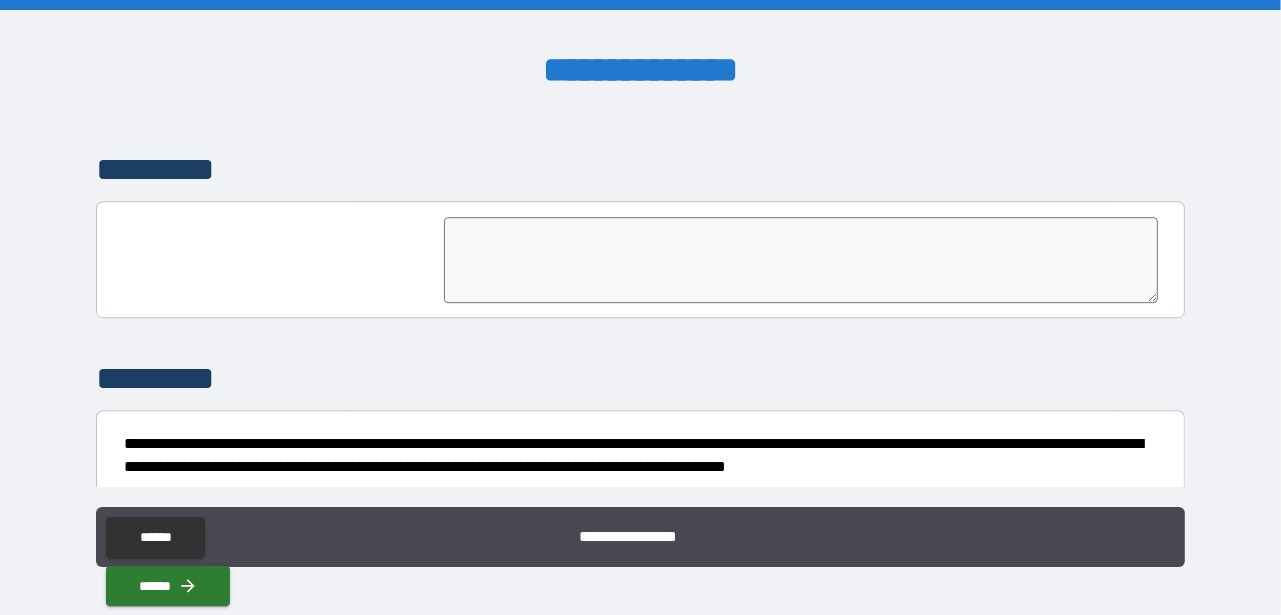 scroll, scrollTop: 4753, scrollLeft: 0, axis: vertical 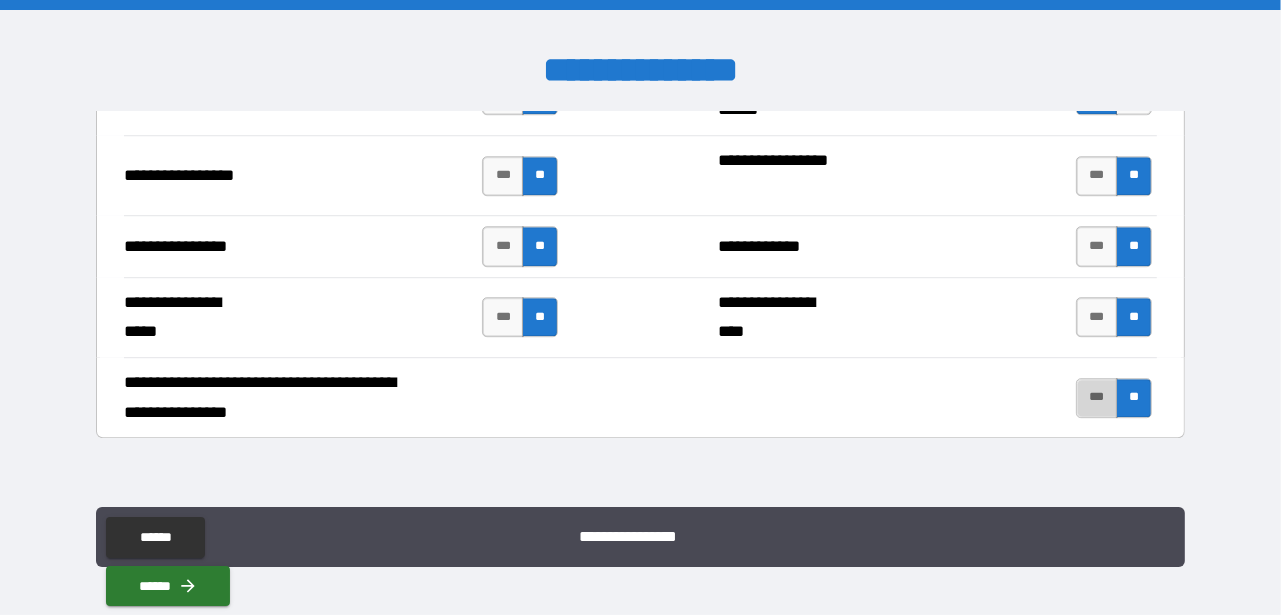 click on "***" at bounding box center (1097, 398) 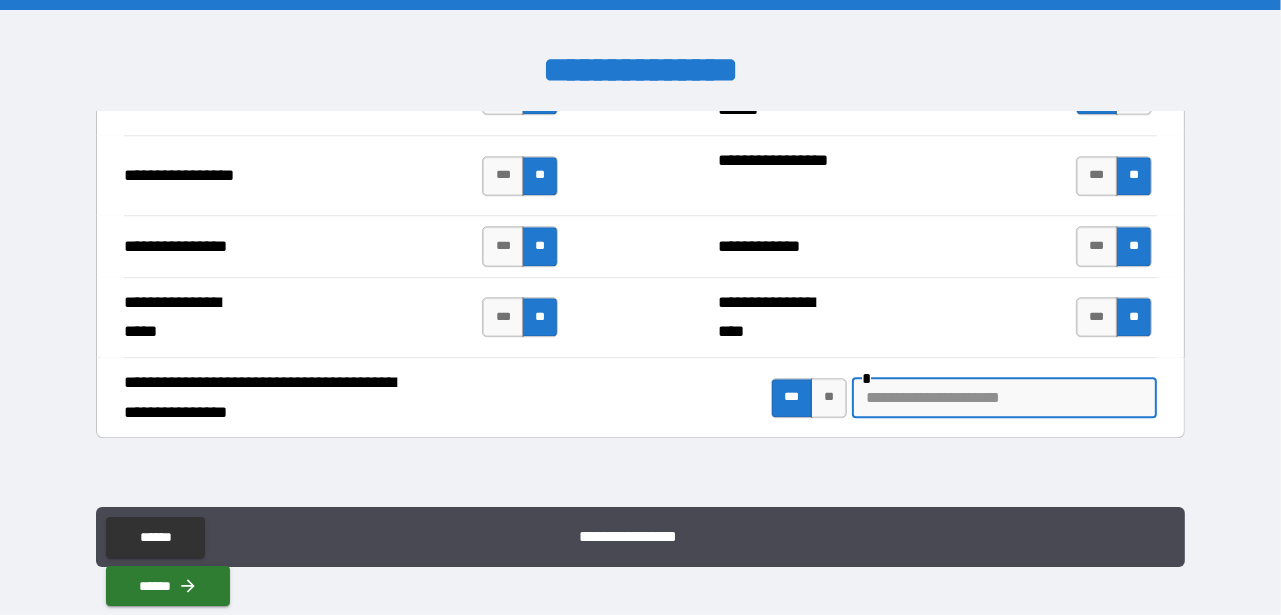 click at bounding box center (1004, 398) 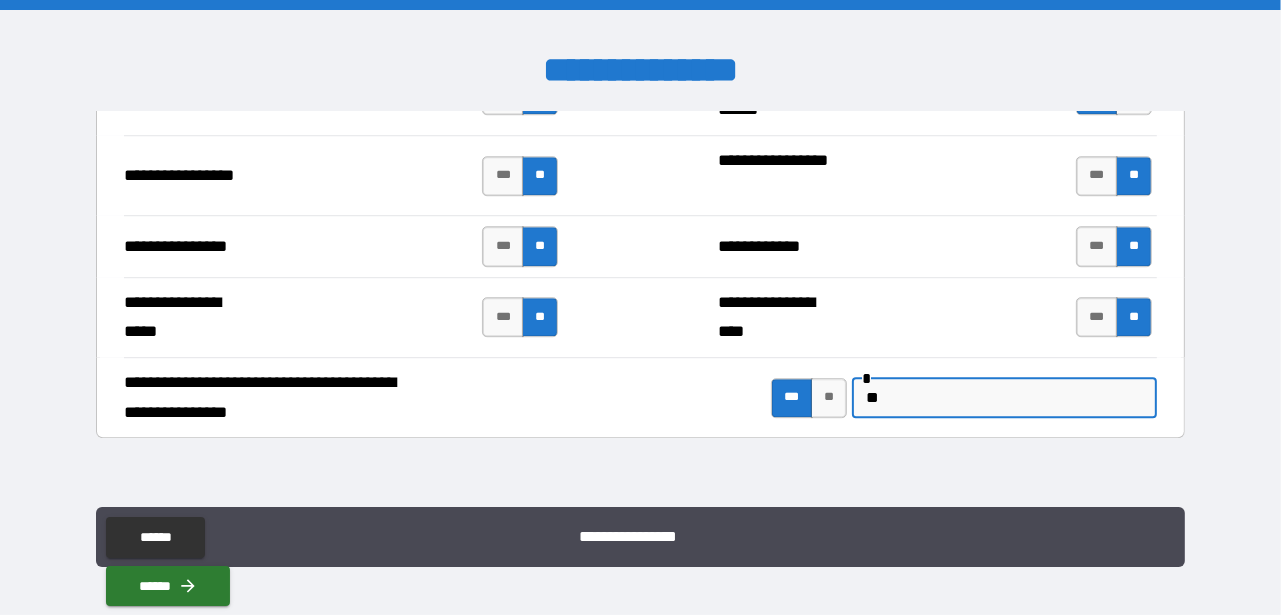 type on "*" 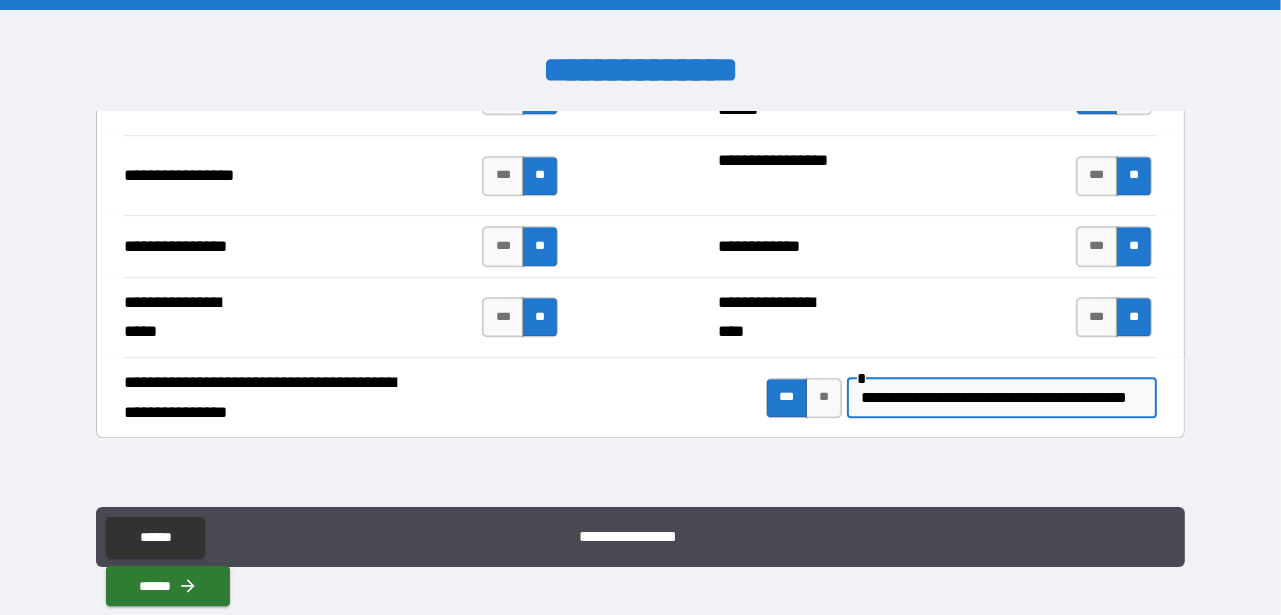 scroll, scrollTop: 0, scrollLeft: 34, axis: horizontal 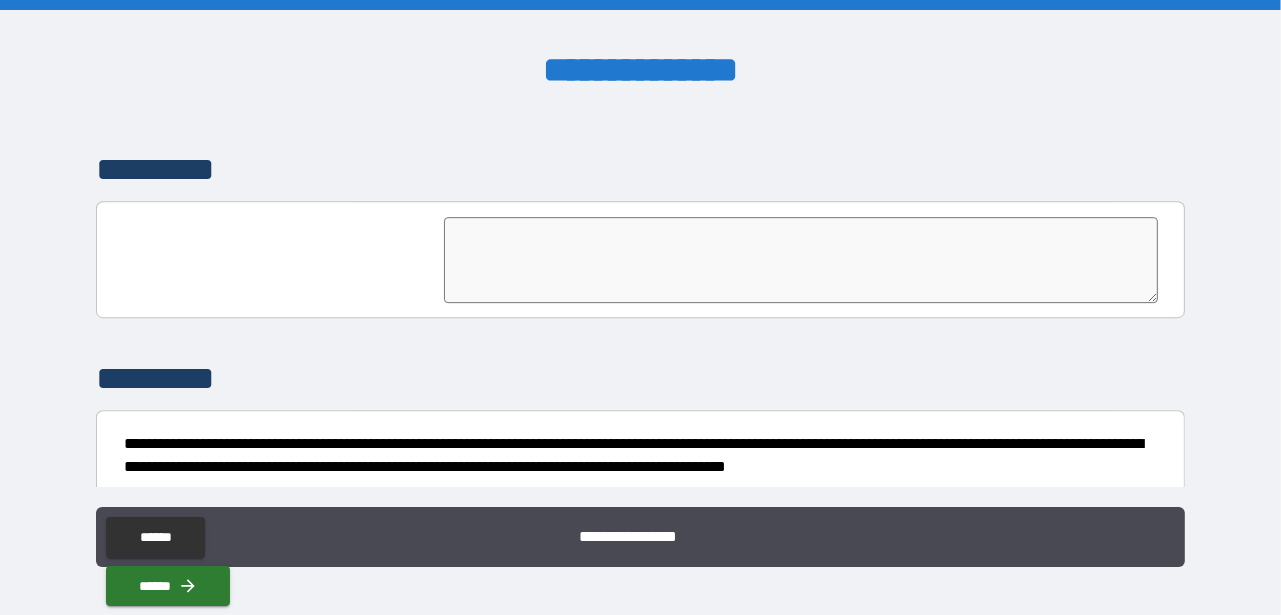 type on "**********" 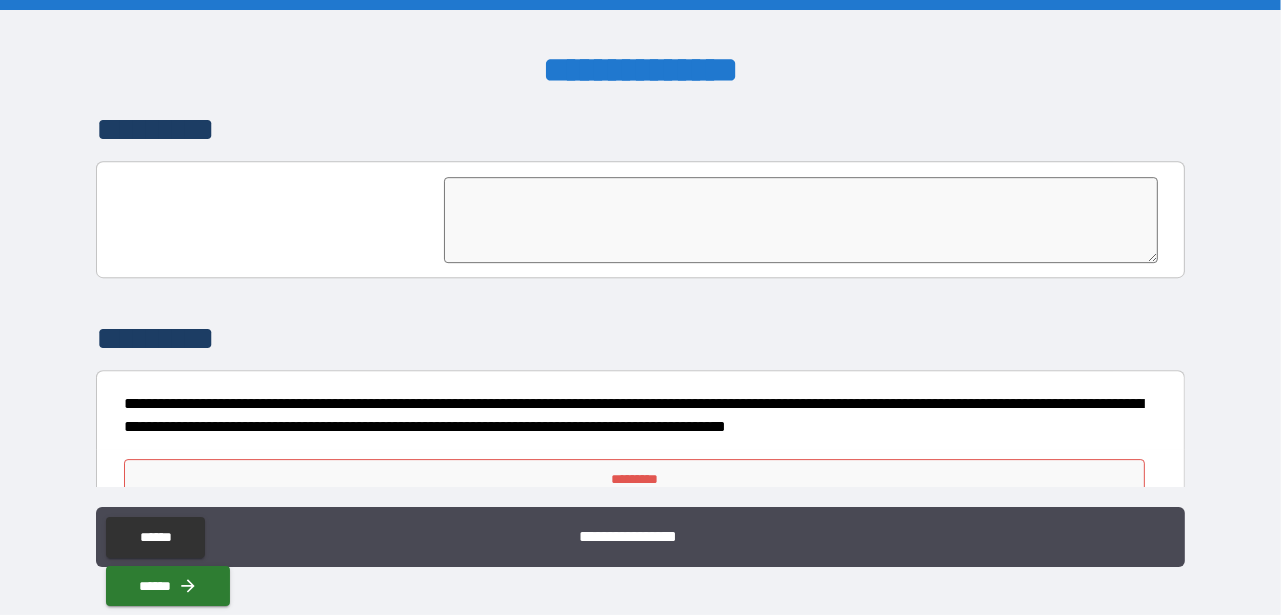 scroll, scrollTop: 5138, scrollLeft: 0, axis: vertical 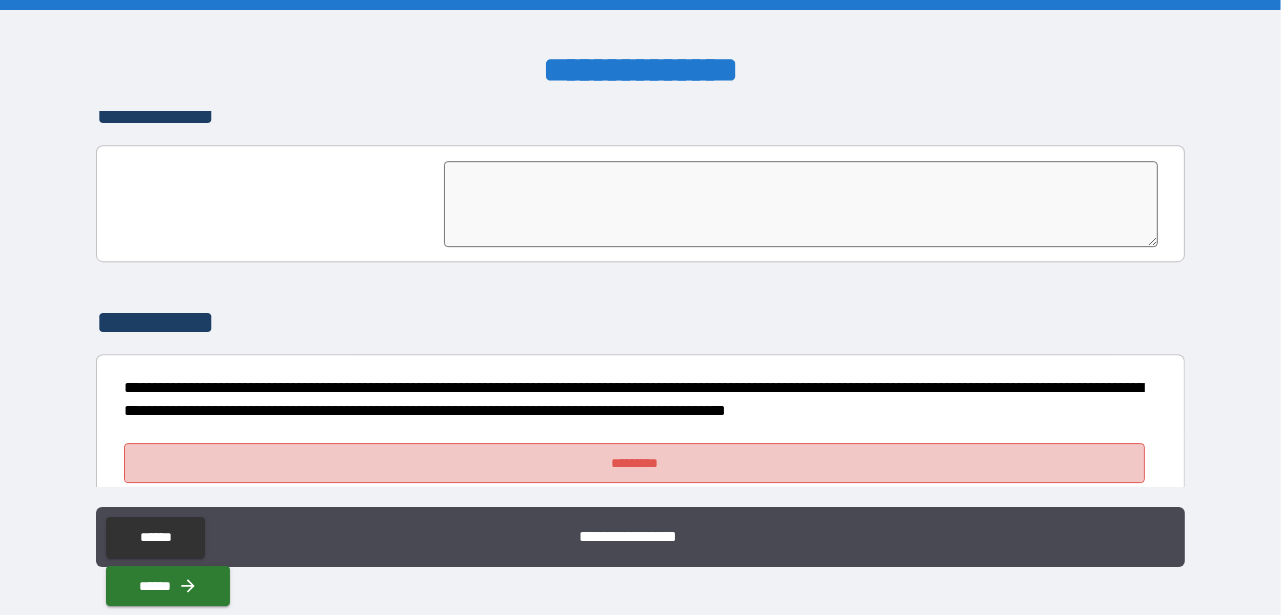 click on "*********" at bounding box center (634, 463) 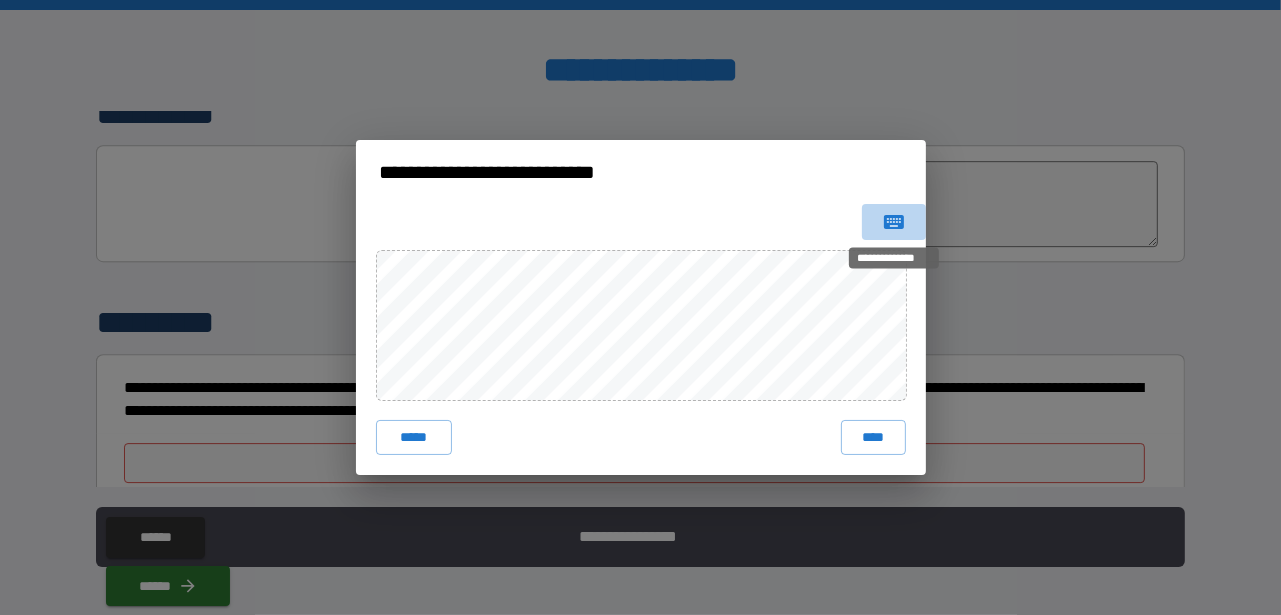 click 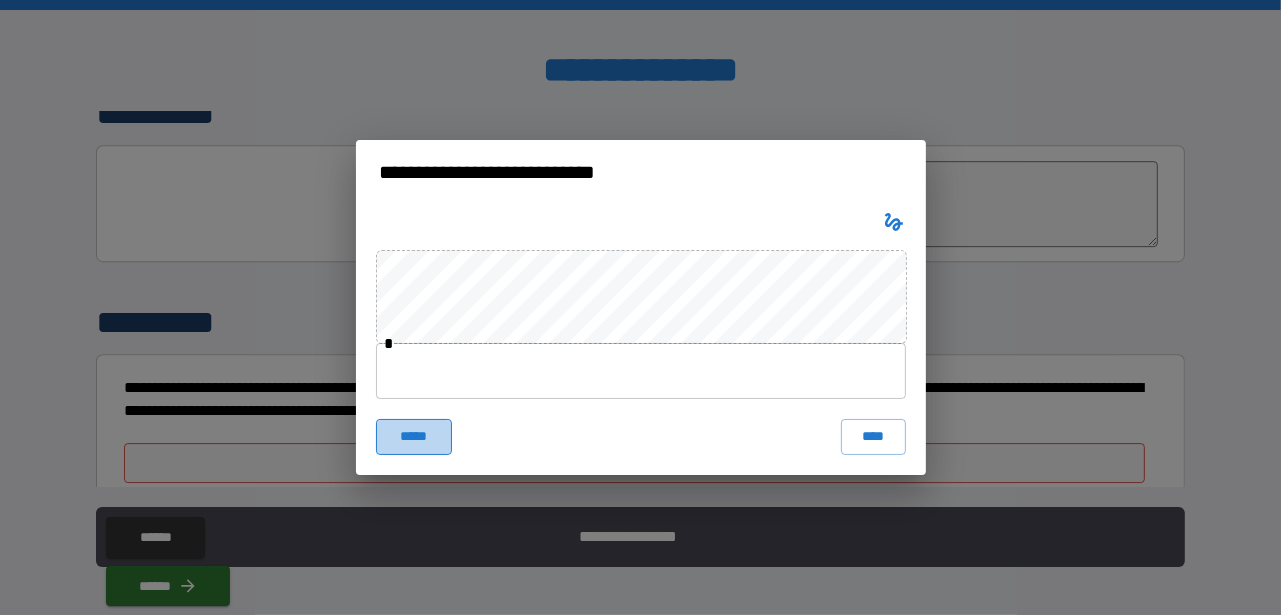 click on "*****" at bounding box center (414, 437) 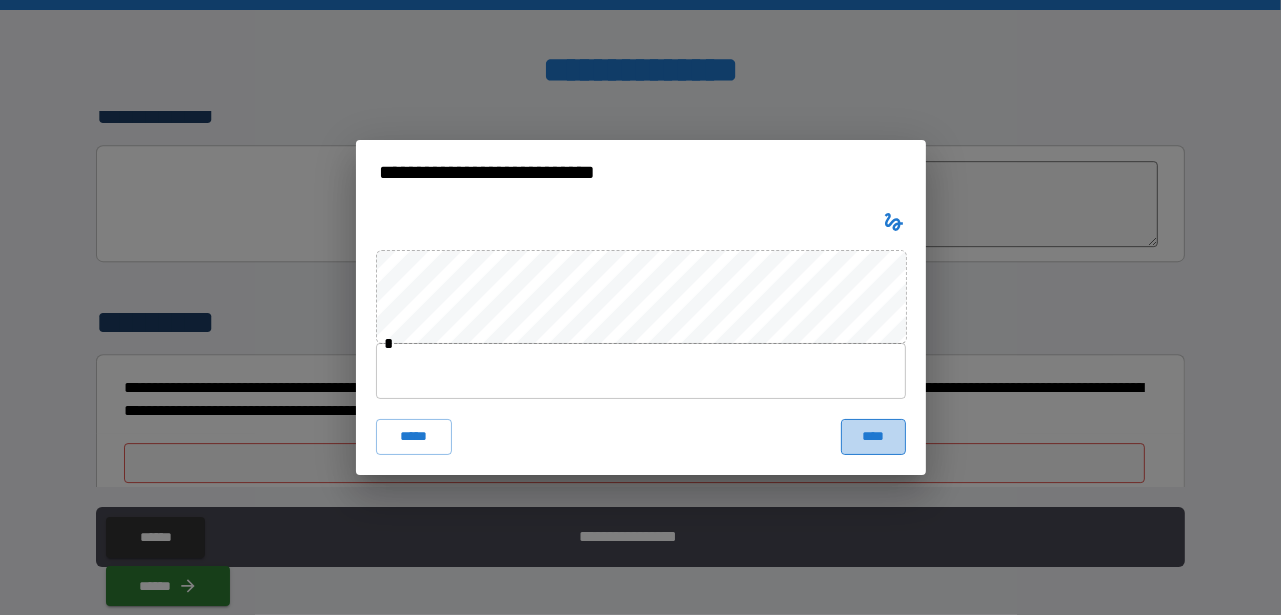 click on "****" at bounding box center (873, 437) 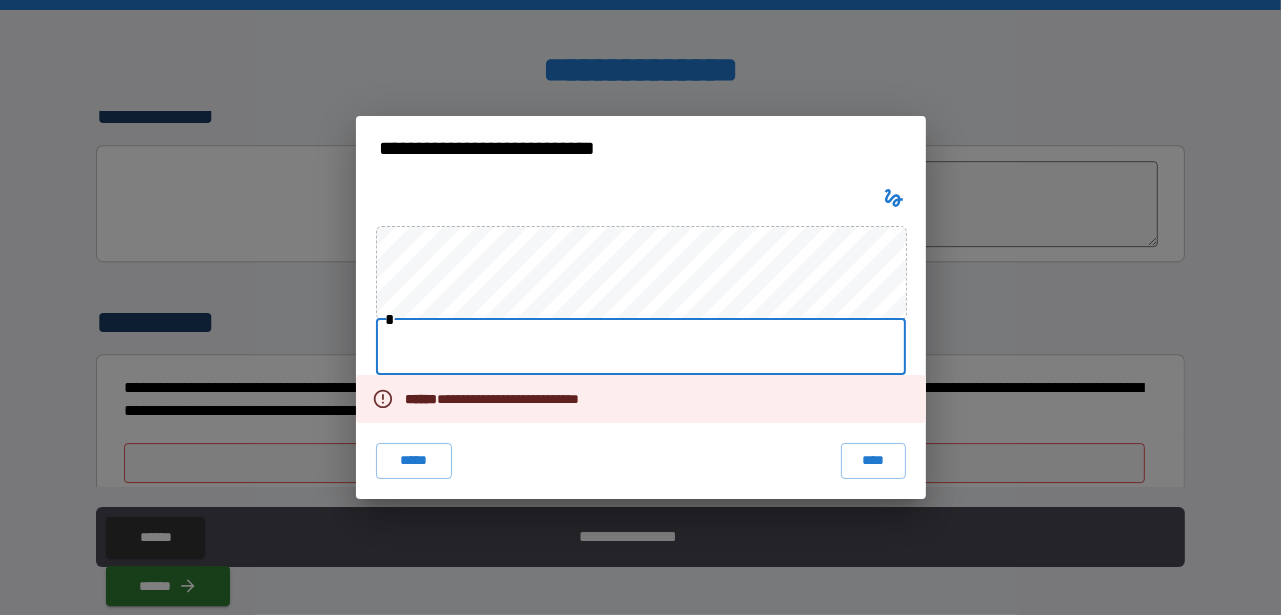 click at bounding box center (641, 347) 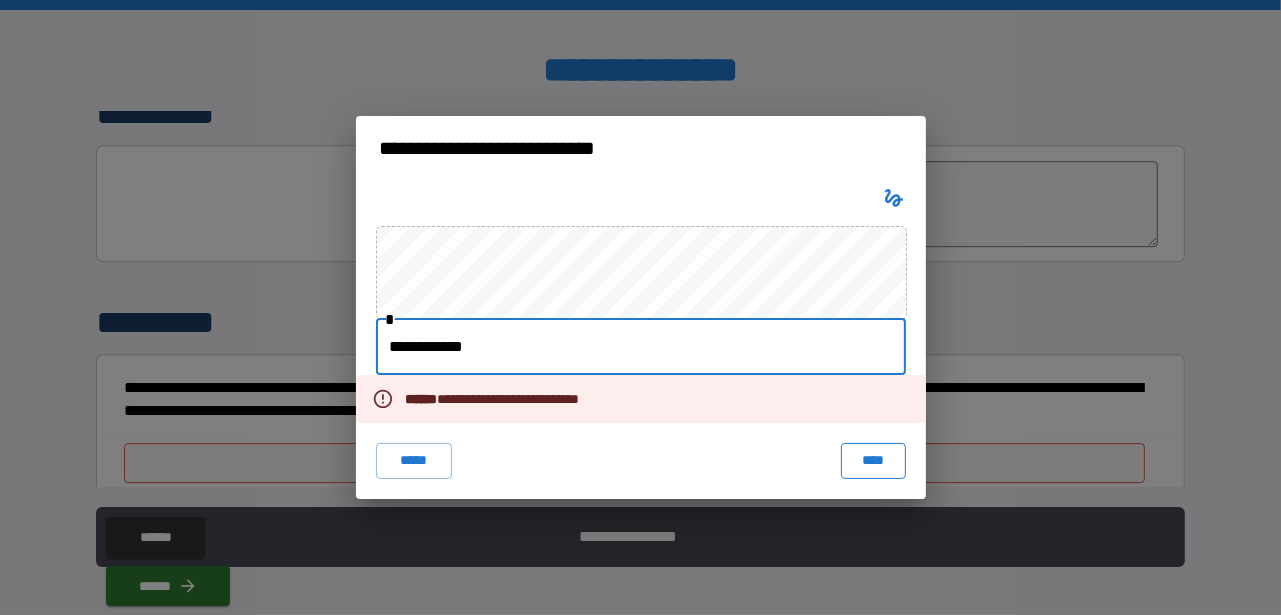 type on "**********" 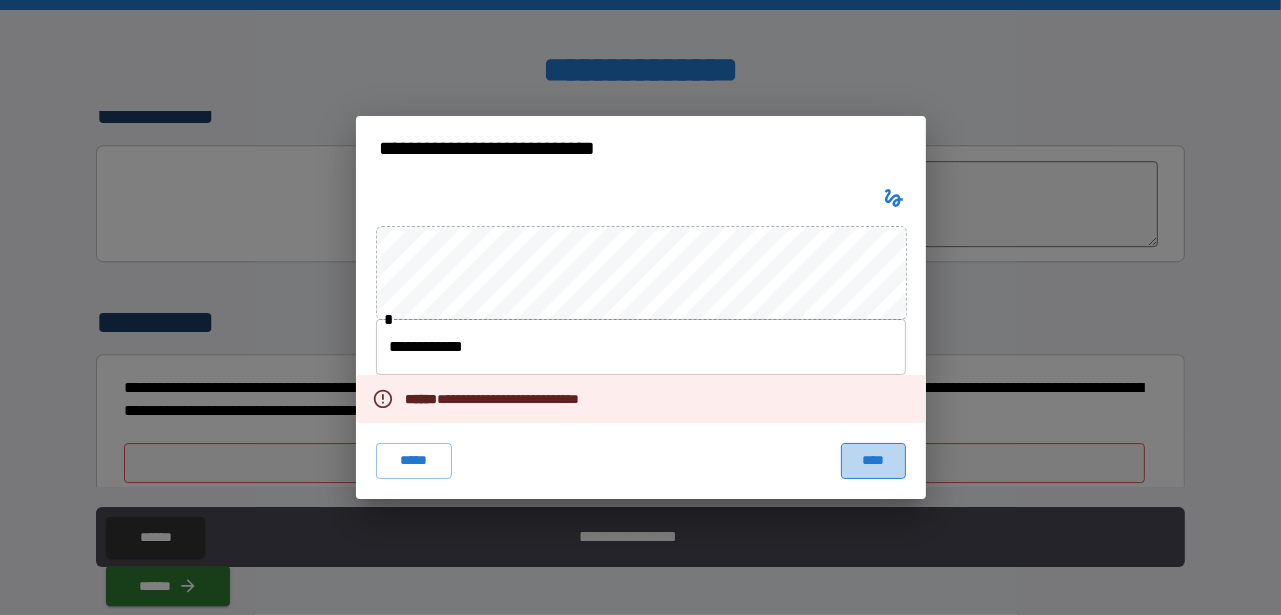 click on "****" at bounding box center (873, 461) 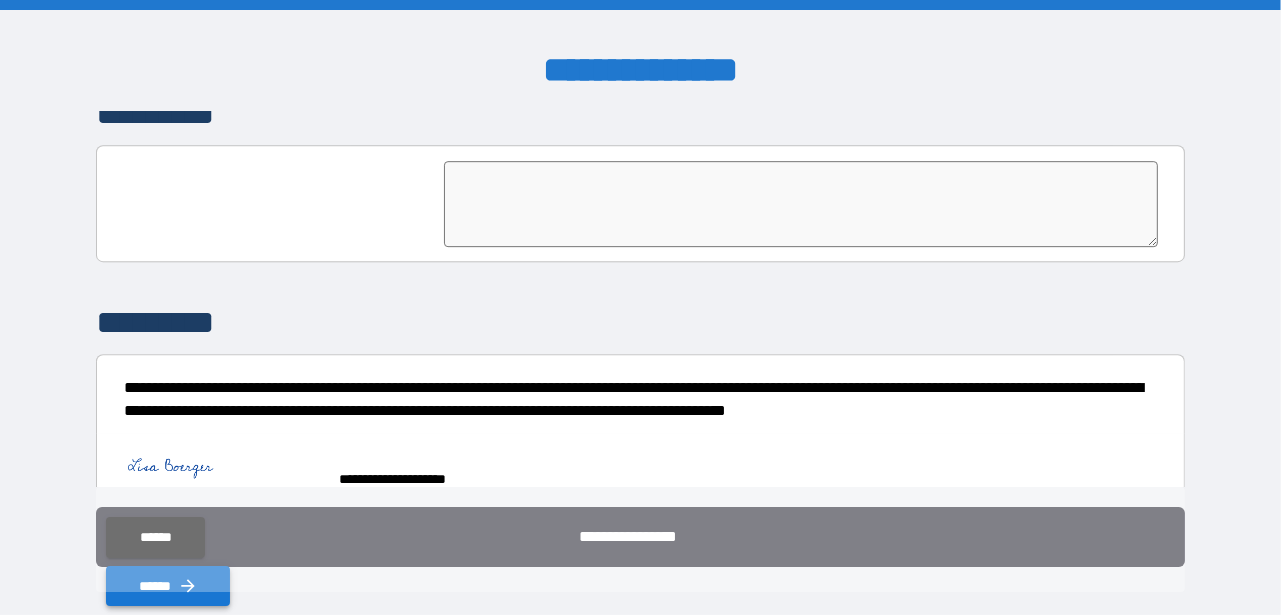 click on "******" at bounding box center [168, 586] 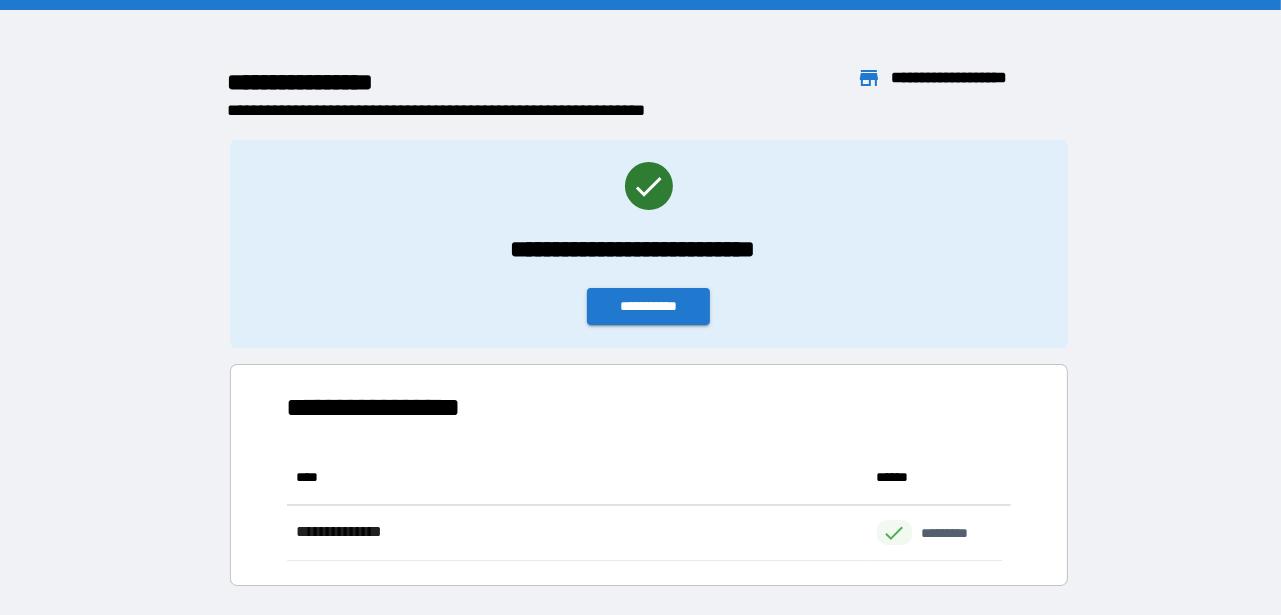 scroll, scrollTop: 16, scrollLeft: 16, axis: both 